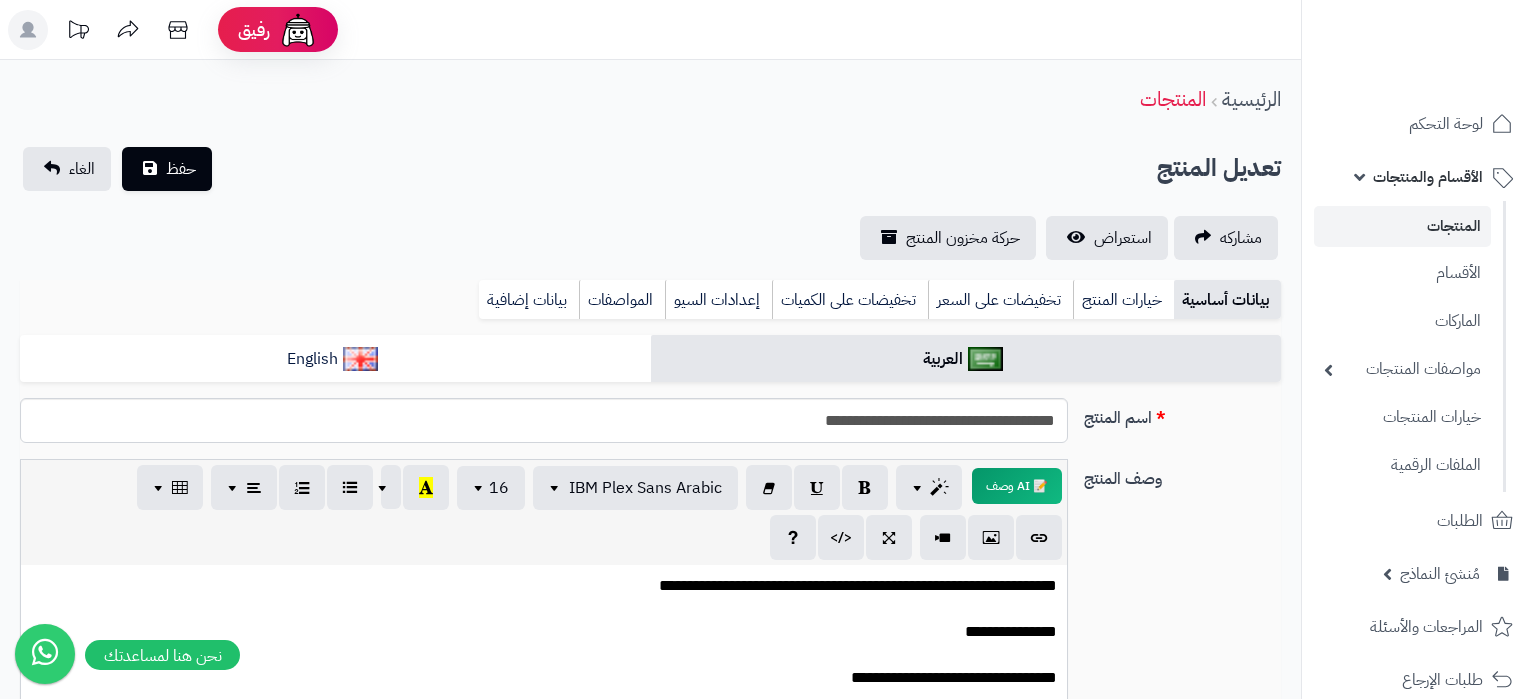 scroll, scrollTop: 1460, scrollLeft: 0, axis: vertical 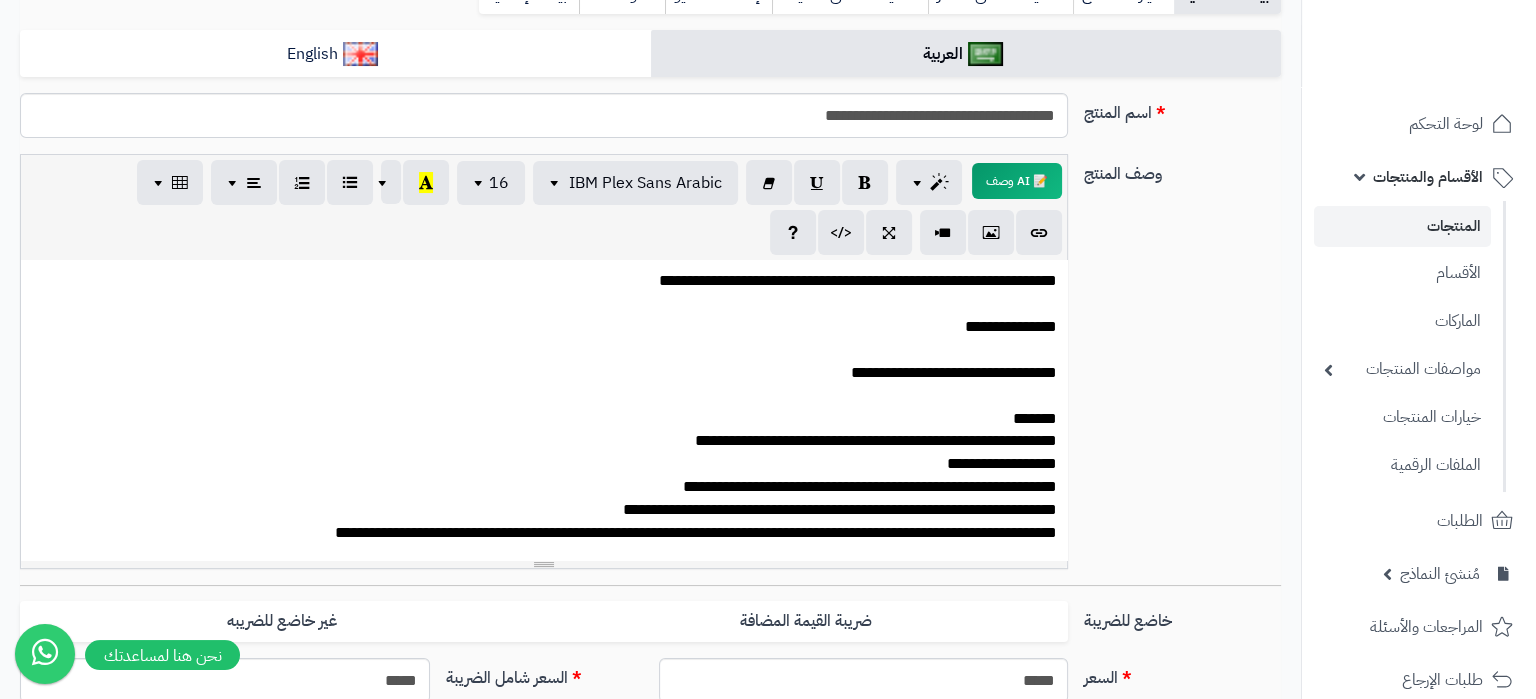 click on "**********" at bounding box center [650, 865] 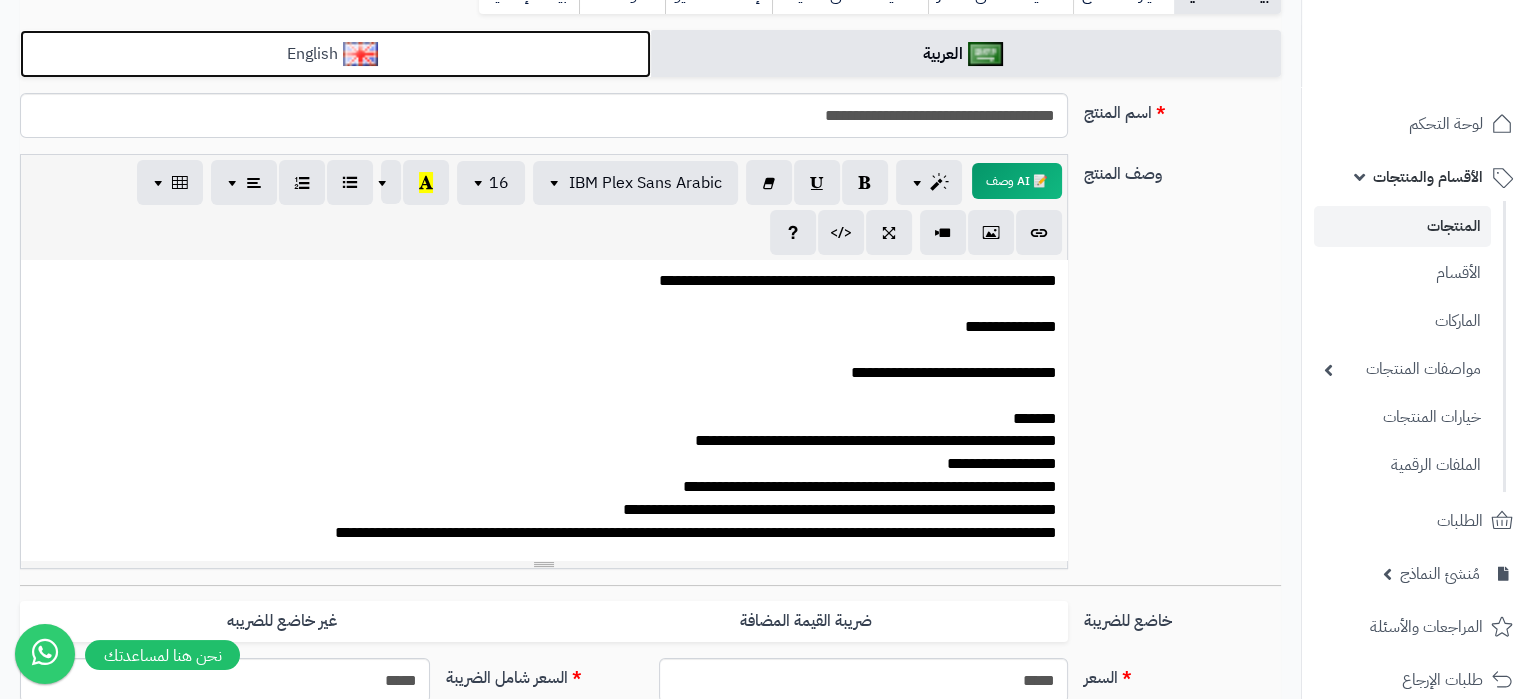 click on "English" at bounding box center (335, 54) 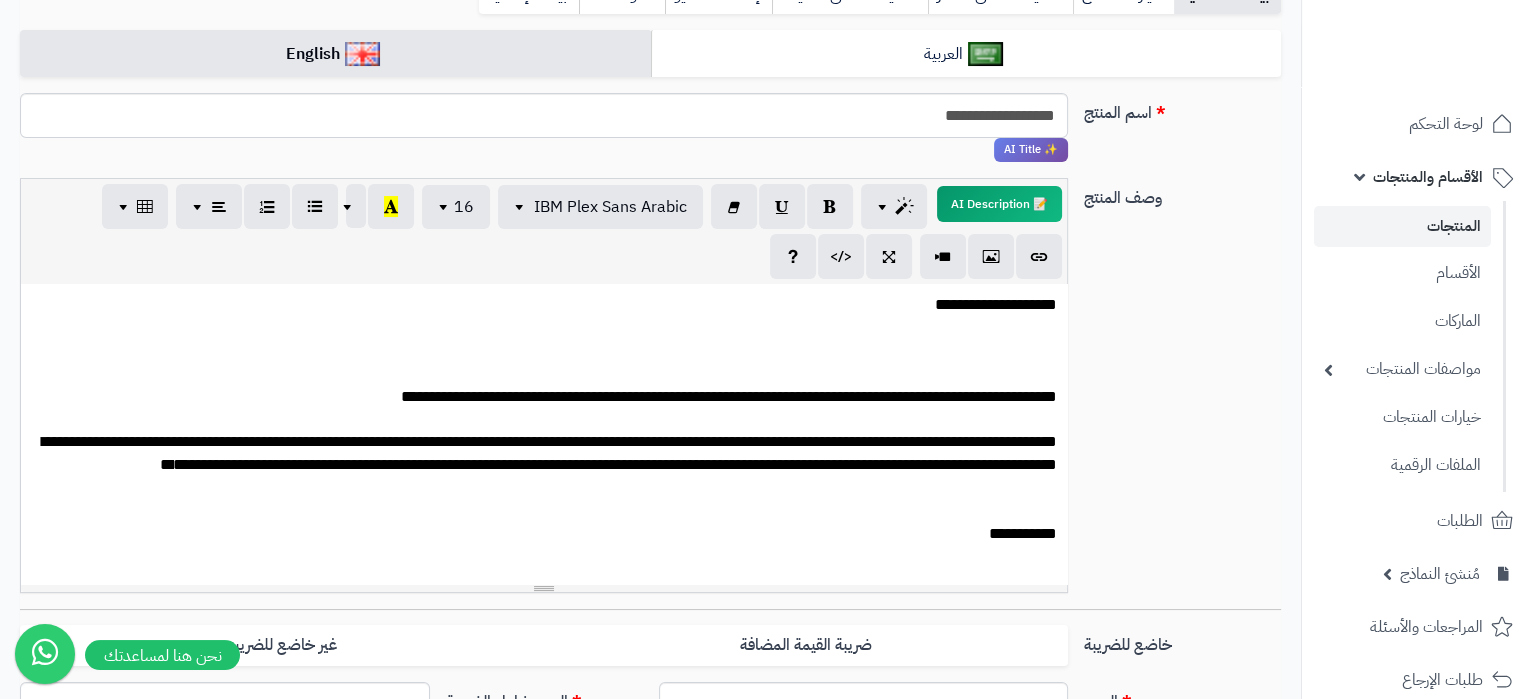 click on "**********" at bounding box center [544, 637] 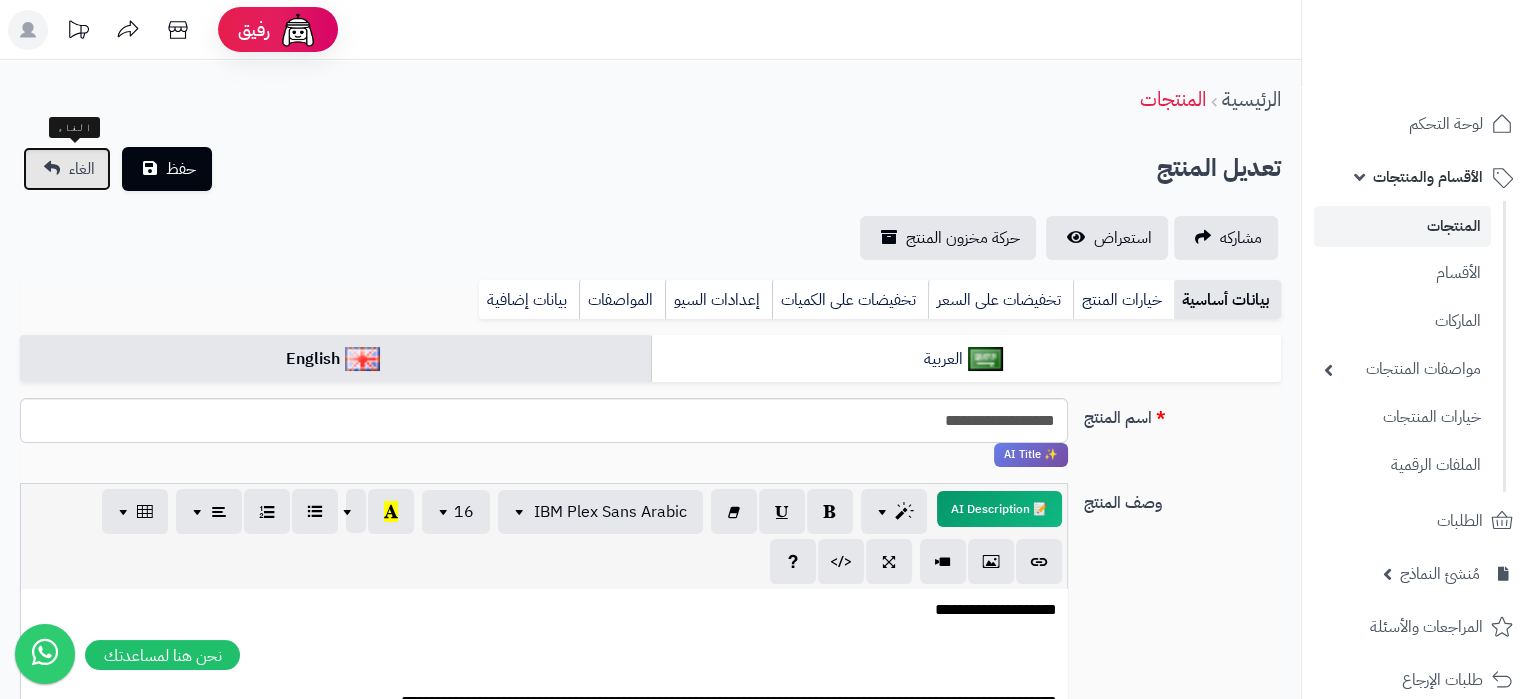 click on "الغاء" at bounding box center (67, 169) 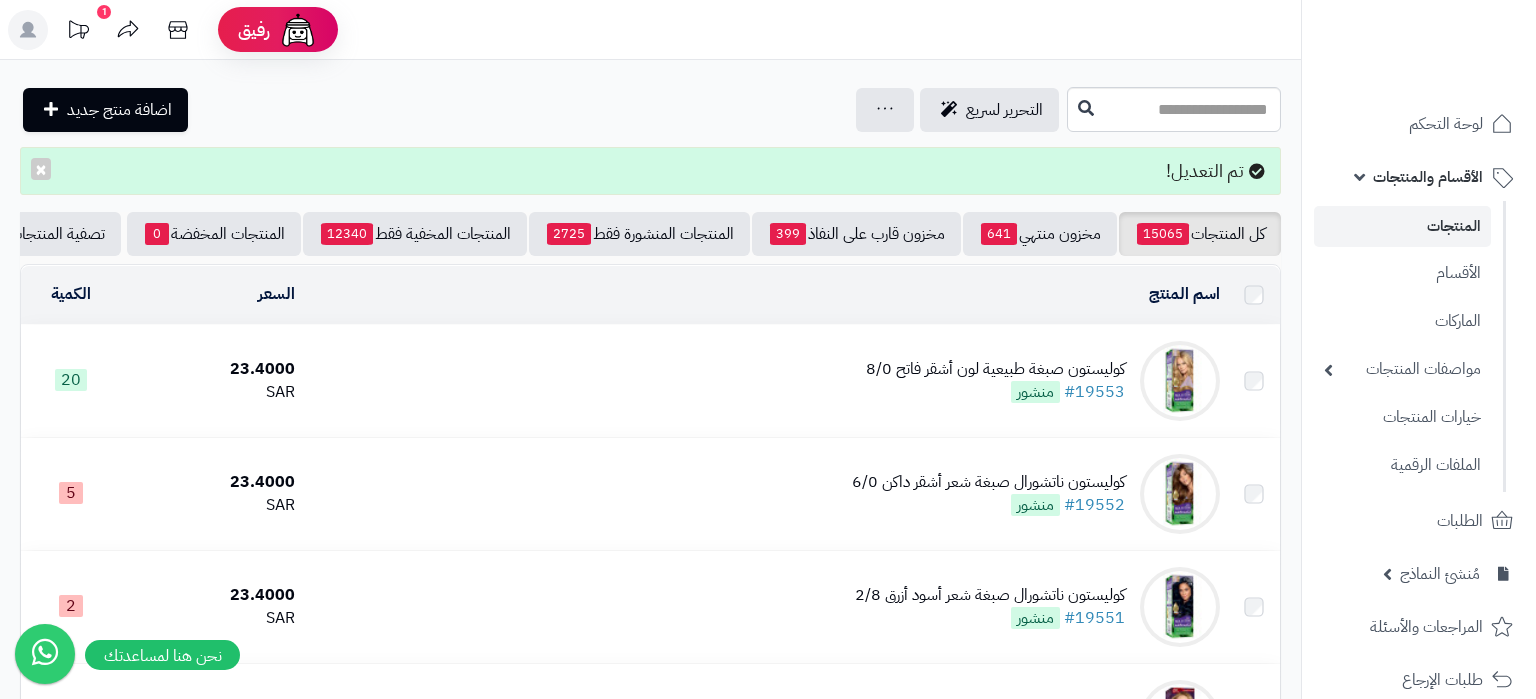 scroll, scrollTop: 0, scrollLeft: 0, axis: both 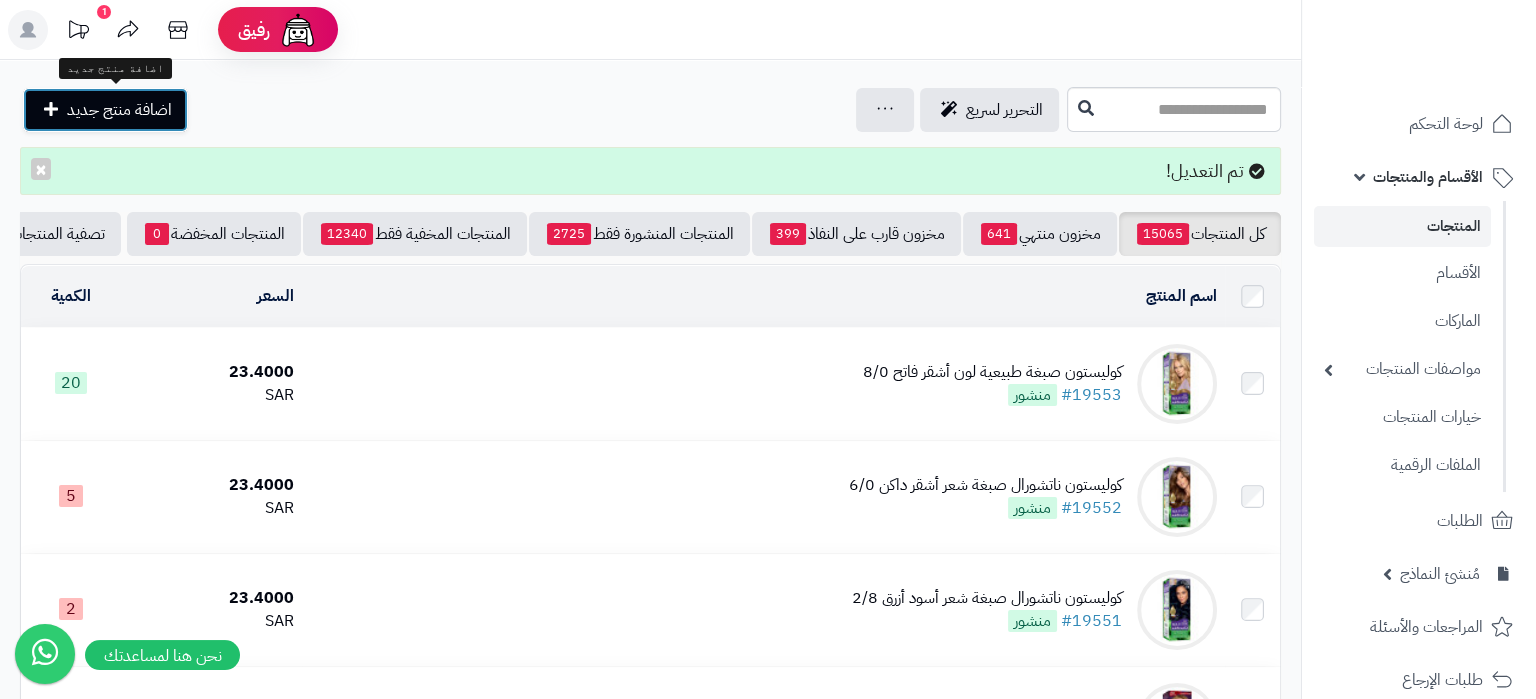 click on "اضافة منتج جديد" at bounding box center (105, 110) 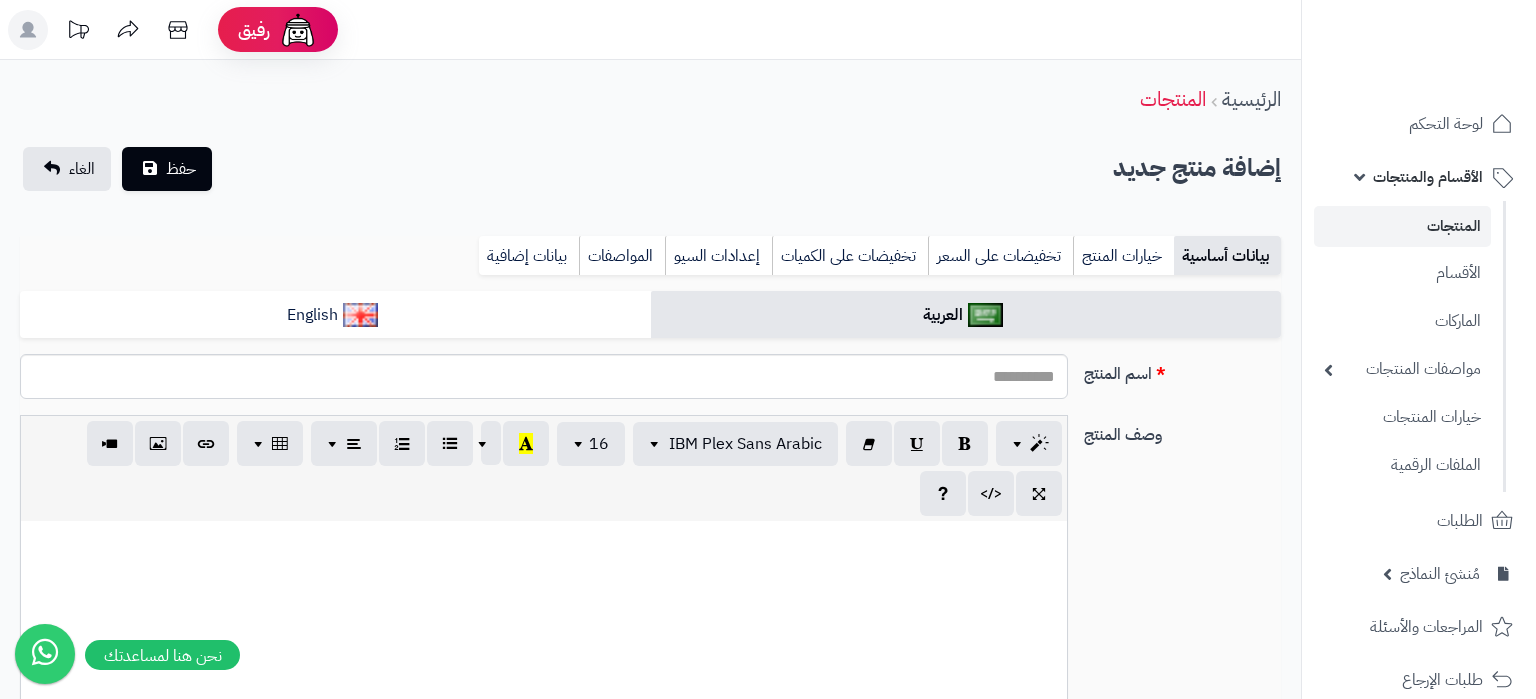 select 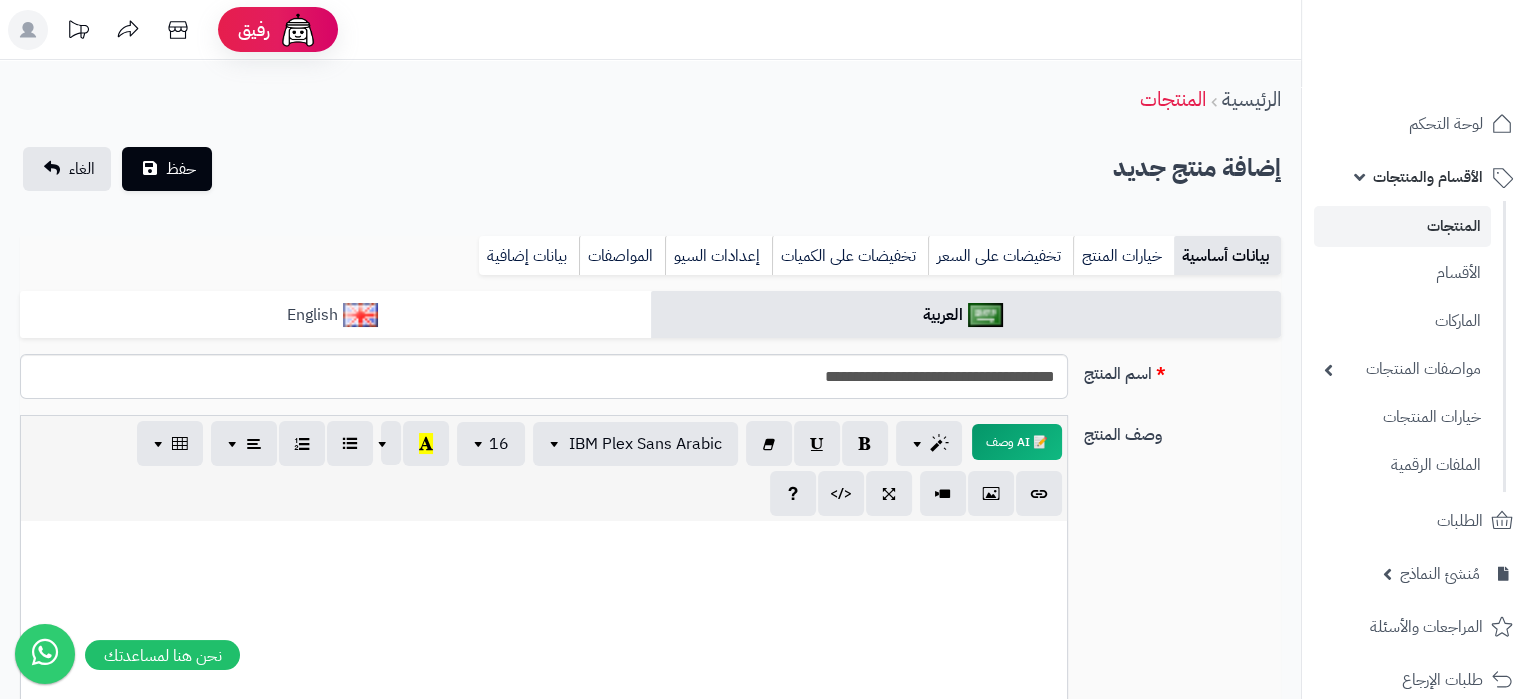 type on "**********" 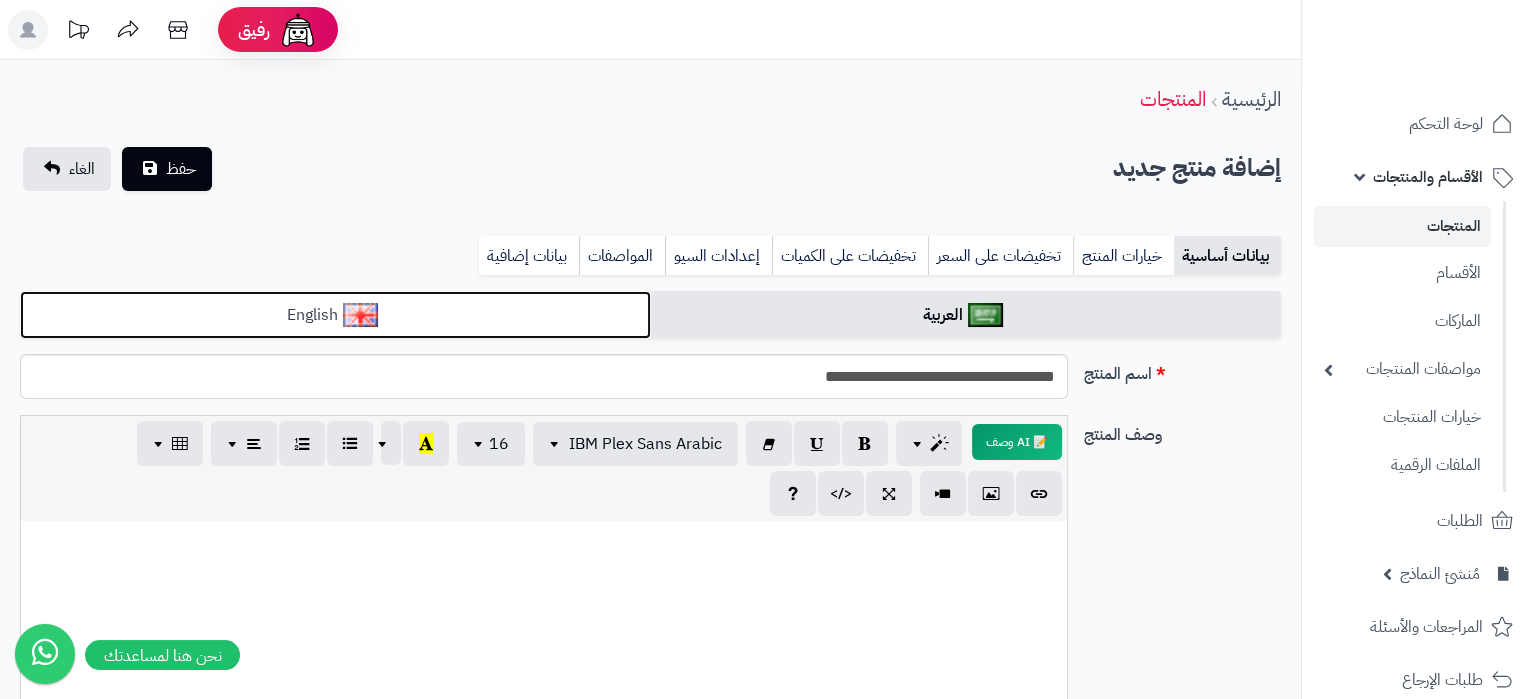 click on "English" at bounding box center (335, 315) 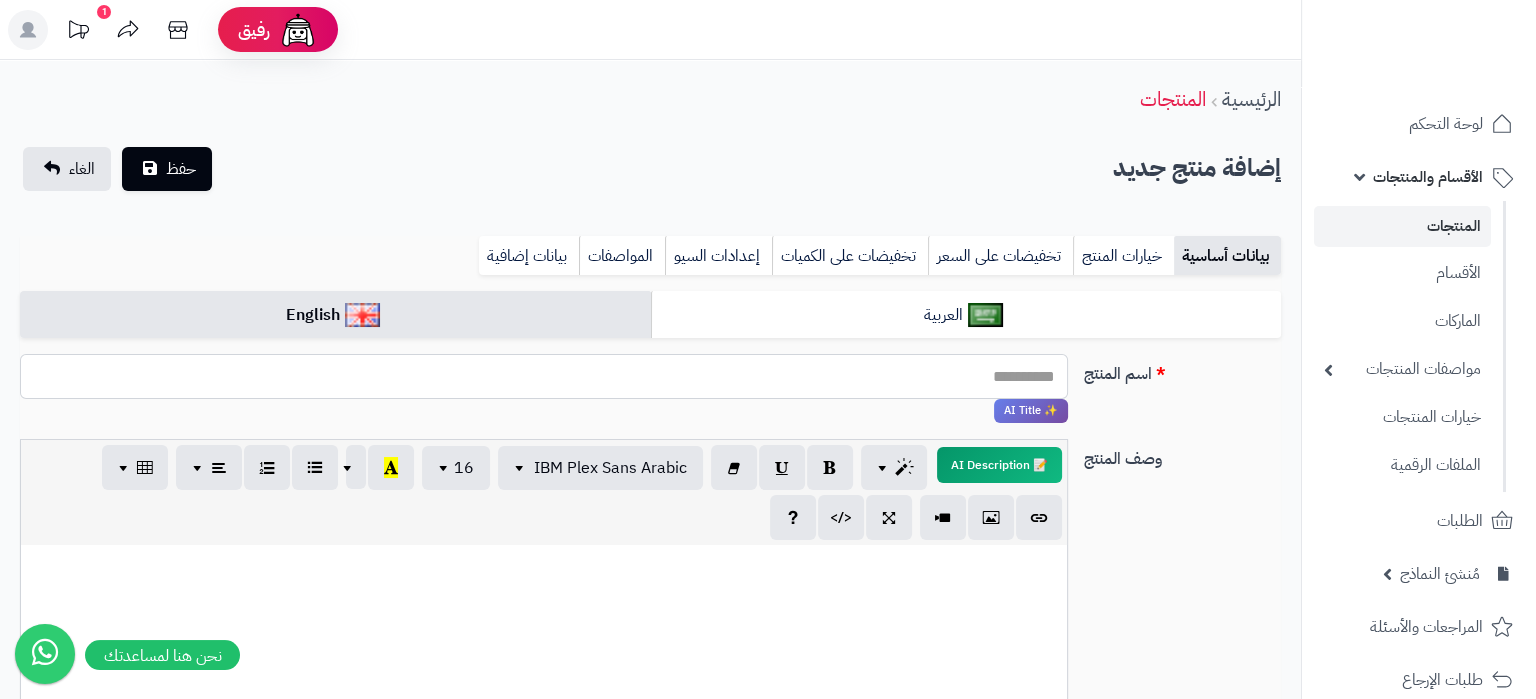 click on "اسم المنتج" at bounding box center (544, 376) 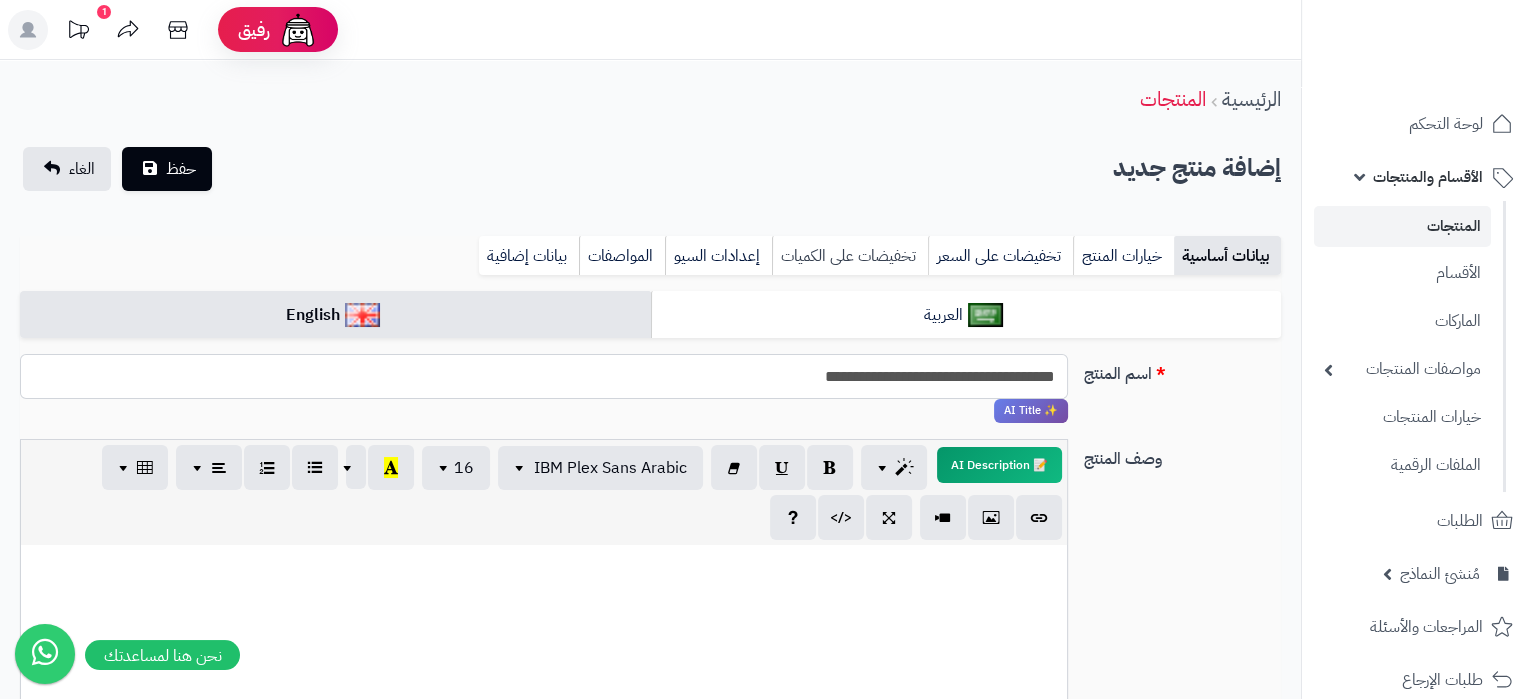type on "**********" 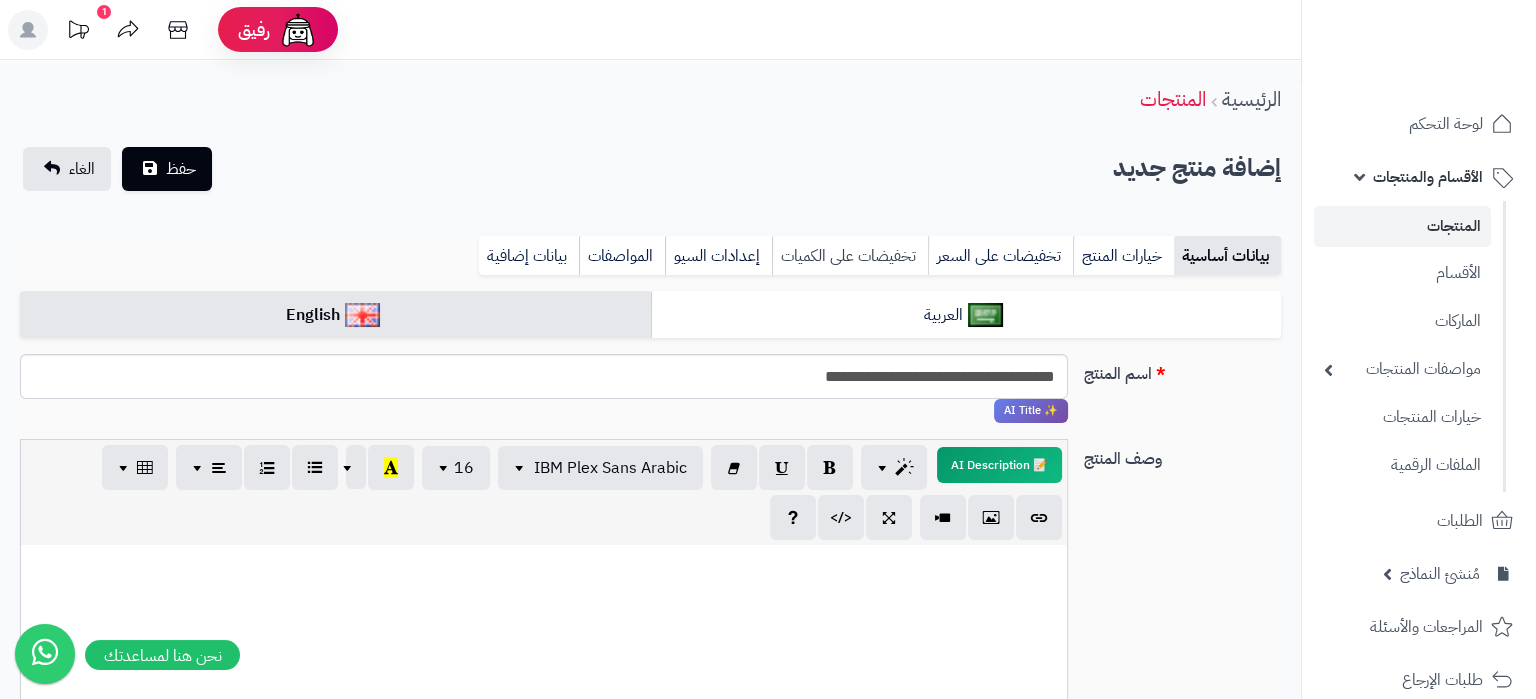 click on "تخفيضات على الكميات" at bounding box center [850, 256] 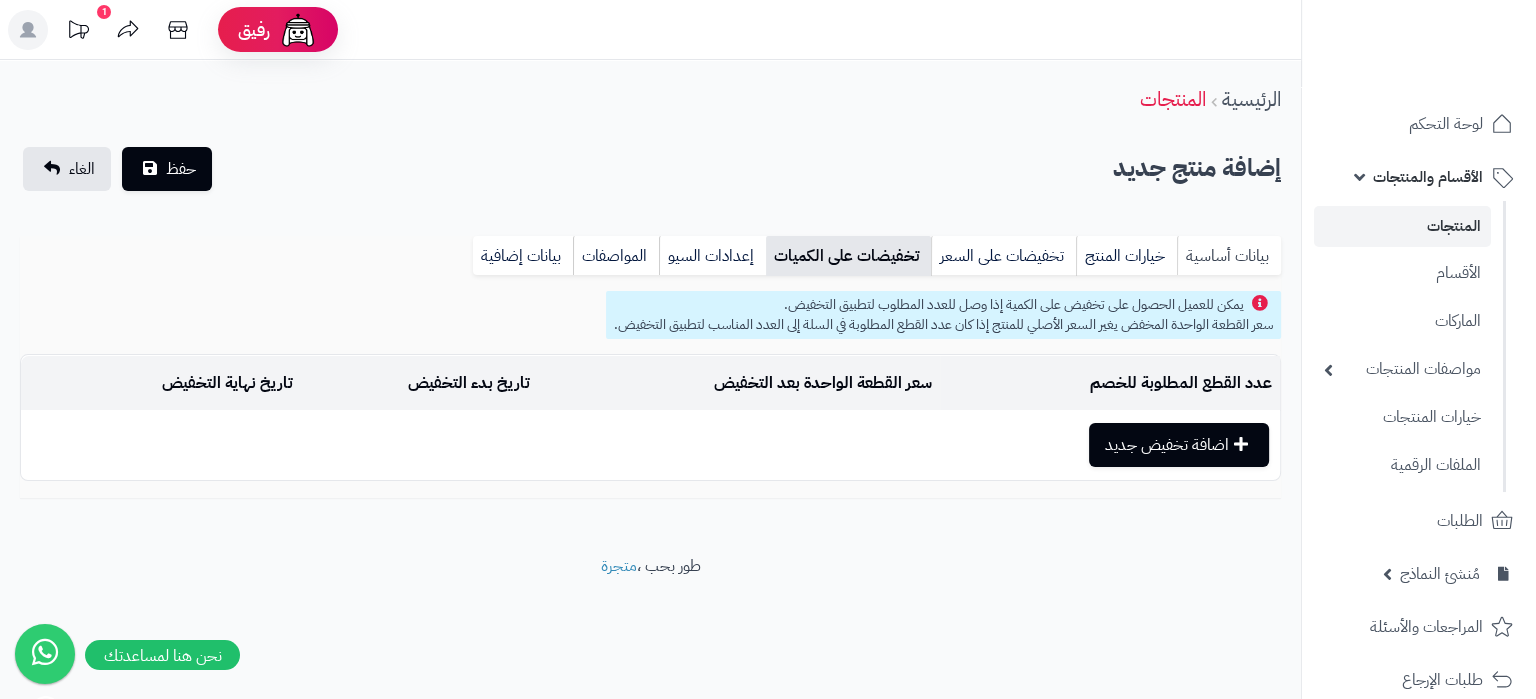 click on "بيانات أساسية" at bounding box center (1229, 256) 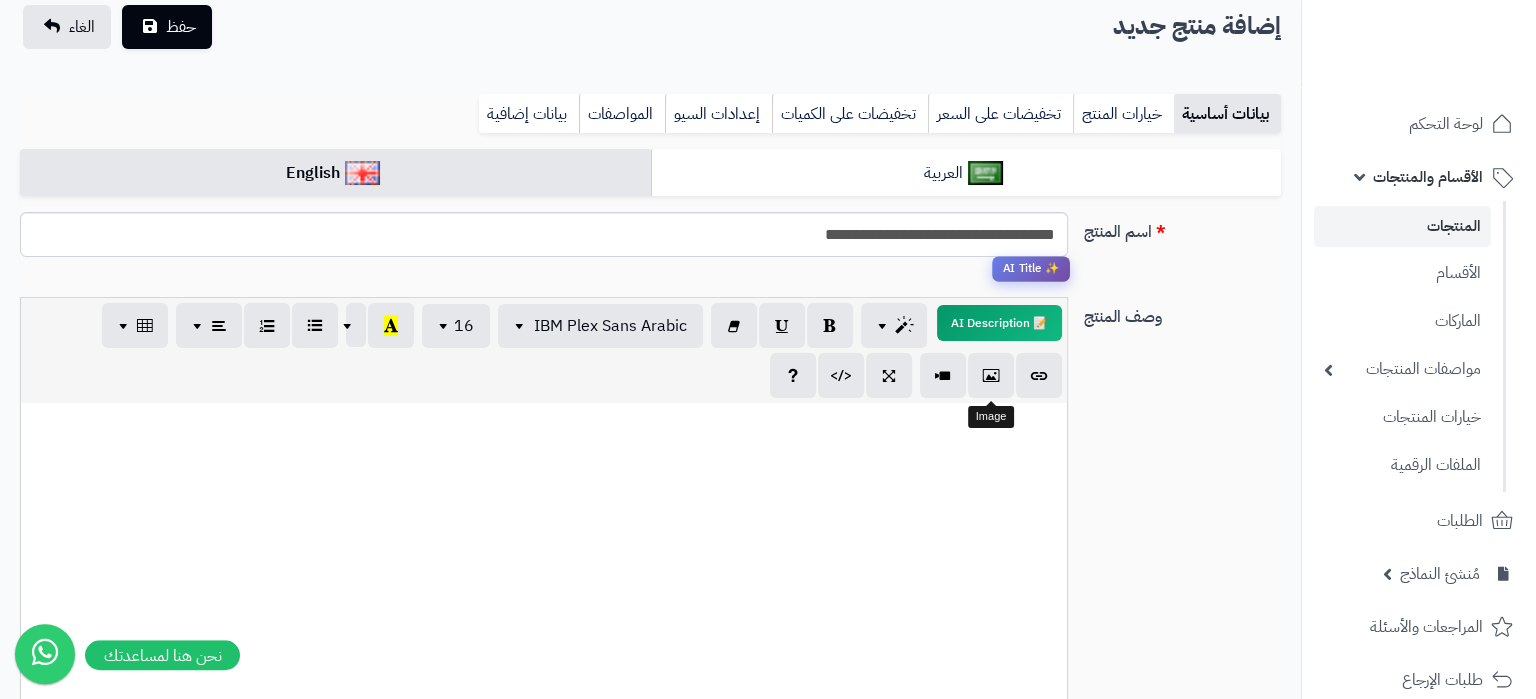 scroll, scrollTop: 210, scrollLeft: 0, axis: vertical 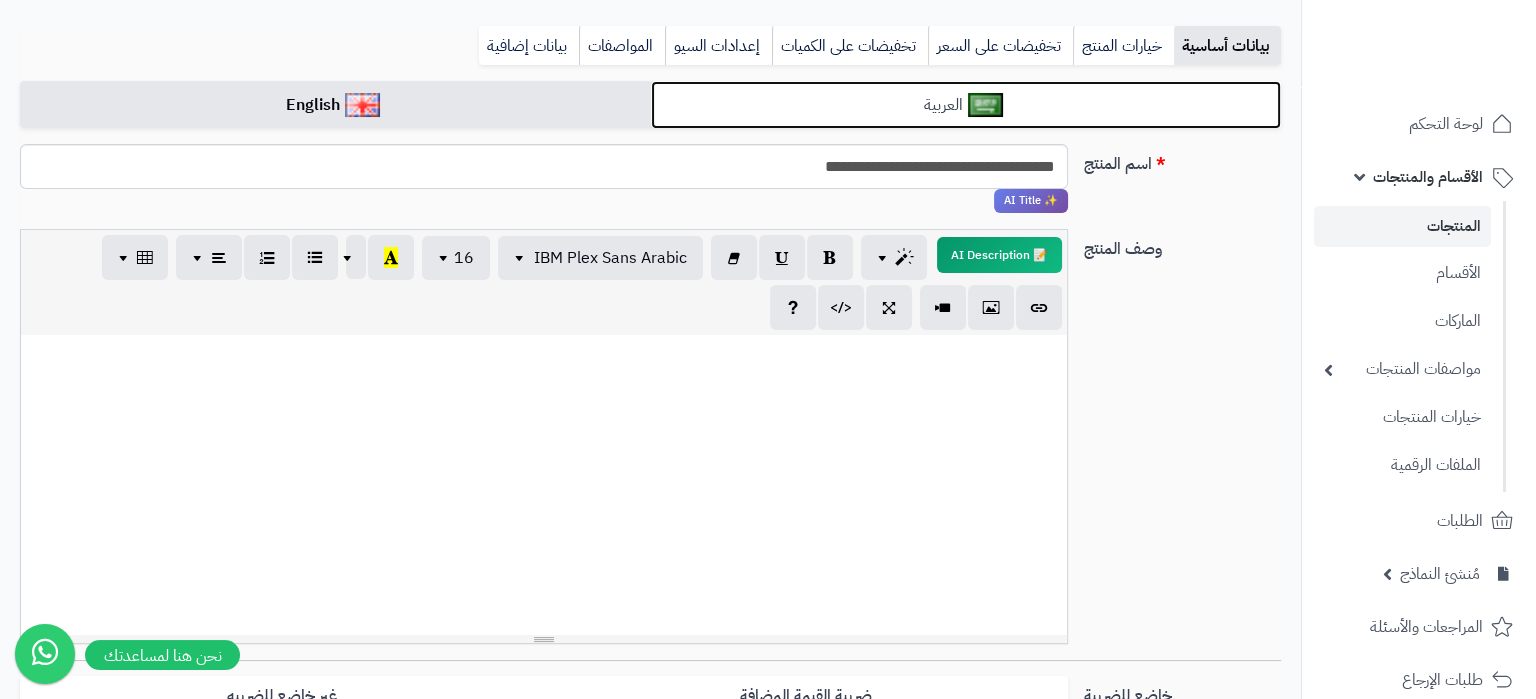 click on "العربية" at bounding box center [966, 105] 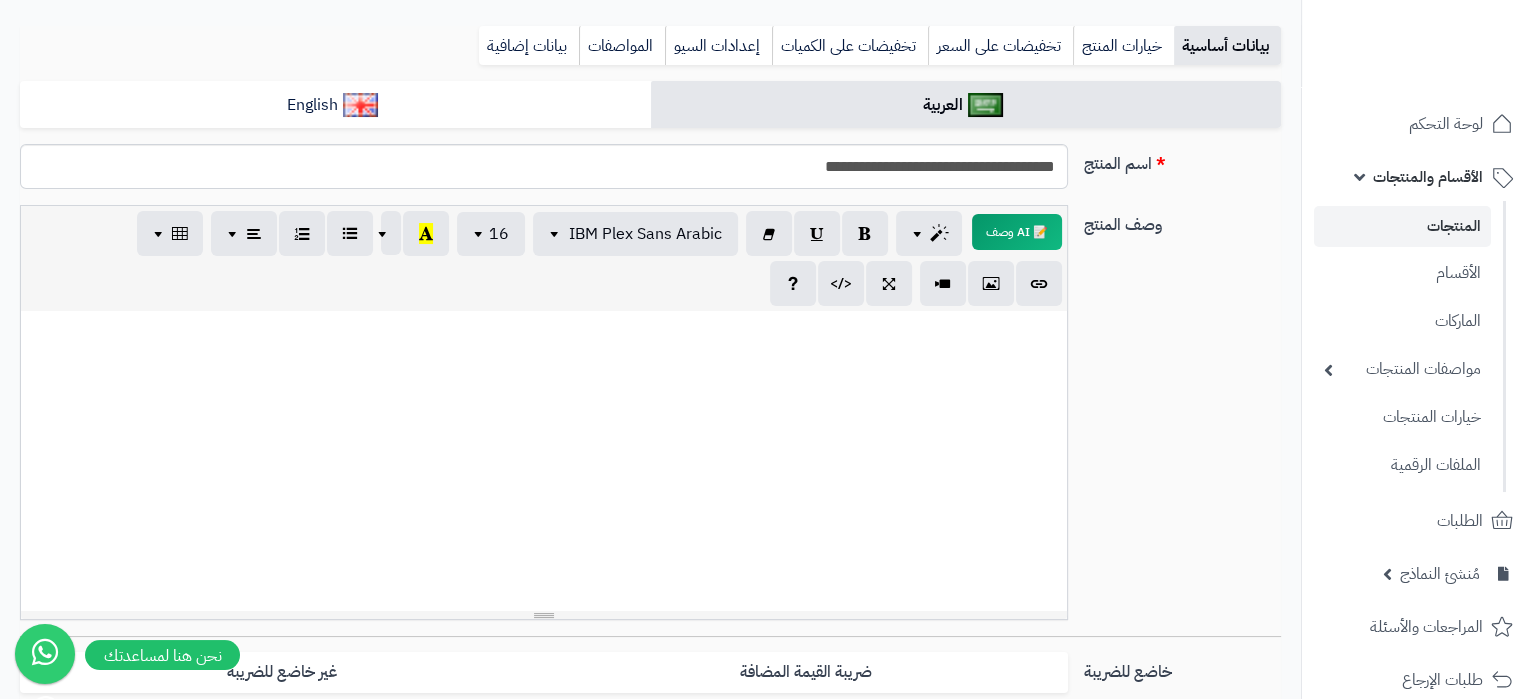 click at bounding box center (544, 461) 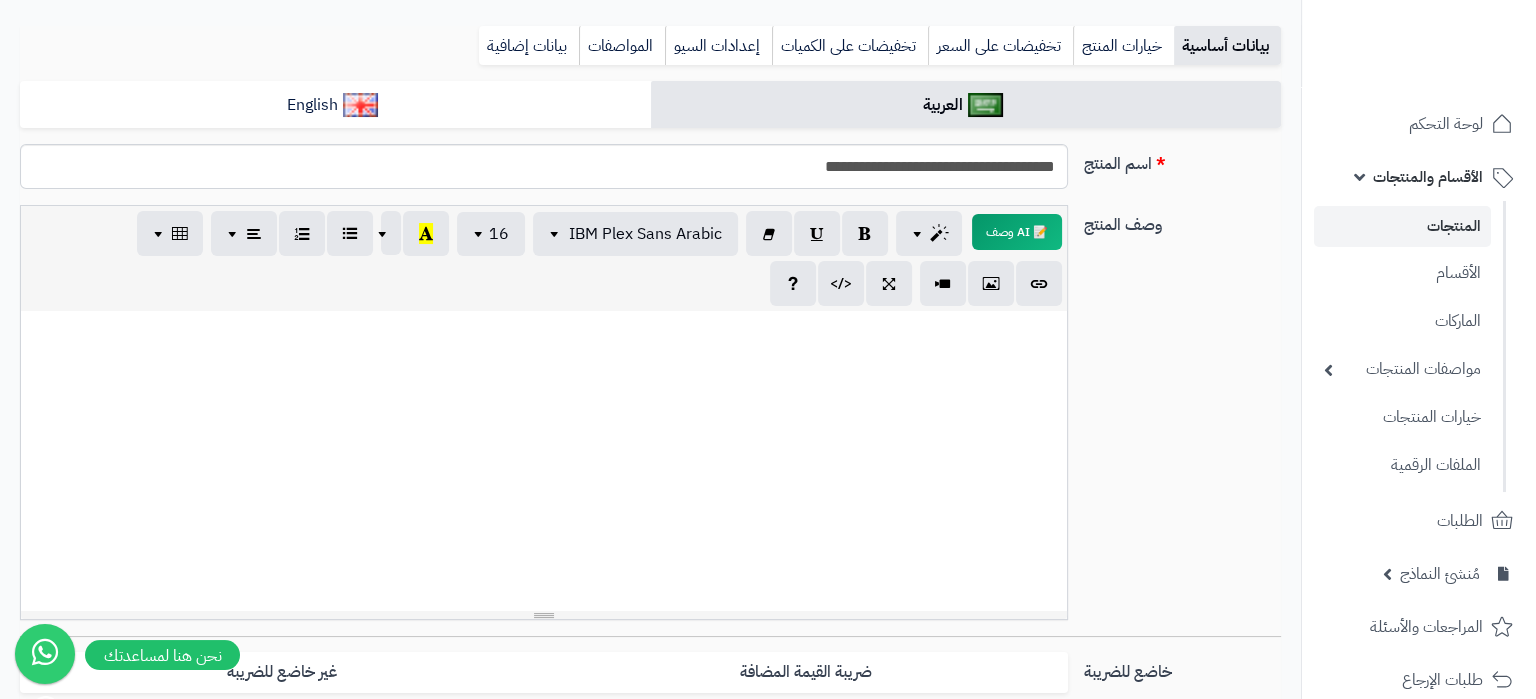 paste 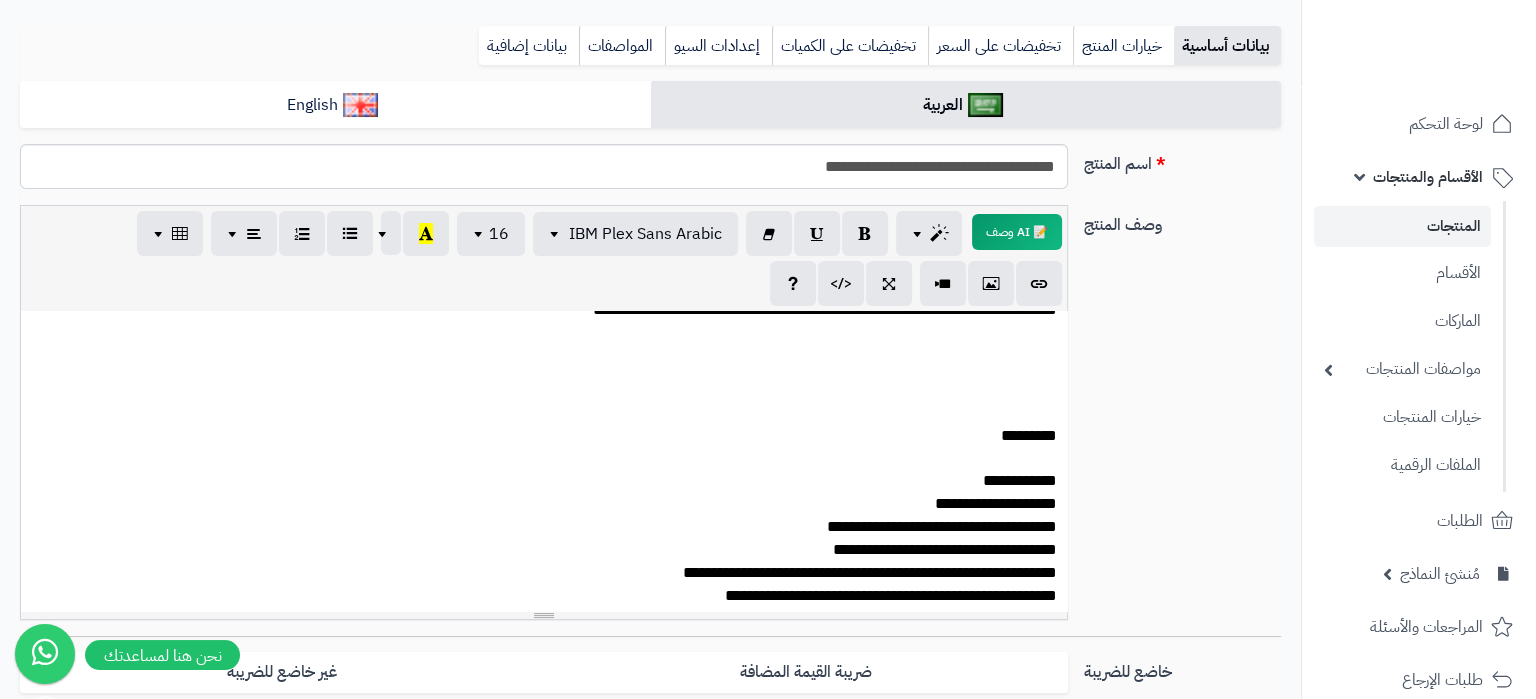 scroll, scrollTop: 0, scrollLeft: 0, axis: both 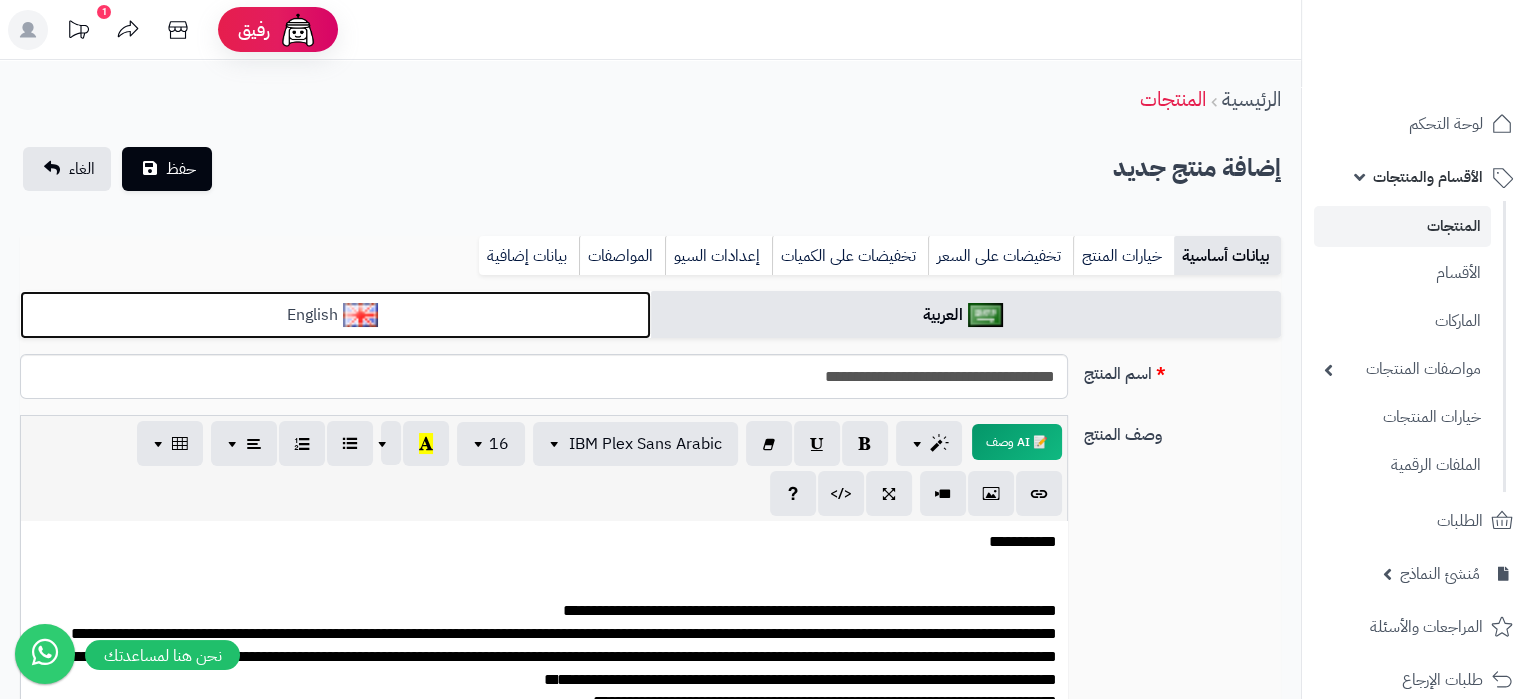 click on "English" at bounding box center (335, 315) 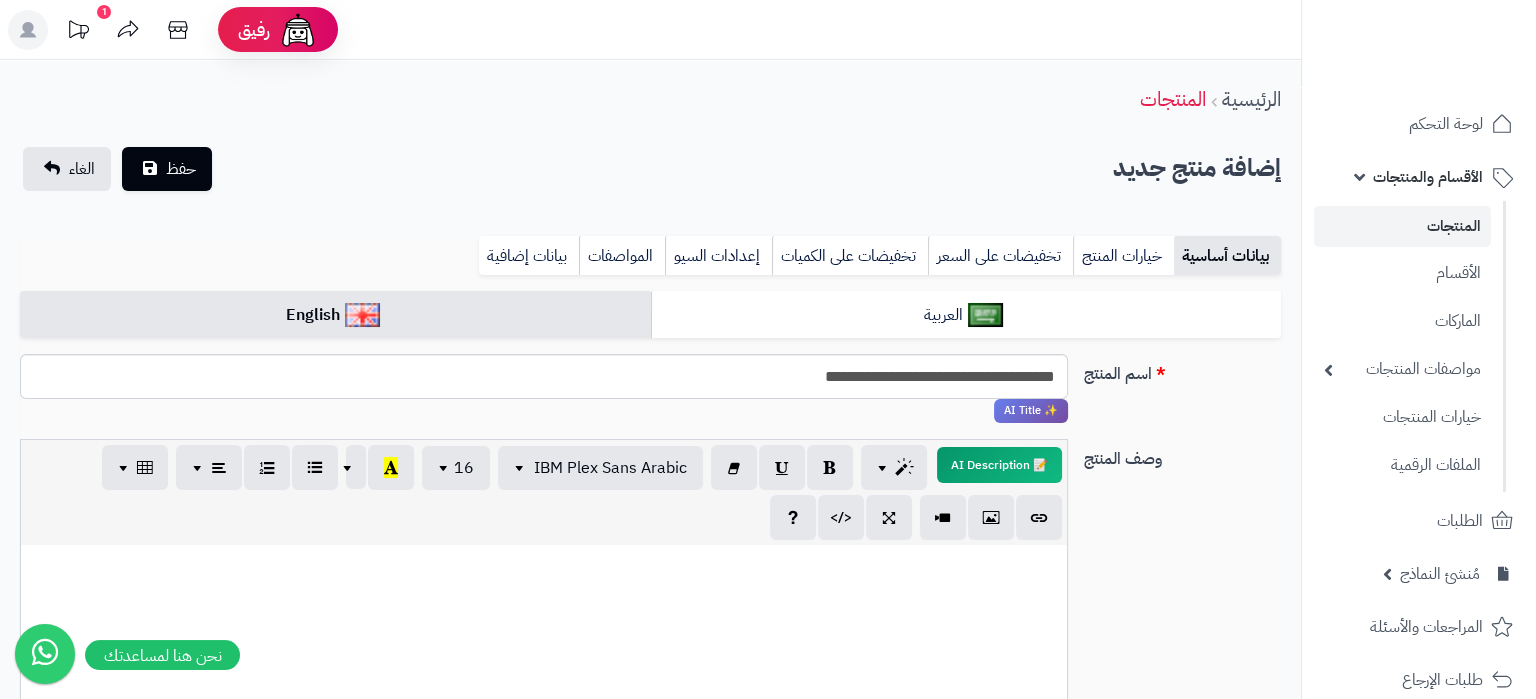 click at bounding box center [544, 695] 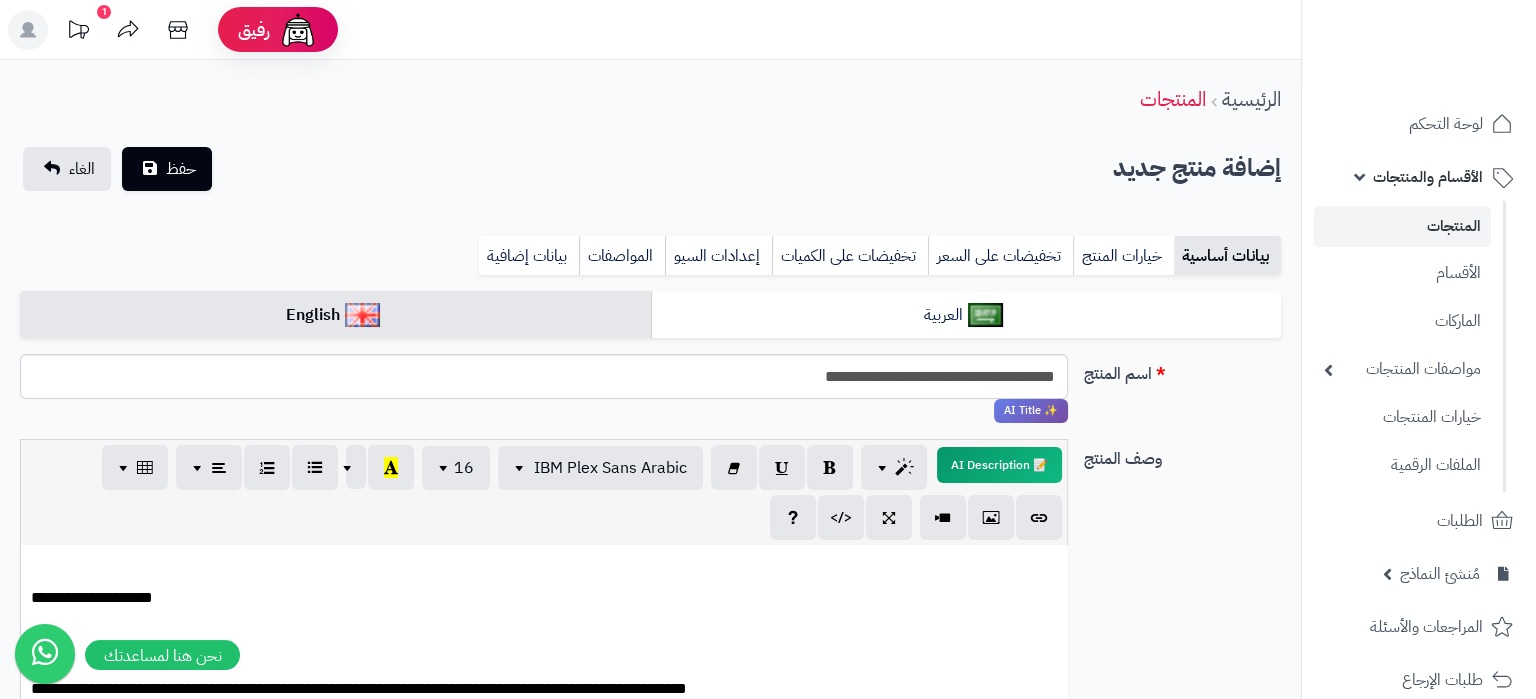 scroll, scrollTop: 146, scrollLeft: 0, axis: vertical 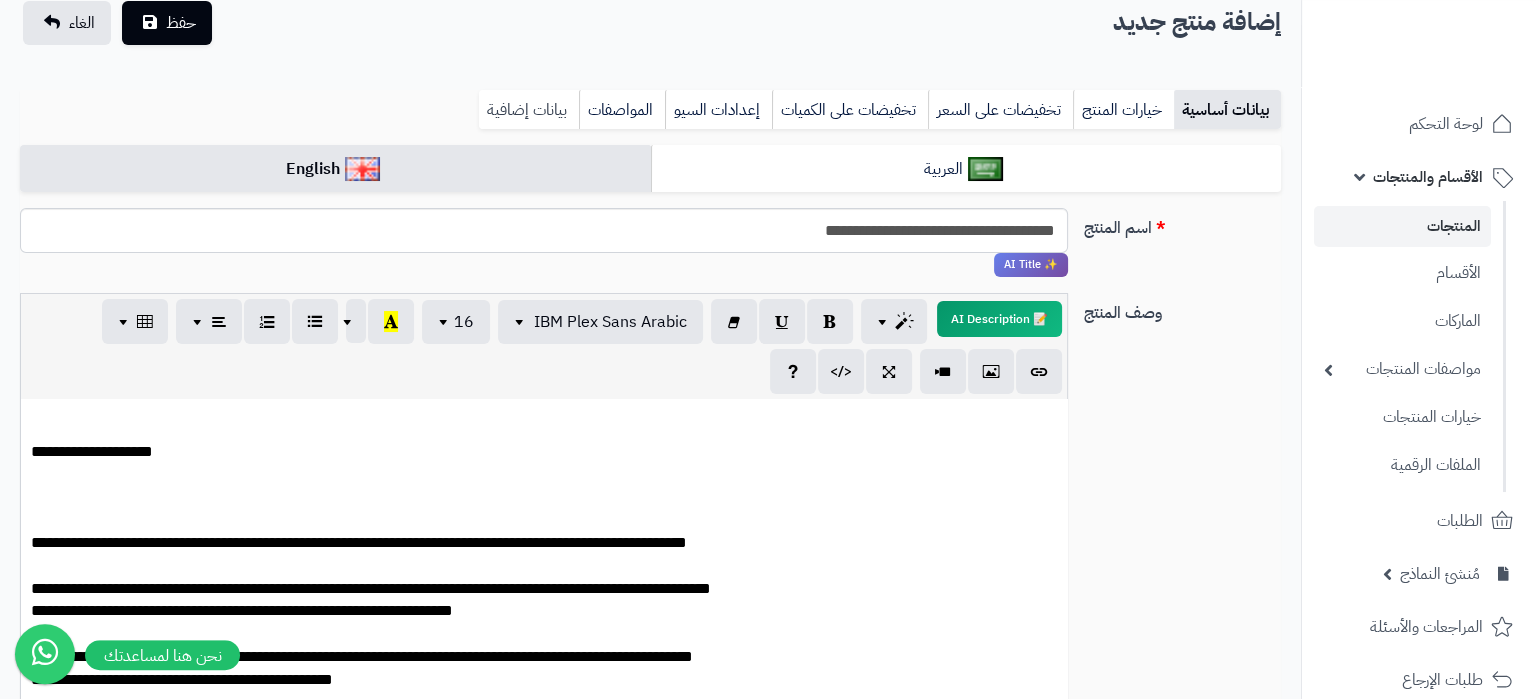click on "بيانات إضافية" at bounding box center (529, 110) 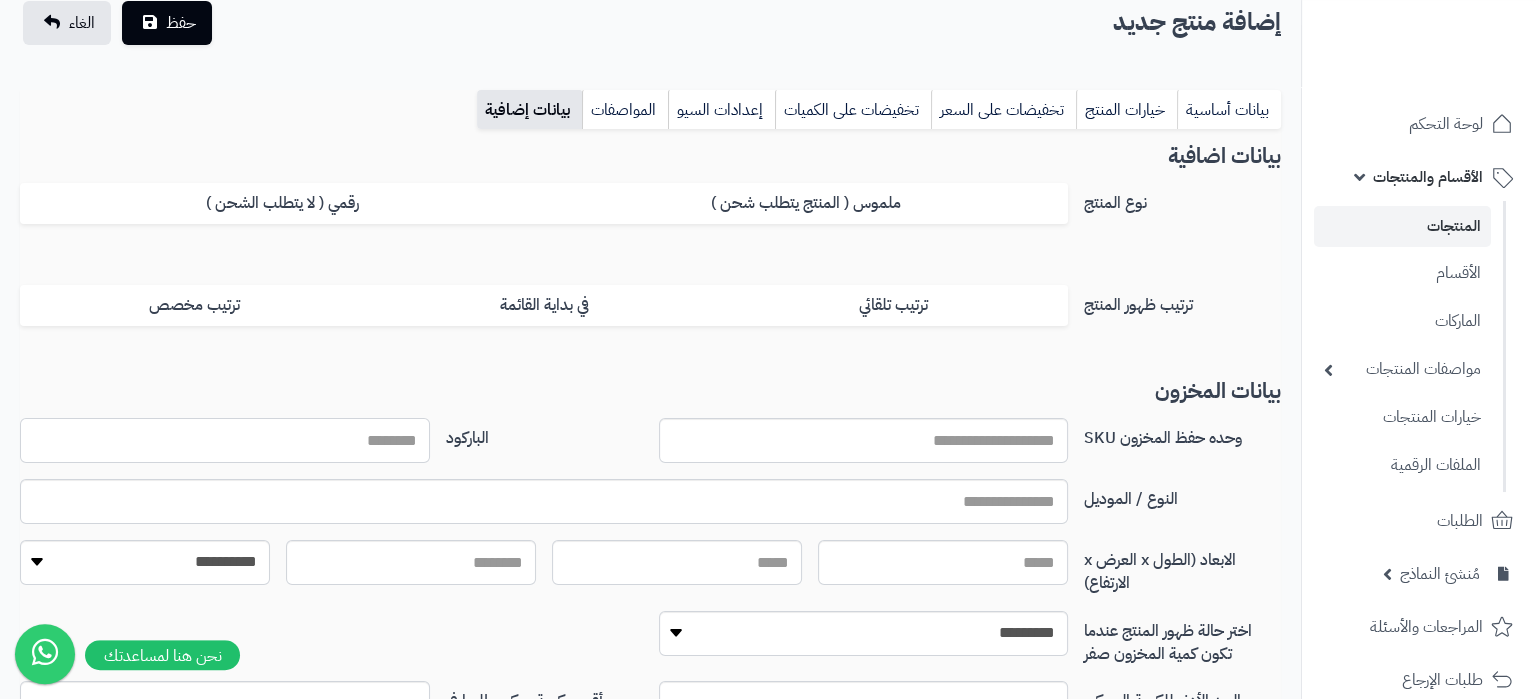 click on "الباركود" at bounding box center [225, 440] 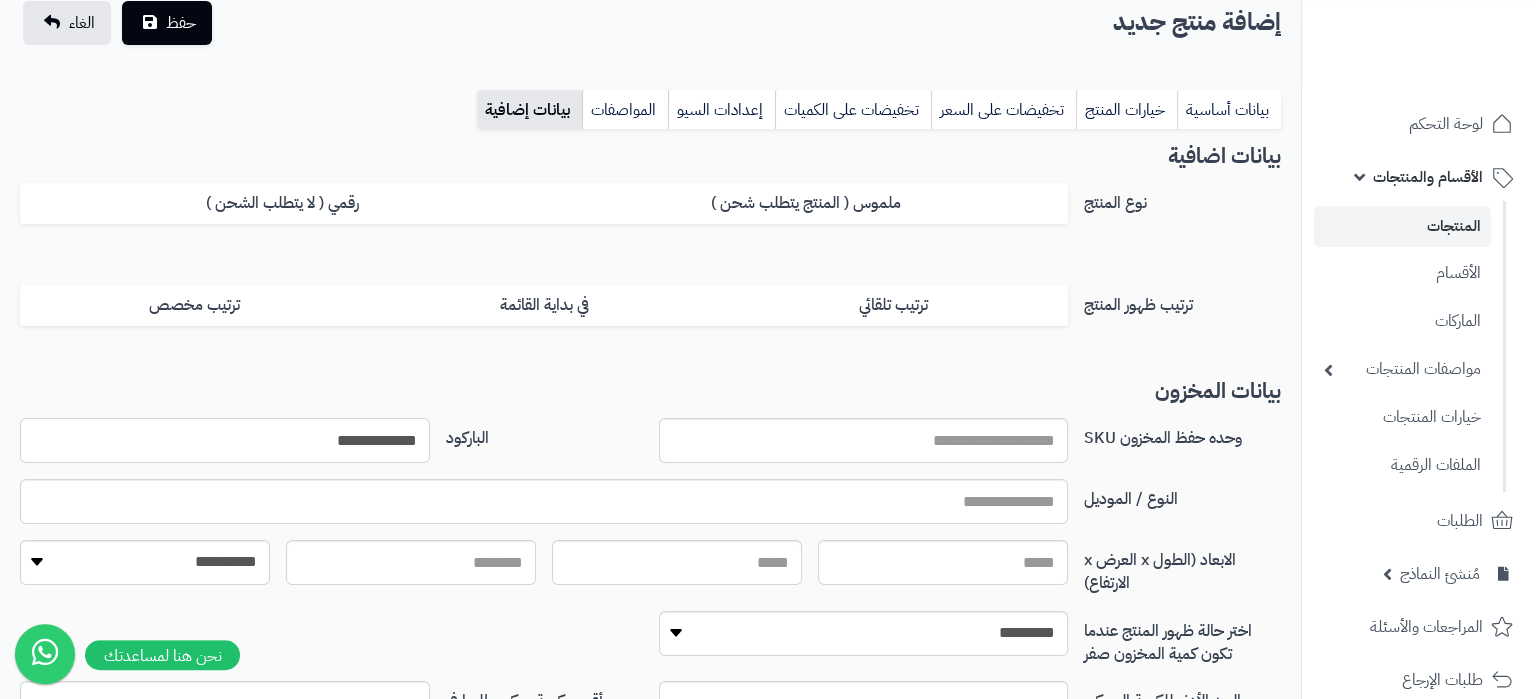 type on "**********" 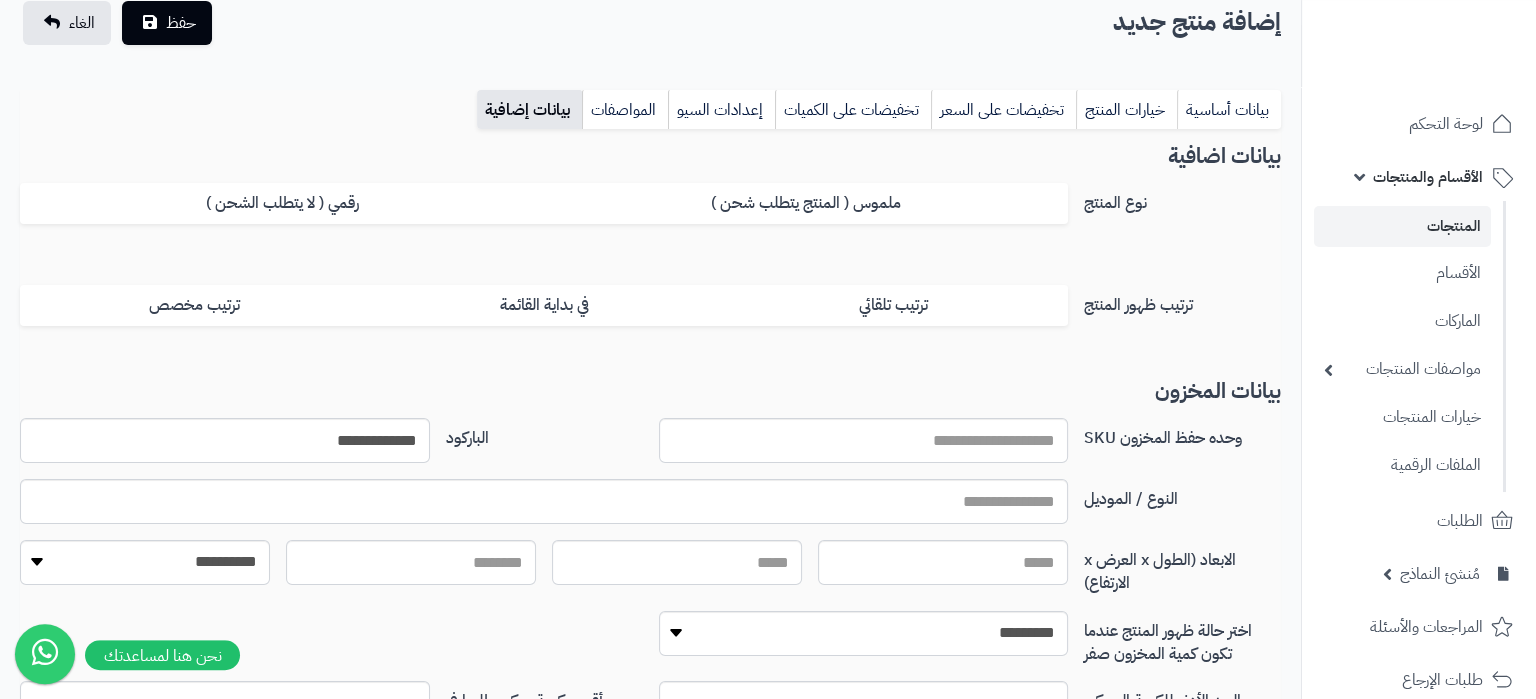 click on "**********" at bounding box center (650, 566) 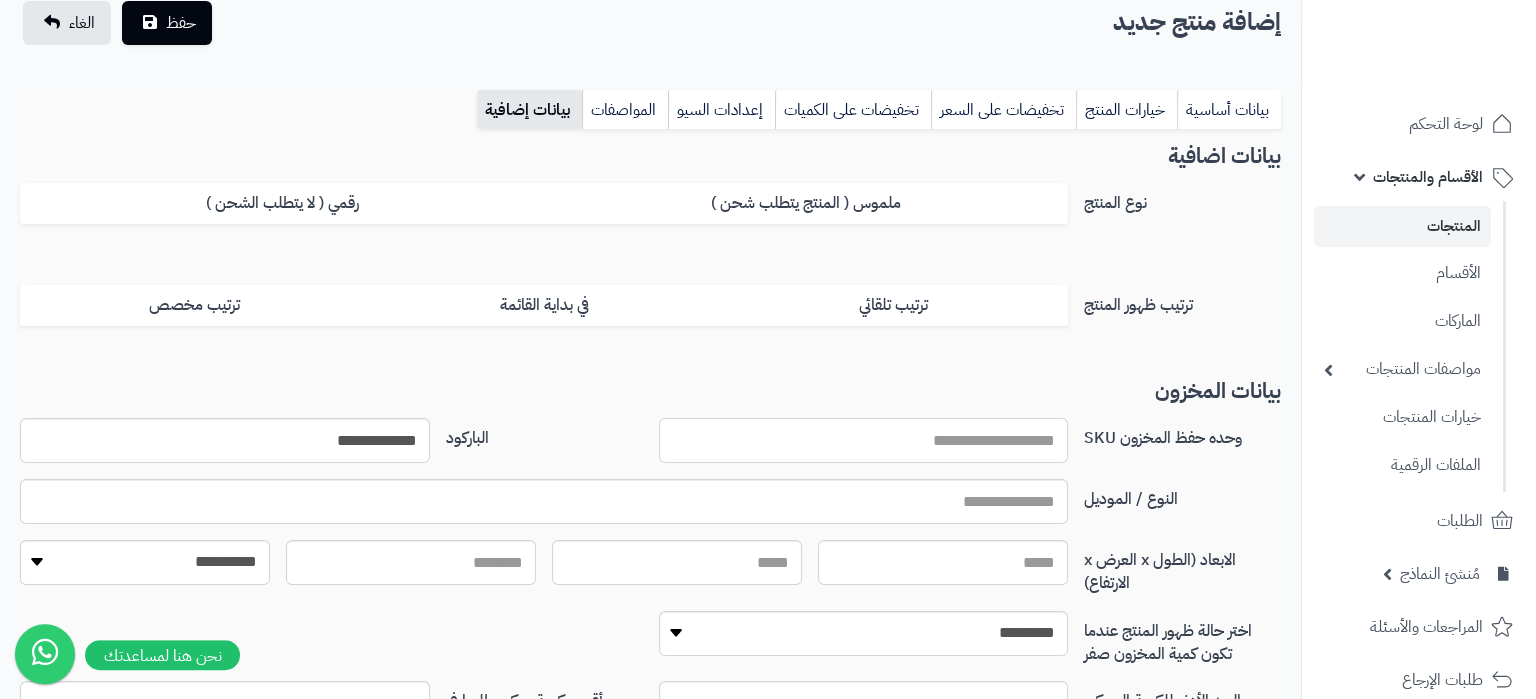 click on "وحده حفظ المخزون SKU" at bounding box center (864, 440) 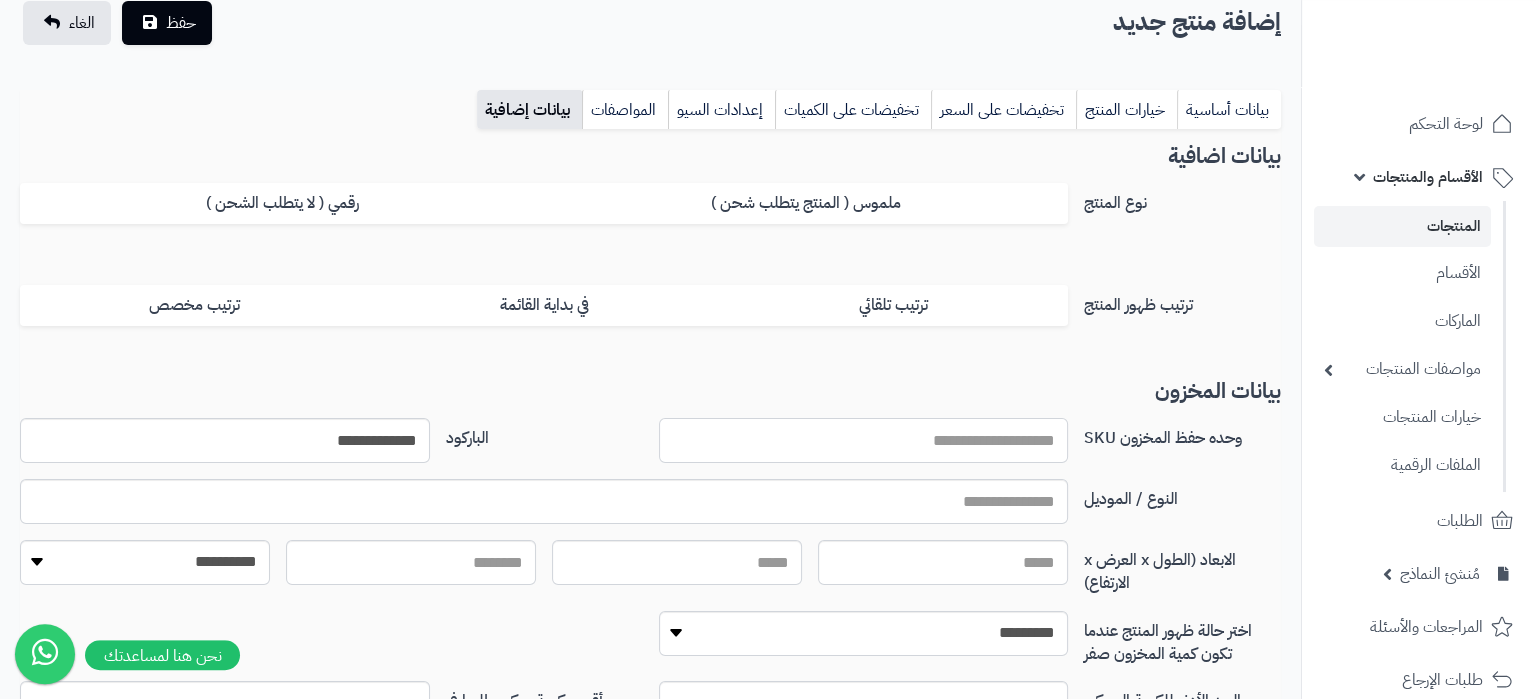 paste on "**********" 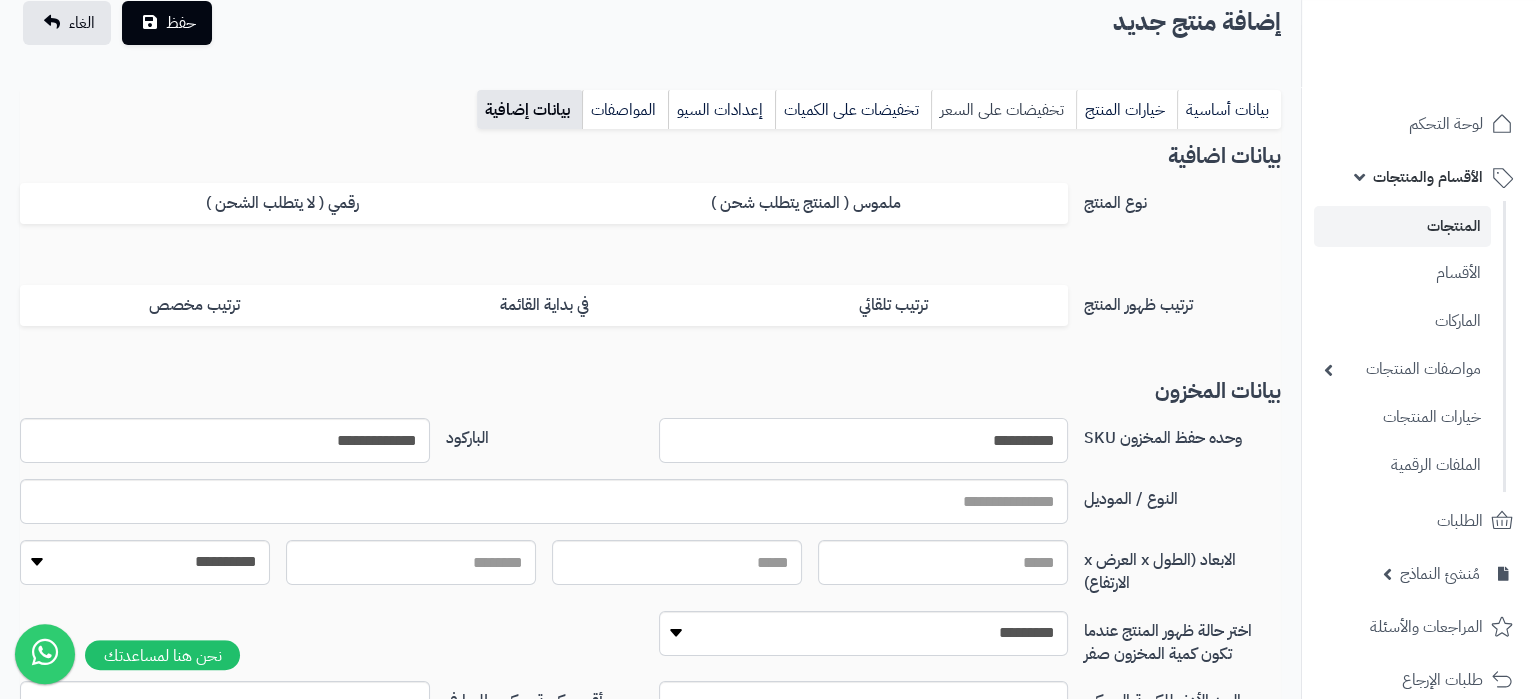 type on "**********" 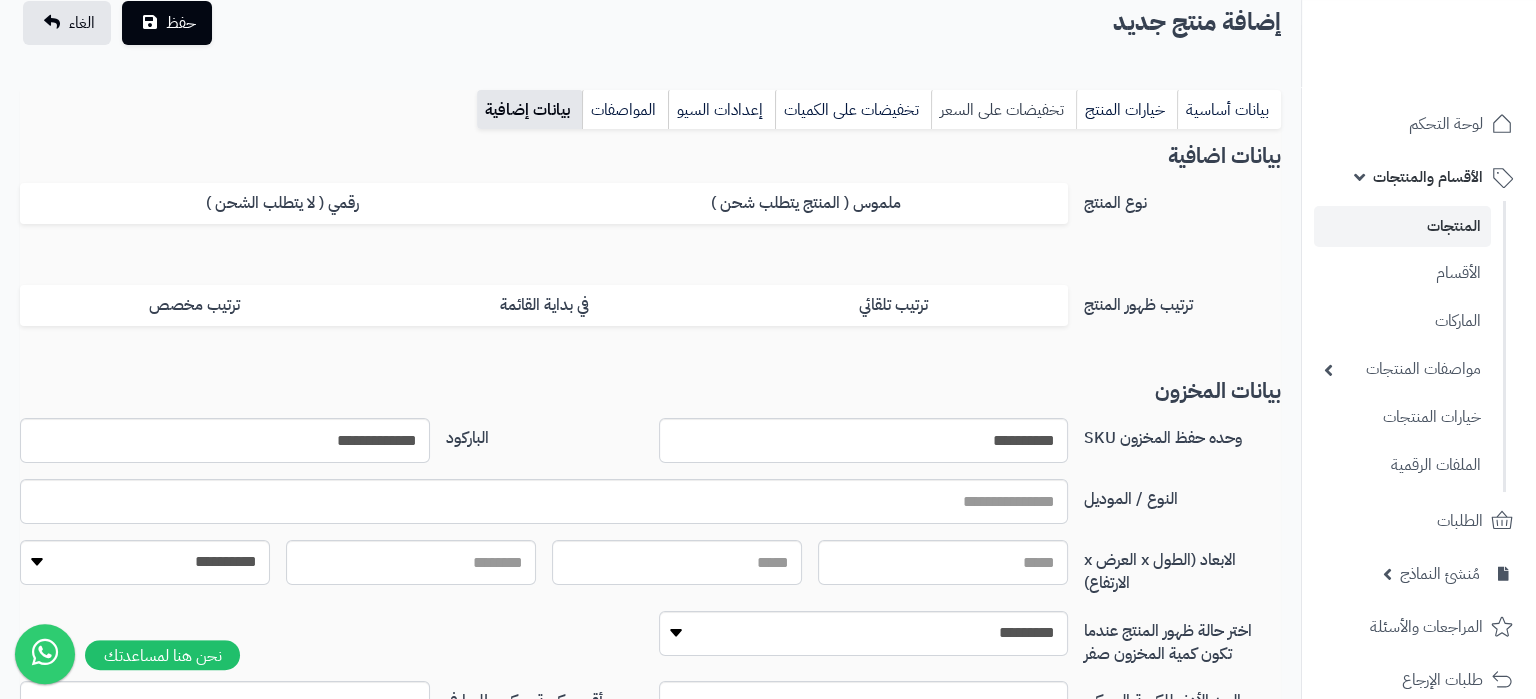click on "تخفيضات على السعر" at bounding box center [1003, 110] 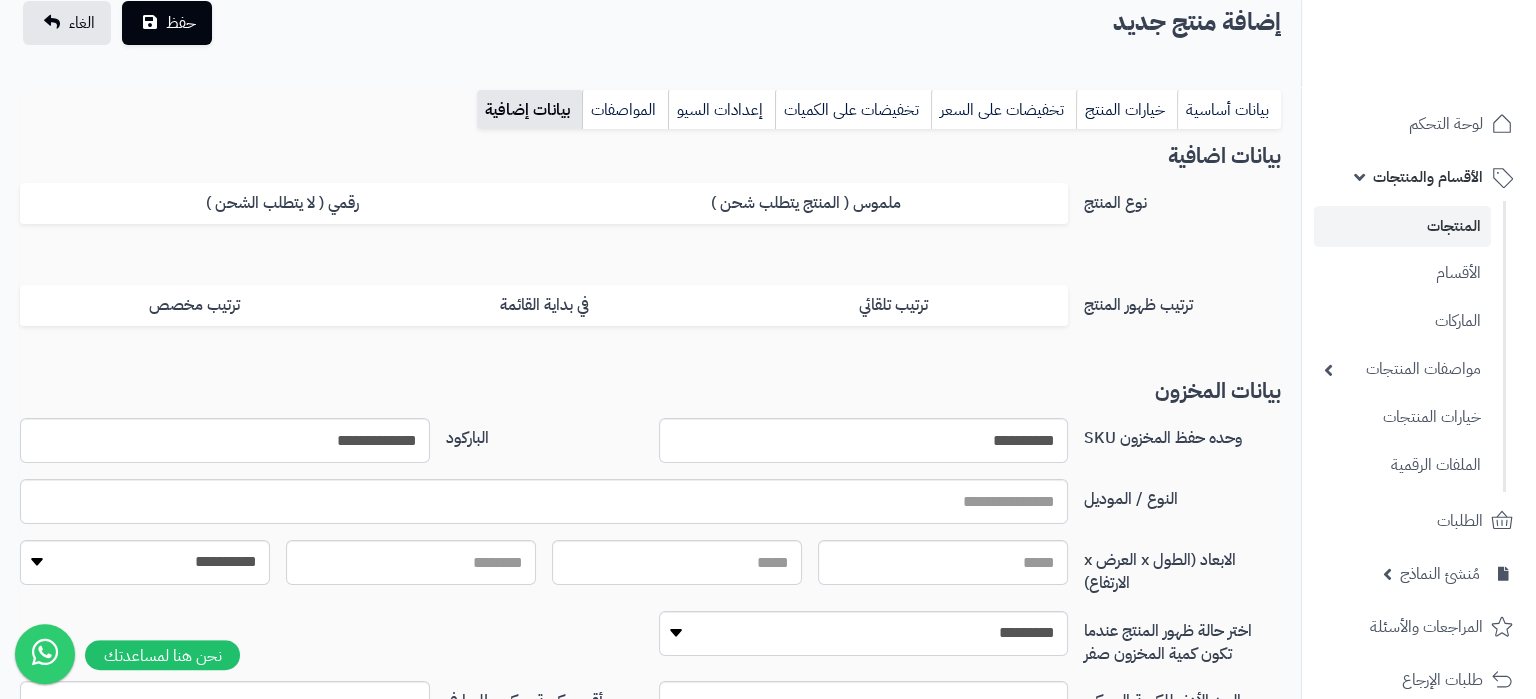 scroll, scrollTop: 0, scrollLeft: 0, axis: both 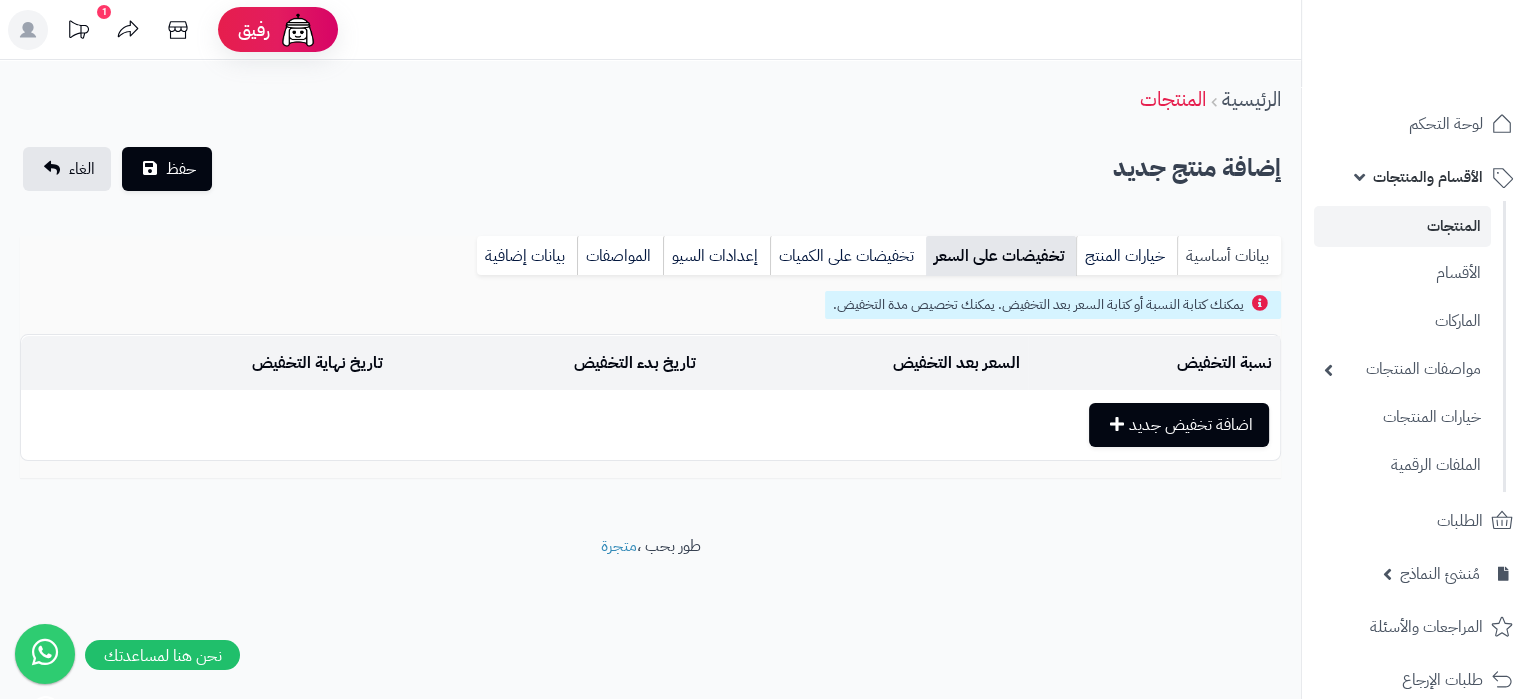 click on "بيانات أساسية" at bounding box center [1229, 256] 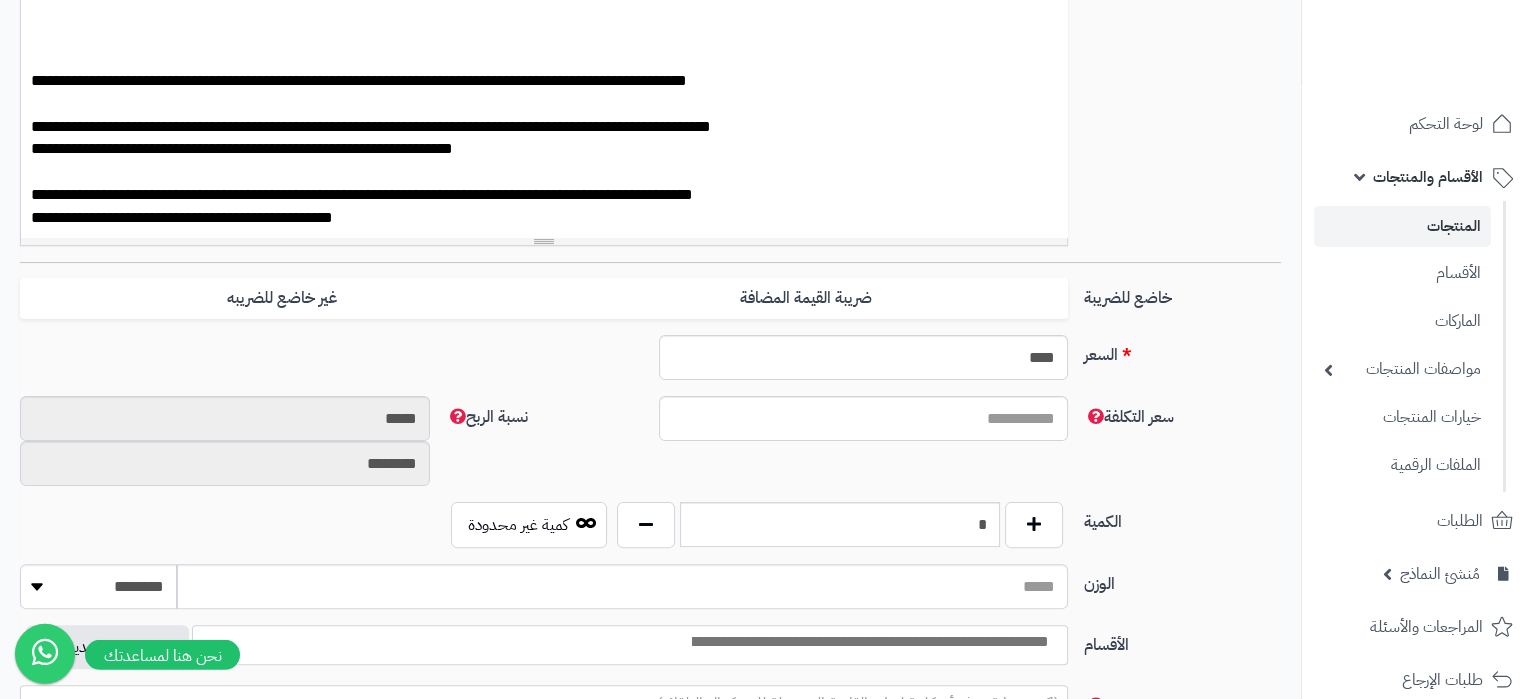 scroll, scrollTop: 630, scrollLeft: 0, axis: vertical 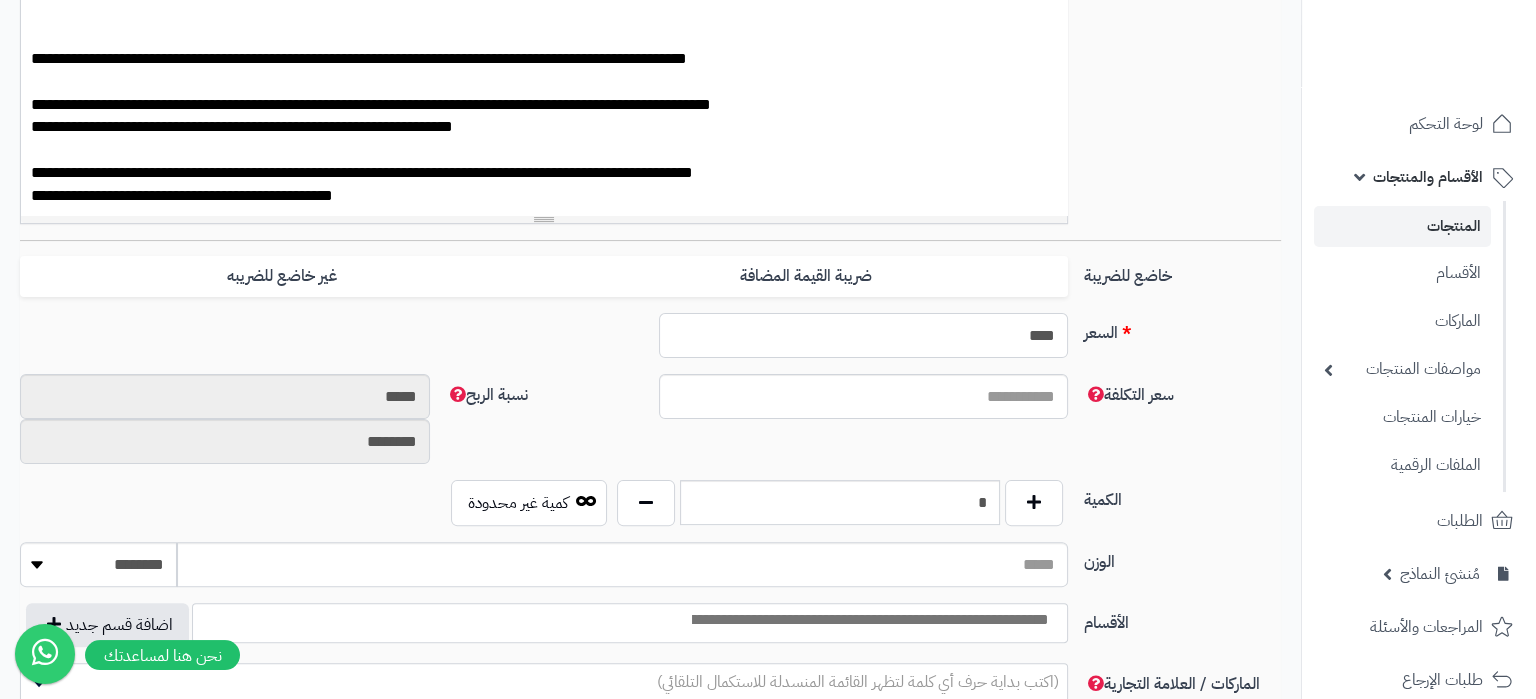 click on "****" at bounding box center (864, 335) 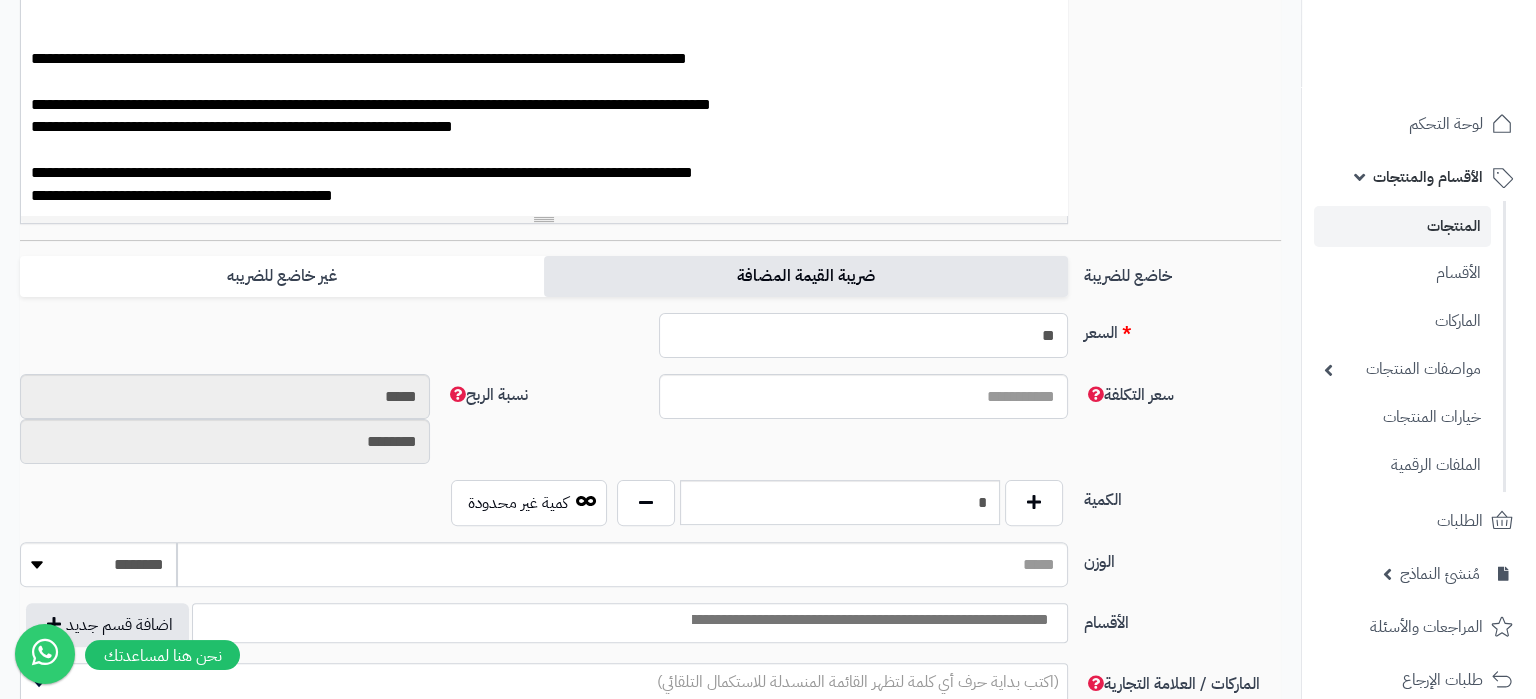 type on "**" 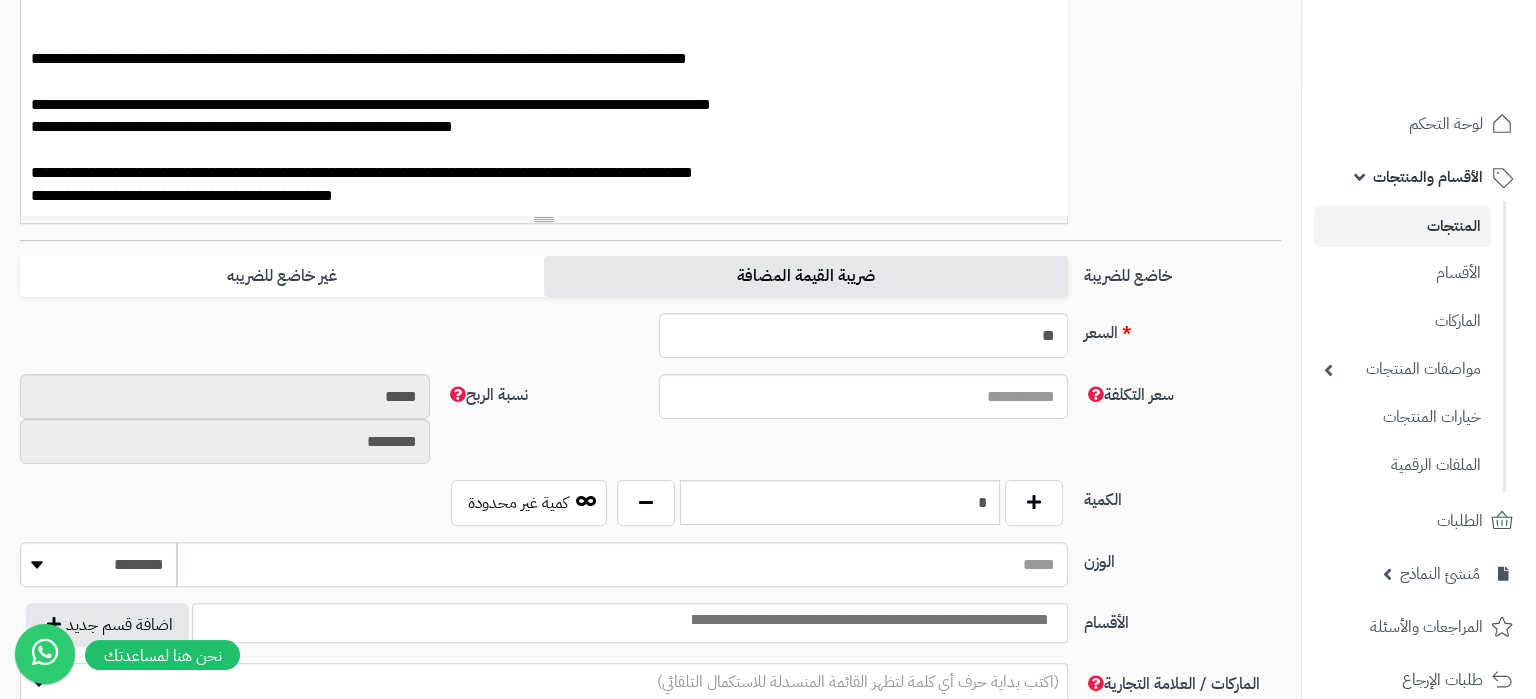 click on "ضريبة القيمة المضافة" at bounding box center [806, 276] 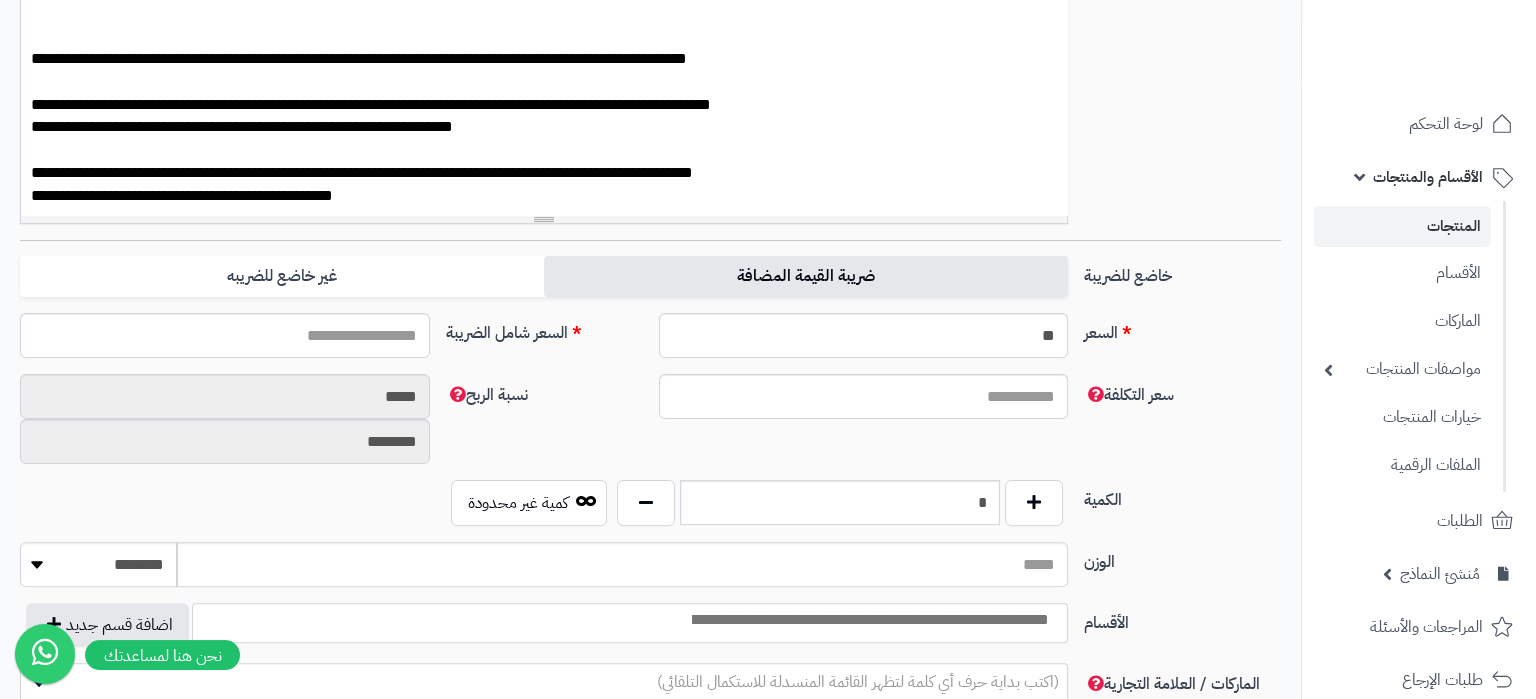 type on "*****" 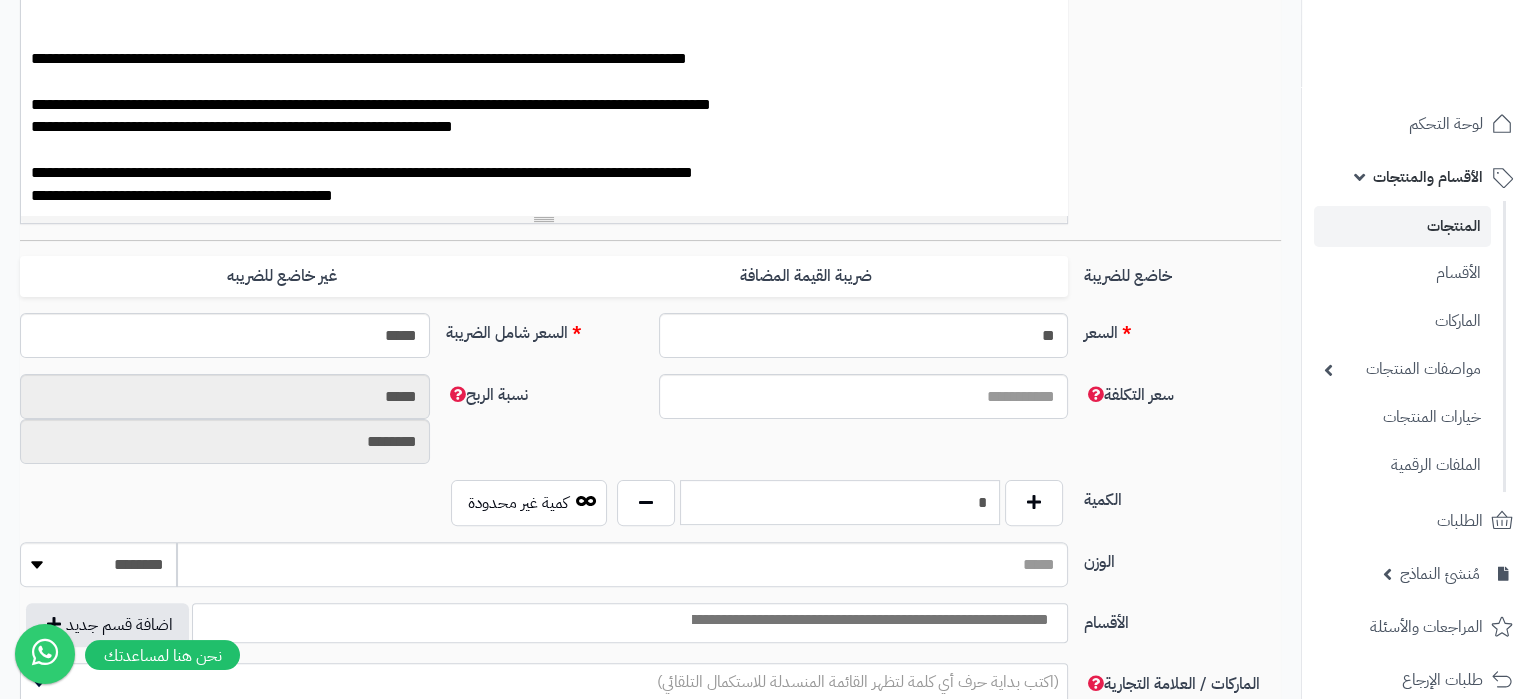 drag, startPoint x: 892, startPoint y: 516, endPoint x: 1122, endPoint y: 503, distance: 230.3671 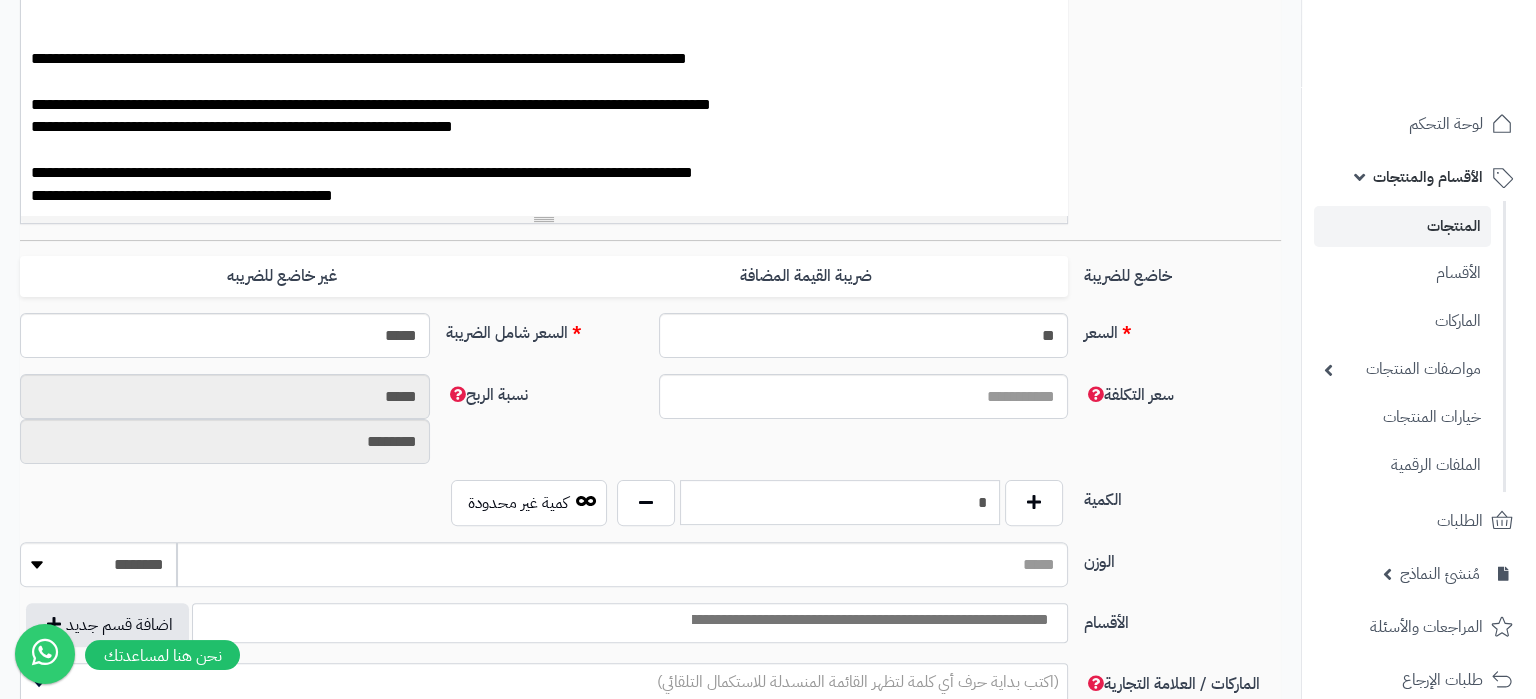 type on "*" 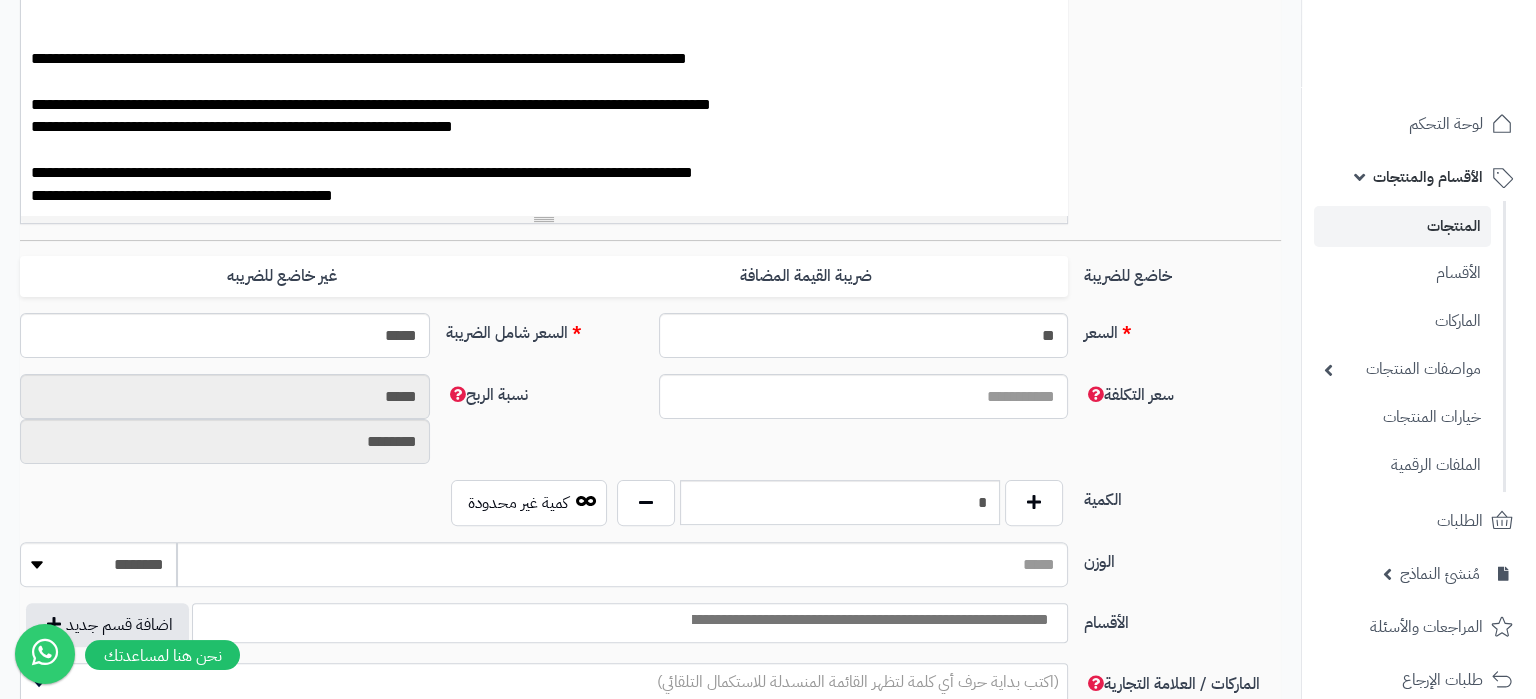 click on "الكمية
*
كمية غير محدودة" at bounding box center (650, 511) 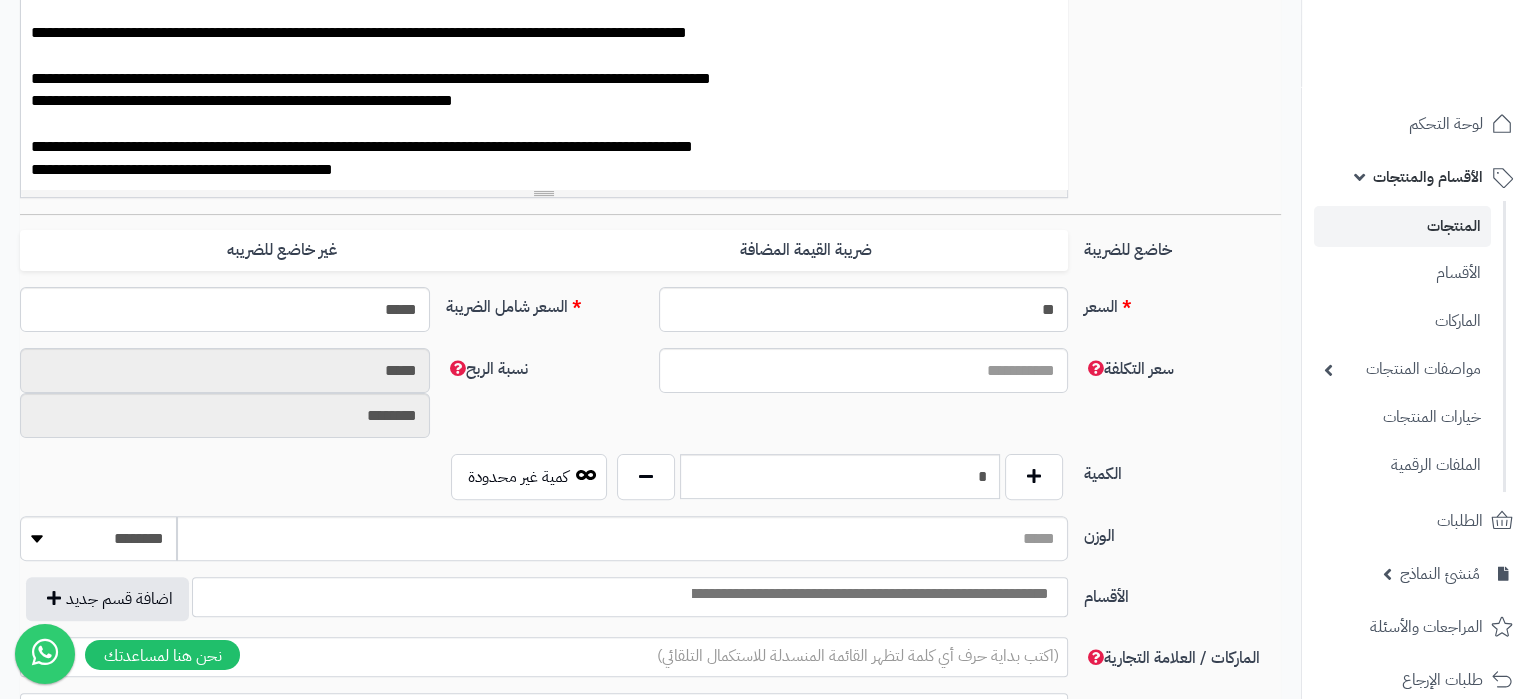 scroll, scrollTop: 840, scrollLeft: 0, axis: vertical 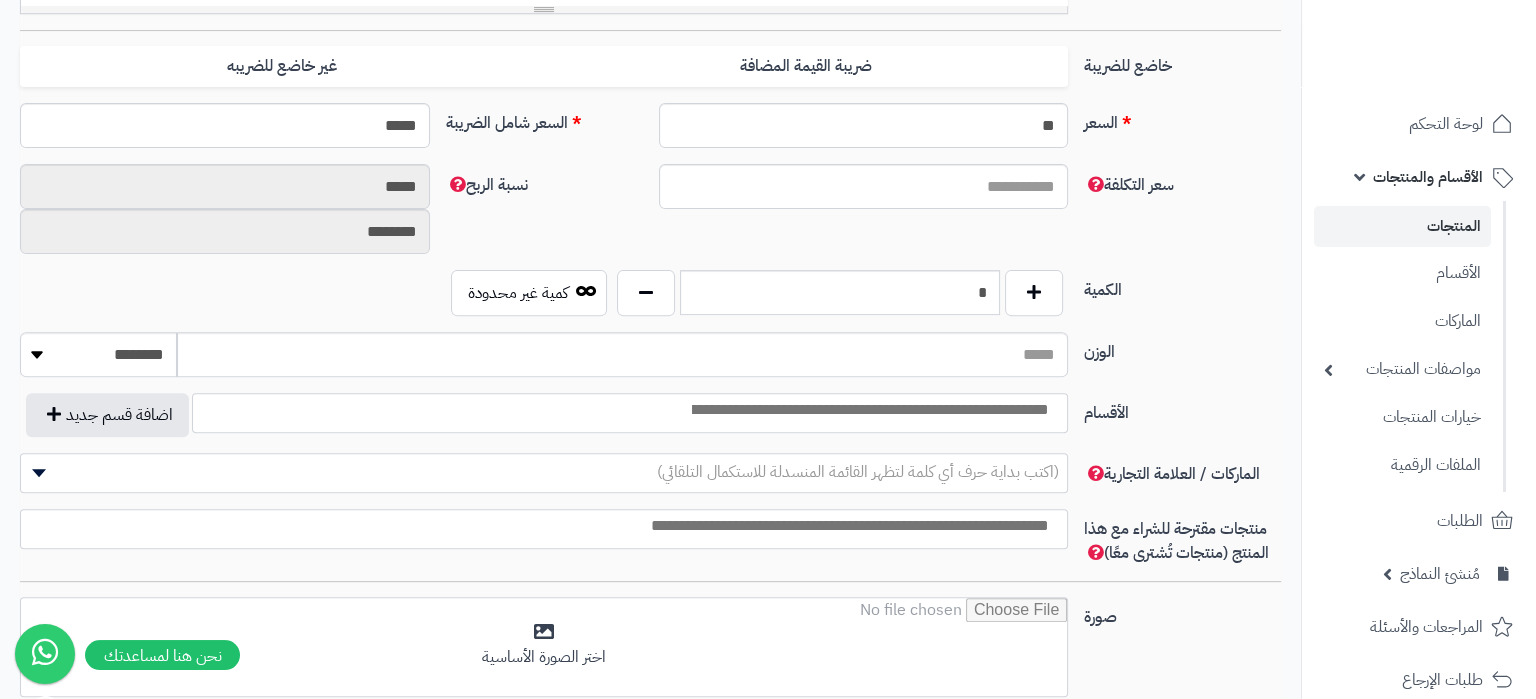 click at bounding box center (869, 410) 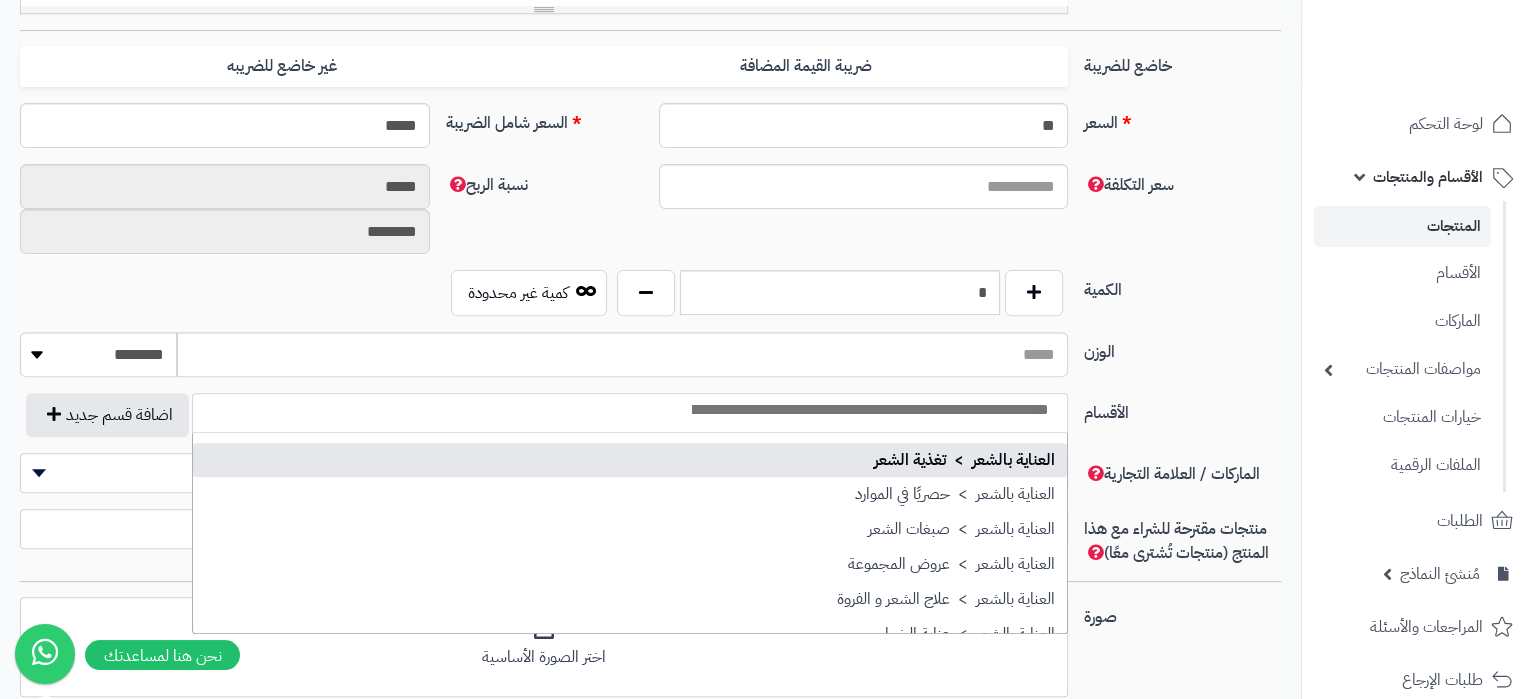 scroll, scrollTop: 2610, scrollLeft: 0, axis: vertical 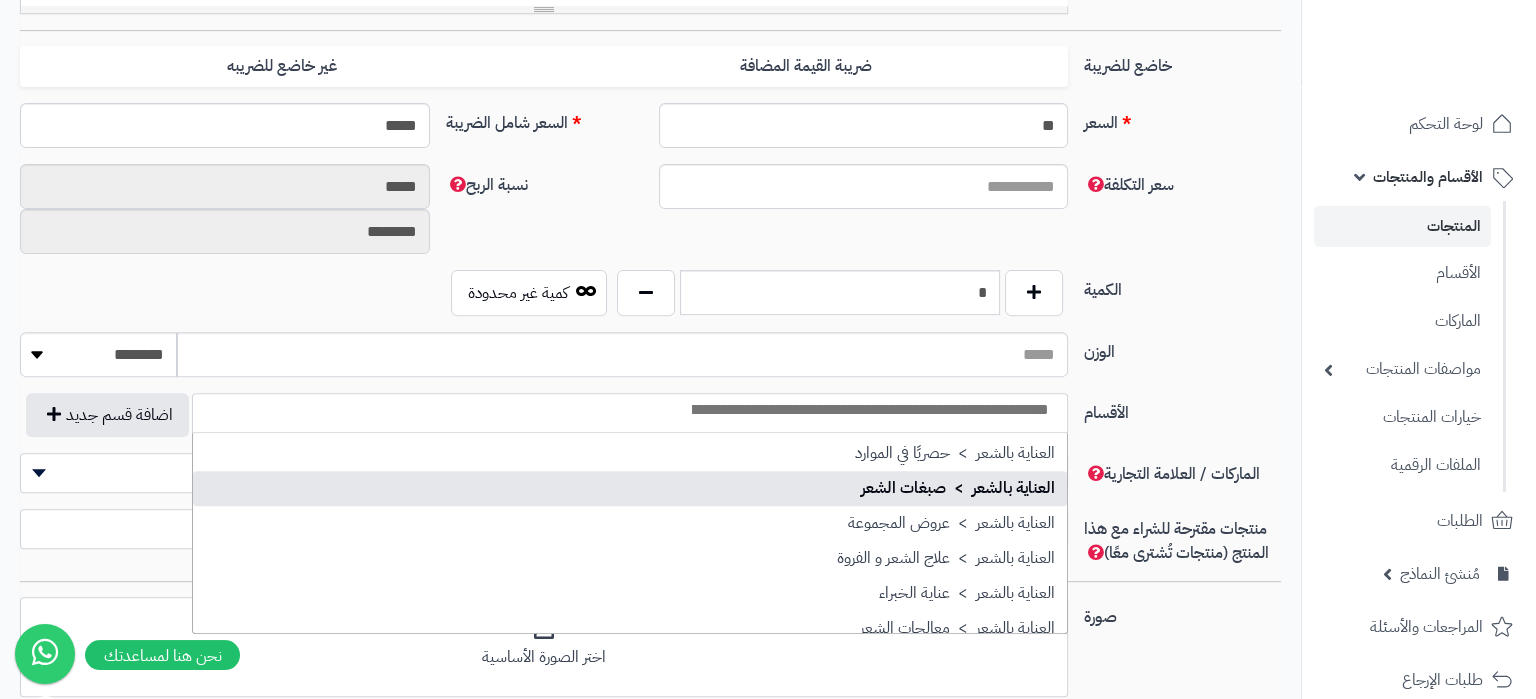 select on "***" 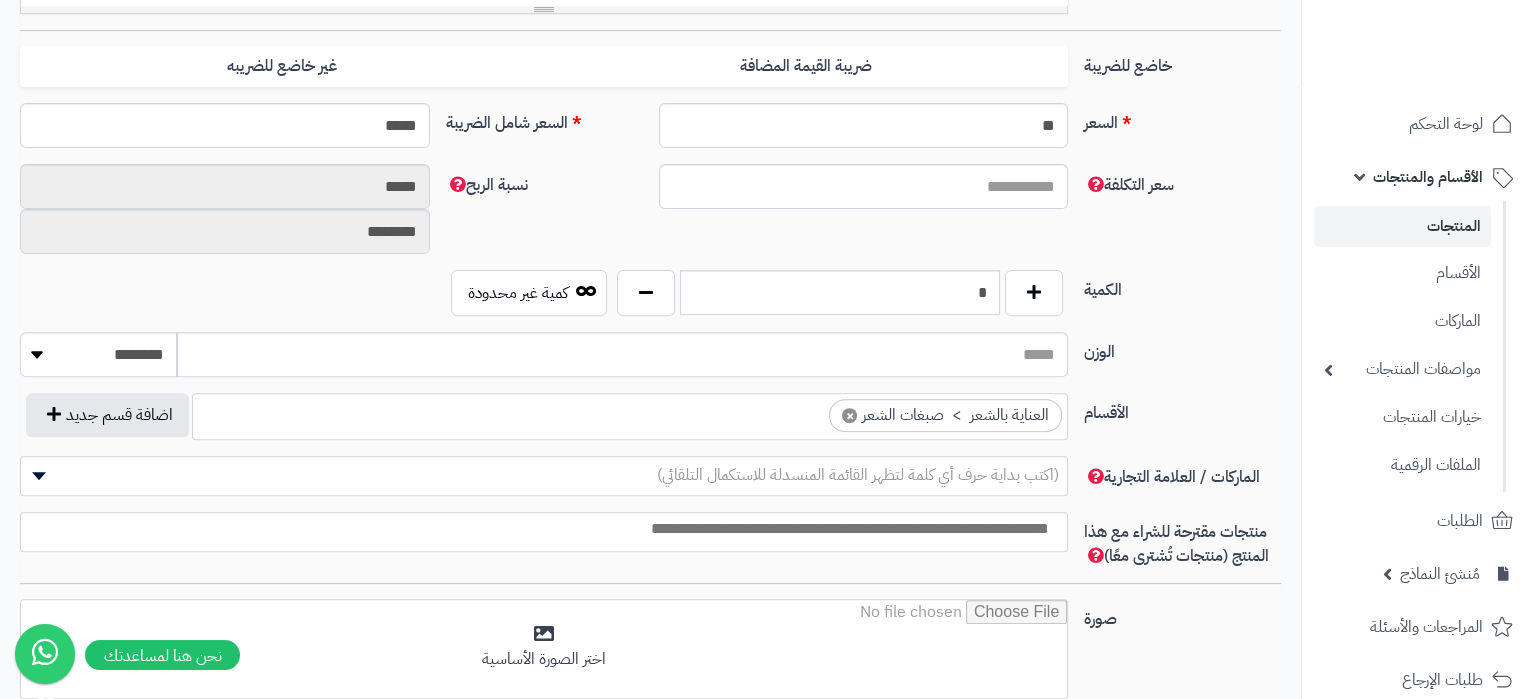 click on "**********" at bounding box center [650, 424] 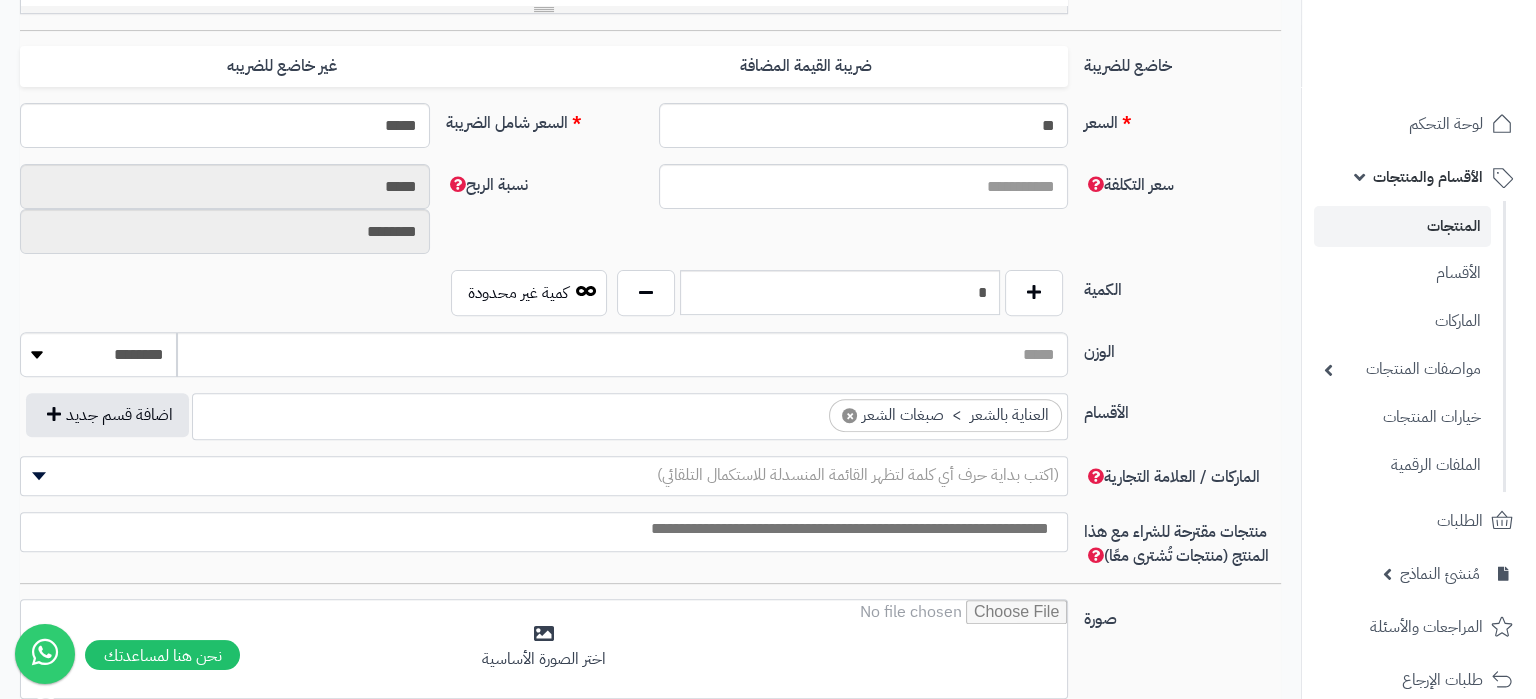 click on "(اكتب بداية حرف أي كلمة لتظهر القائمة المنسدلة للاستكمال التلقائي)" at bounding box center (858, 475) 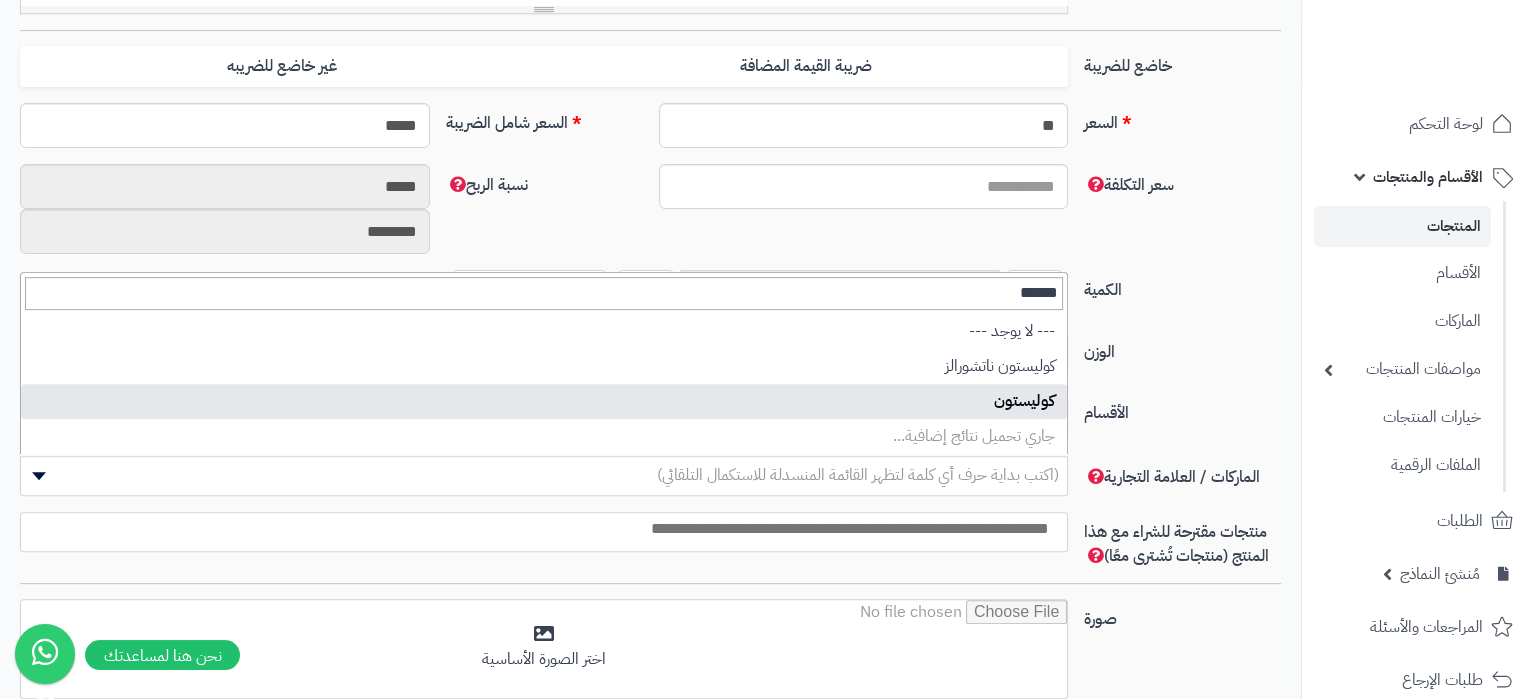 type on "******" 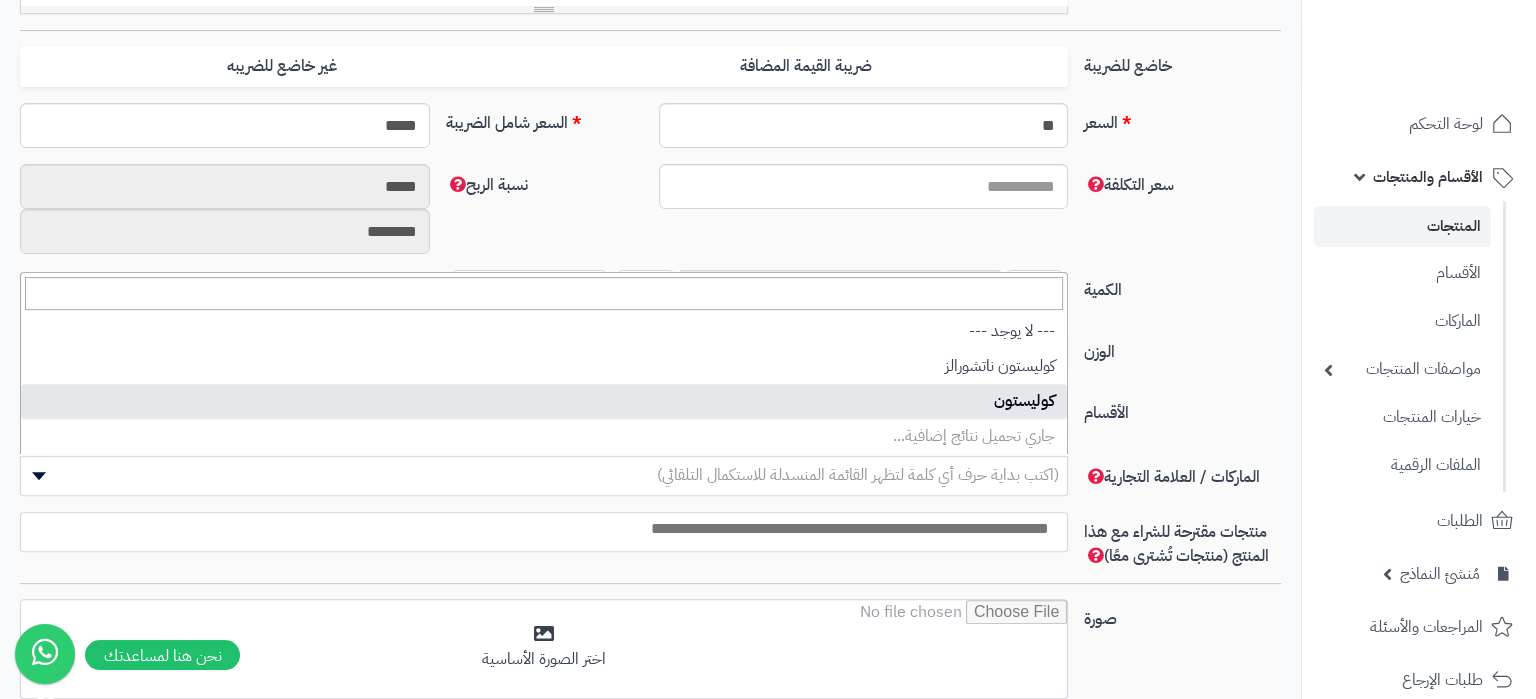 select on "****" 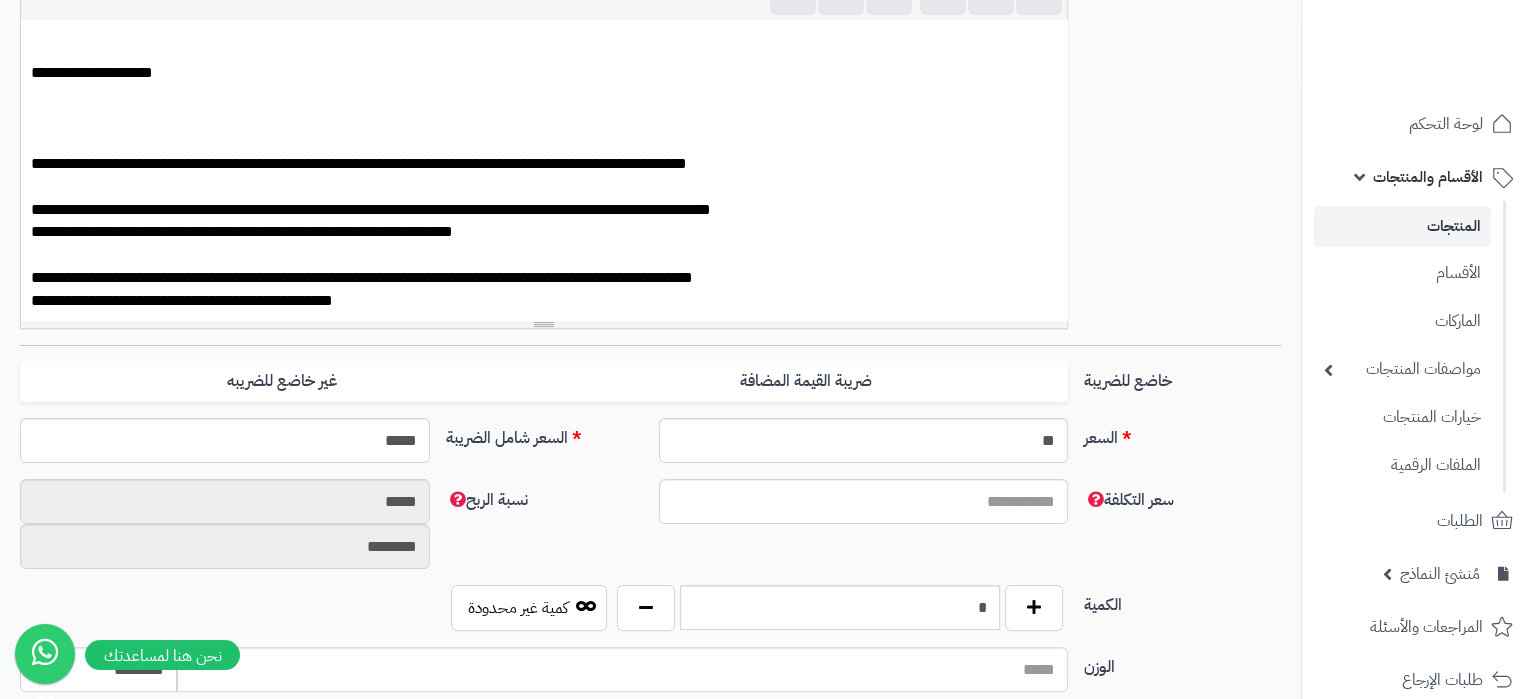 scroll, scrollTop: 0, scrollLeft: 0, axis: both 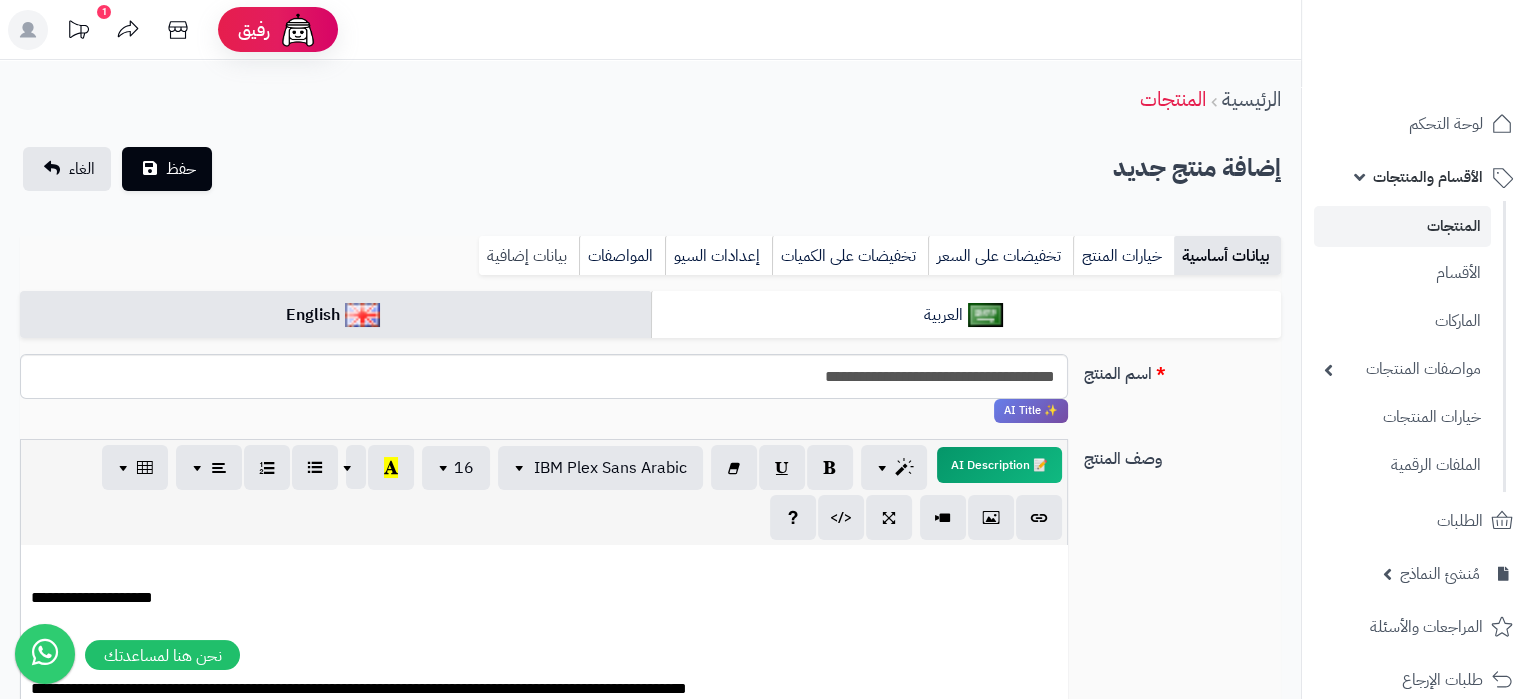 click on "بيانات إضافية" at bounding box center (529, 256) 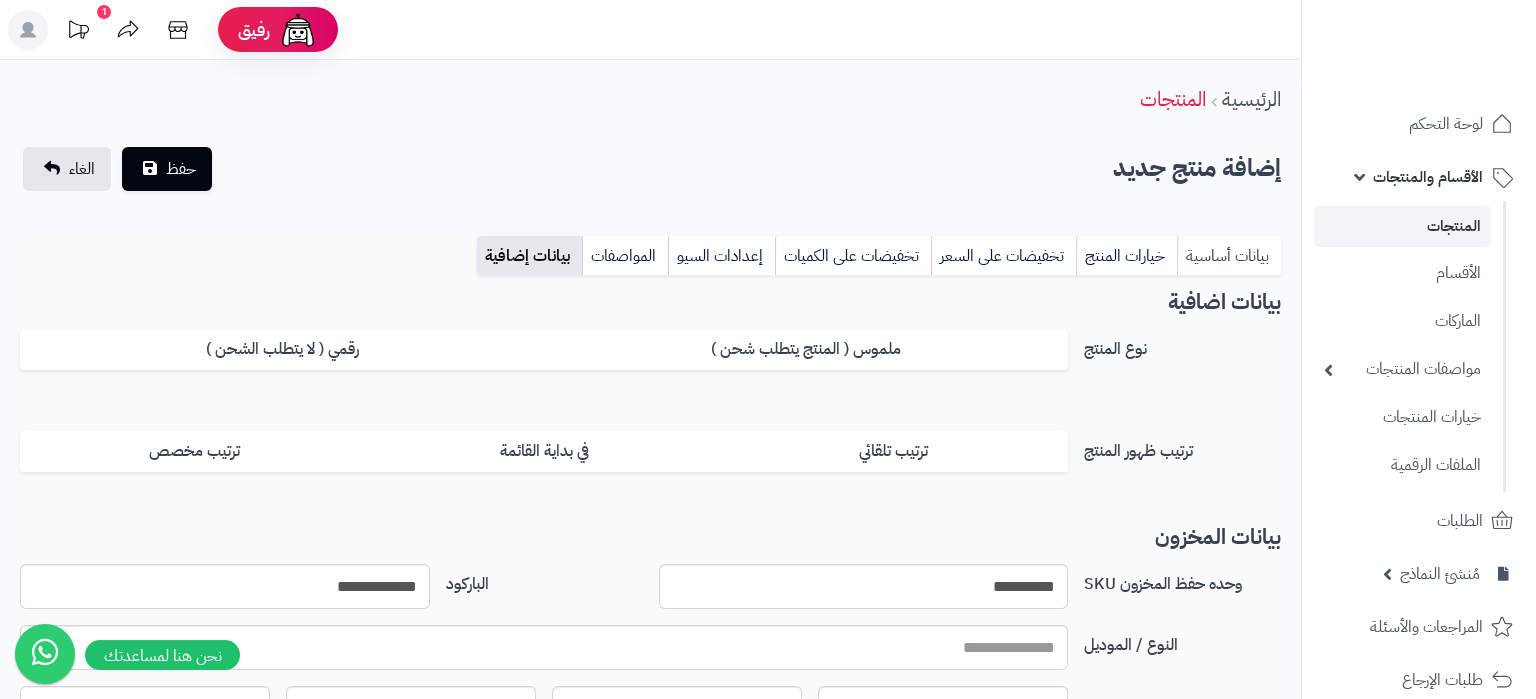click on "بيانات أساسية" at bounding box center (1229, 256) 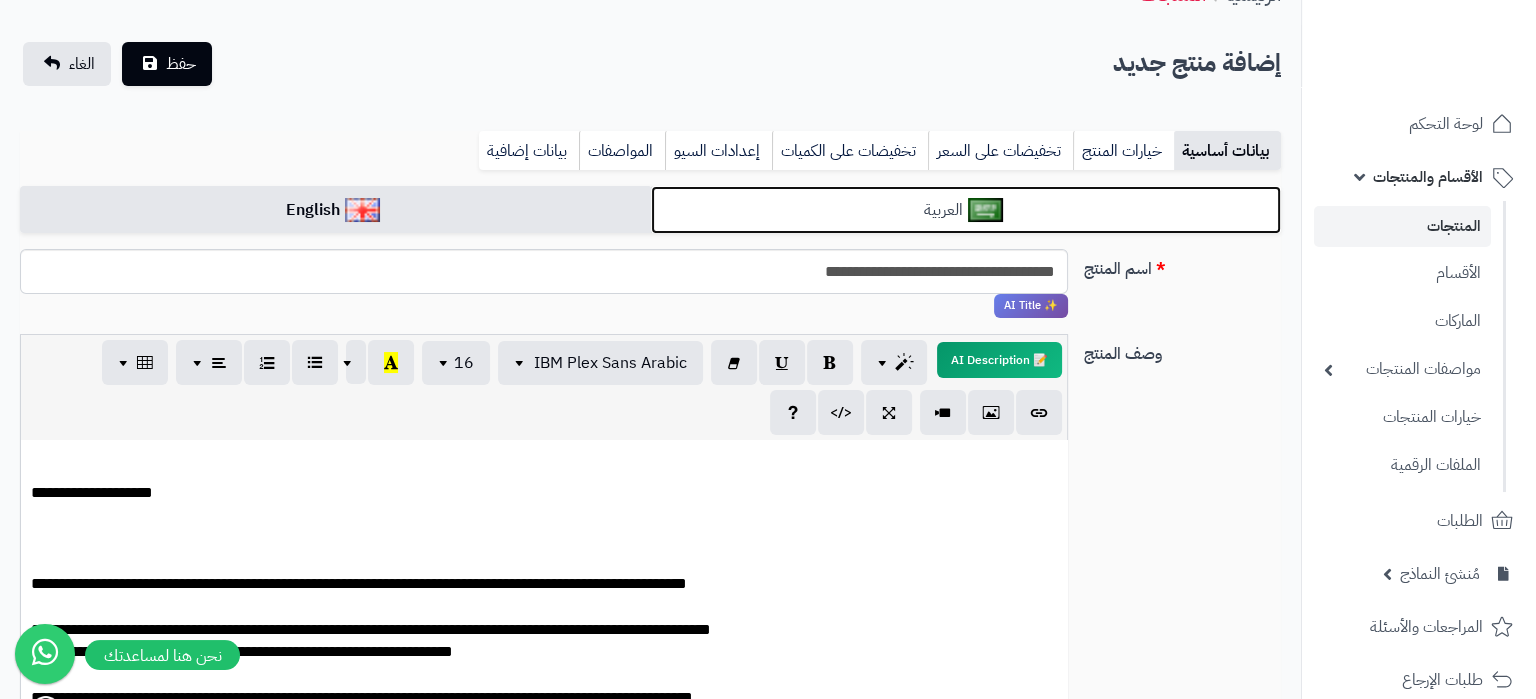 click on "العربية" at bounding box center [966, 210] 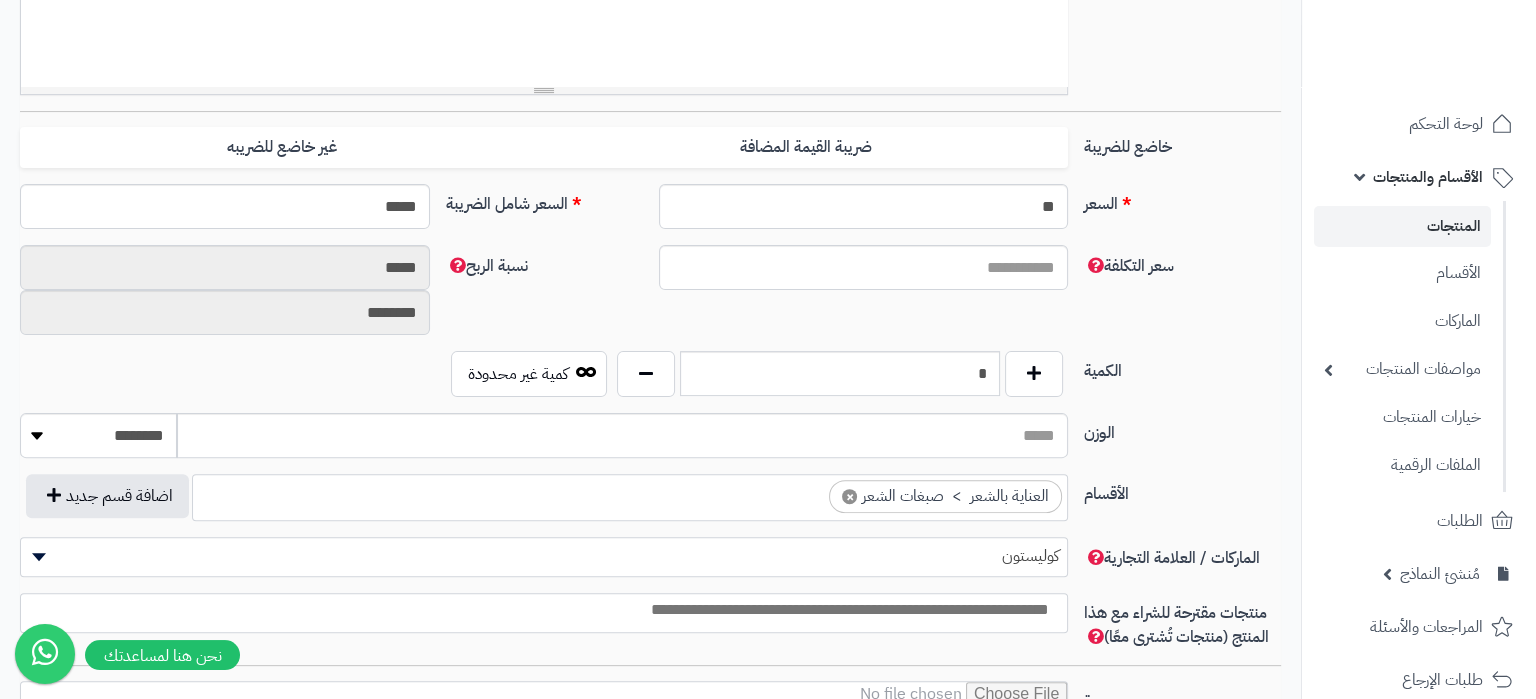 scroll, scrollTop: 1155, scrollLeft: 0, axis: vertical 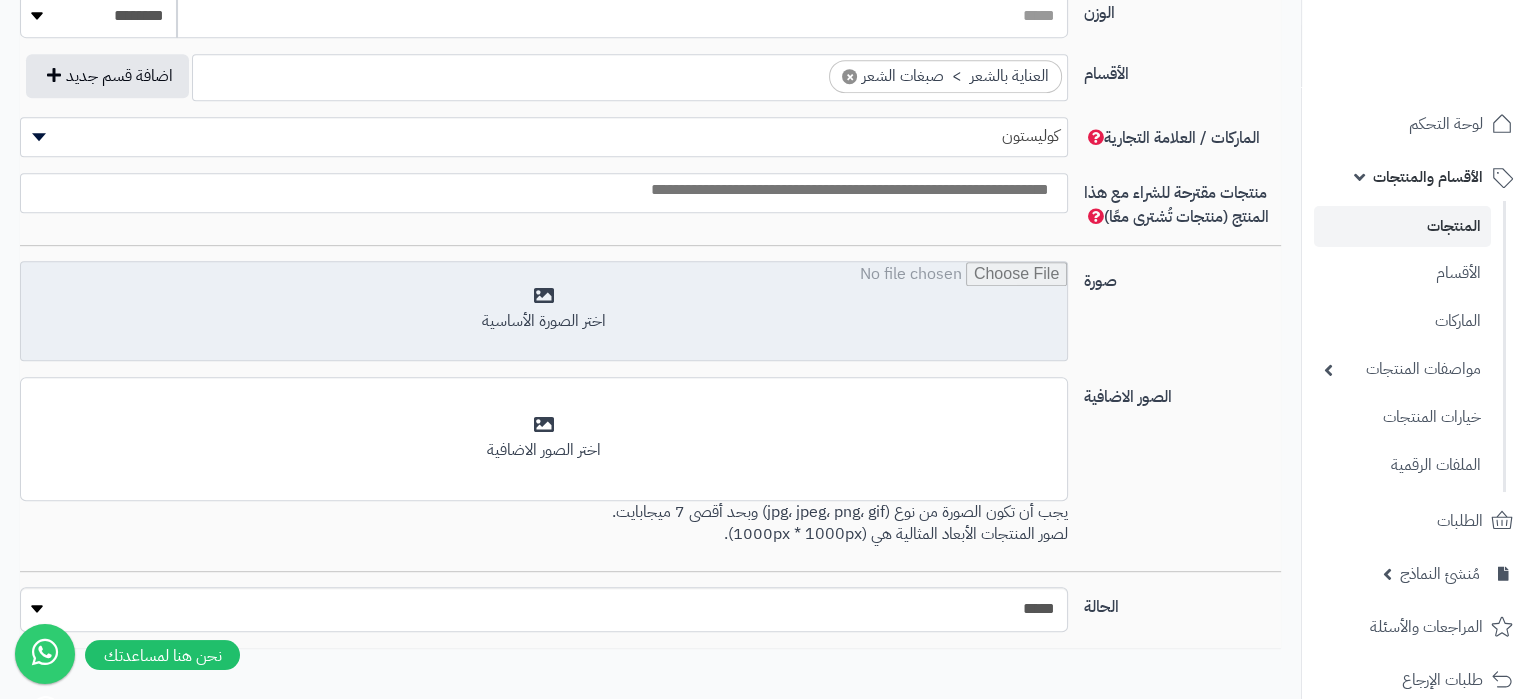 click at bounding box center (544, 312) 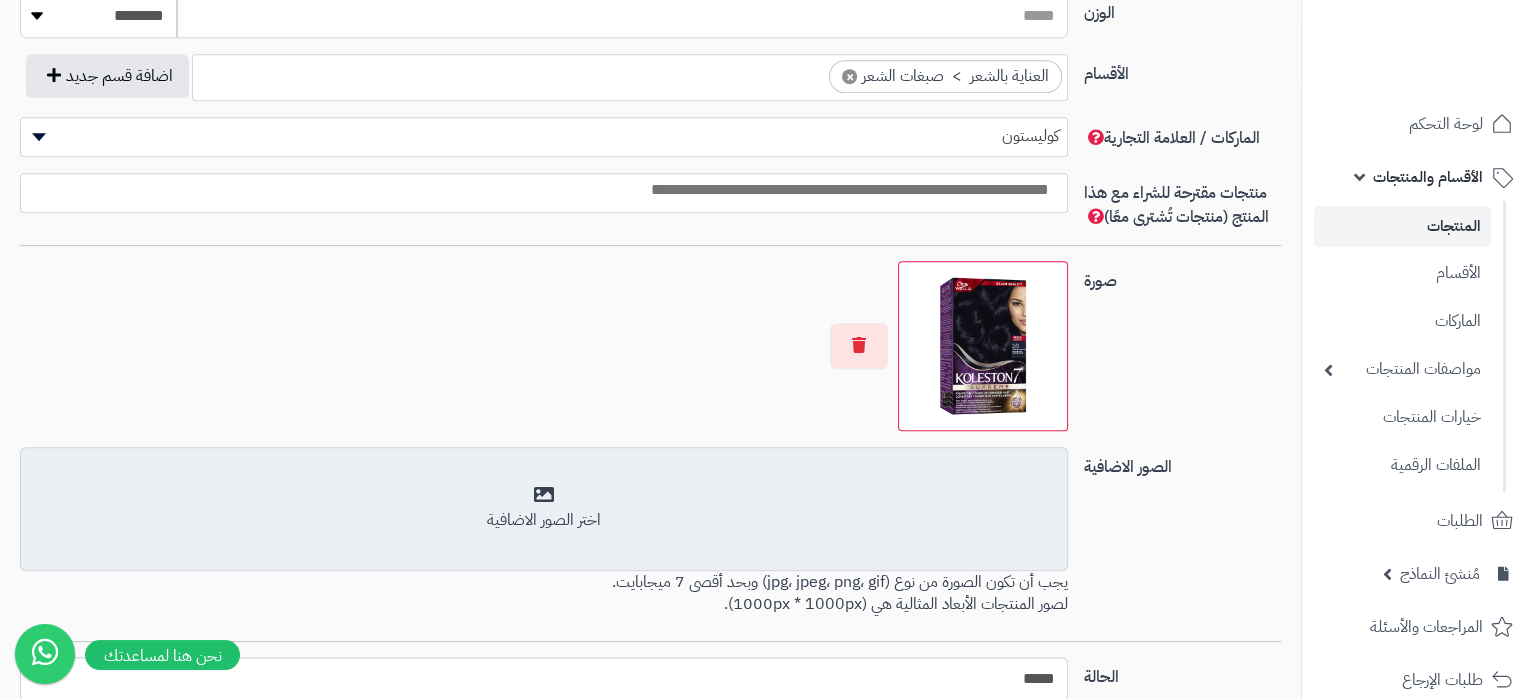 click on "أضف الصور الاضافية
اختر الصور الاضافية" at bounding box center [544, 509] 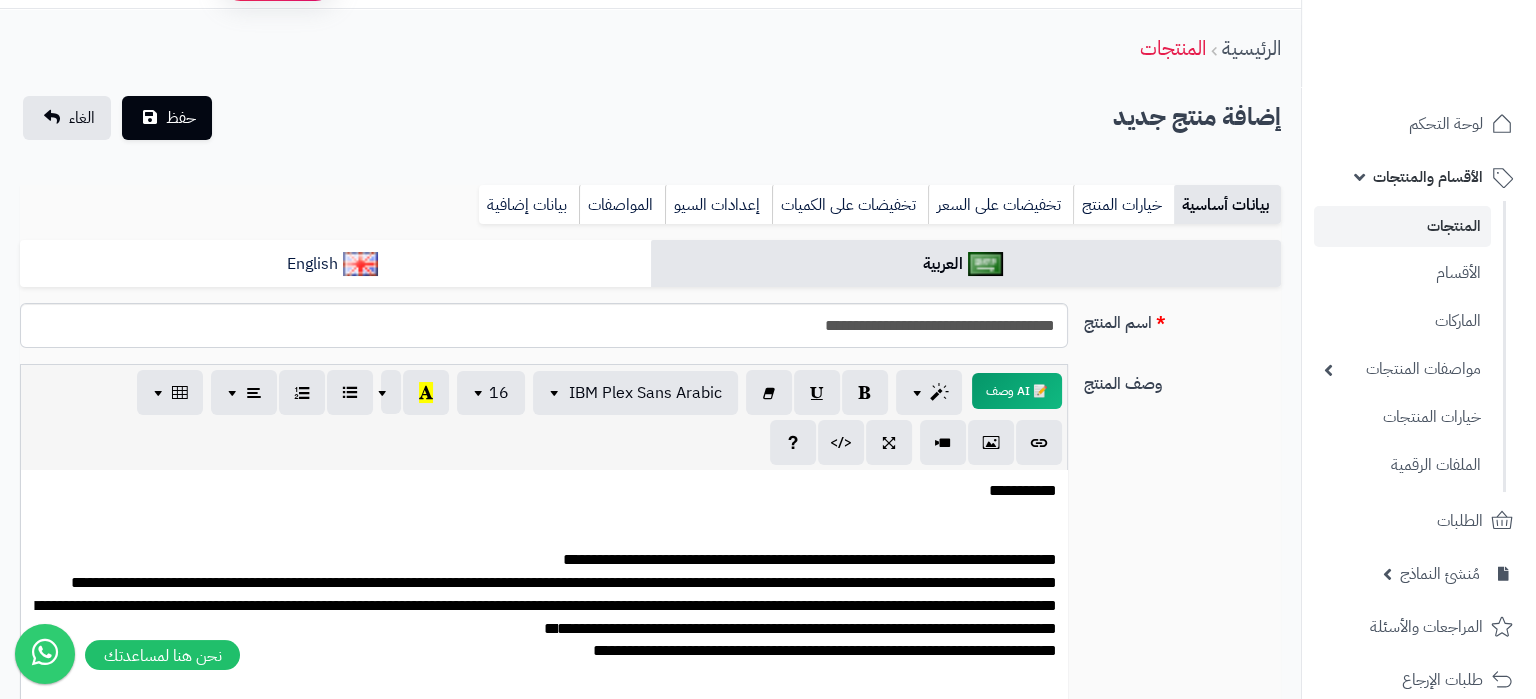 scroll, scrollTop: 0, scrollLeft: 0, axis: both 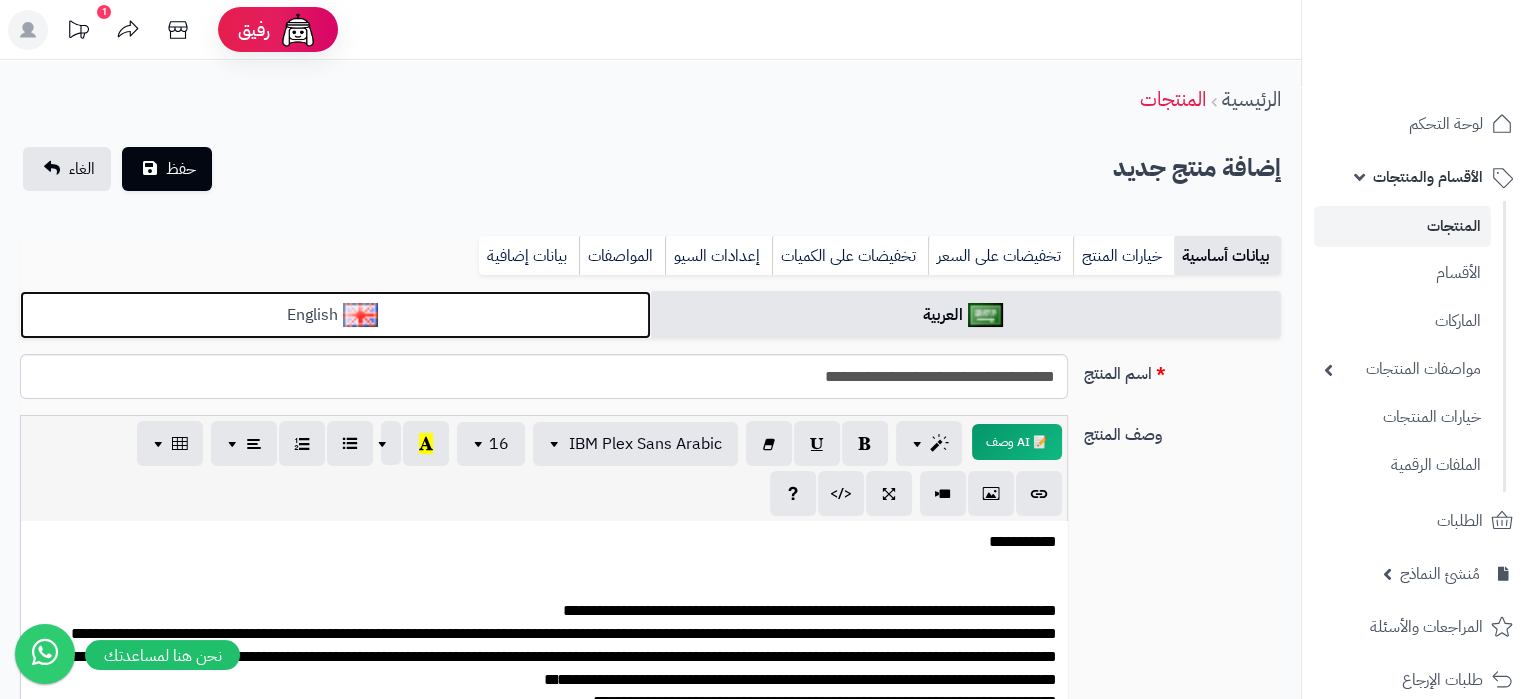 click on "English" at bounding box center [335, 315] 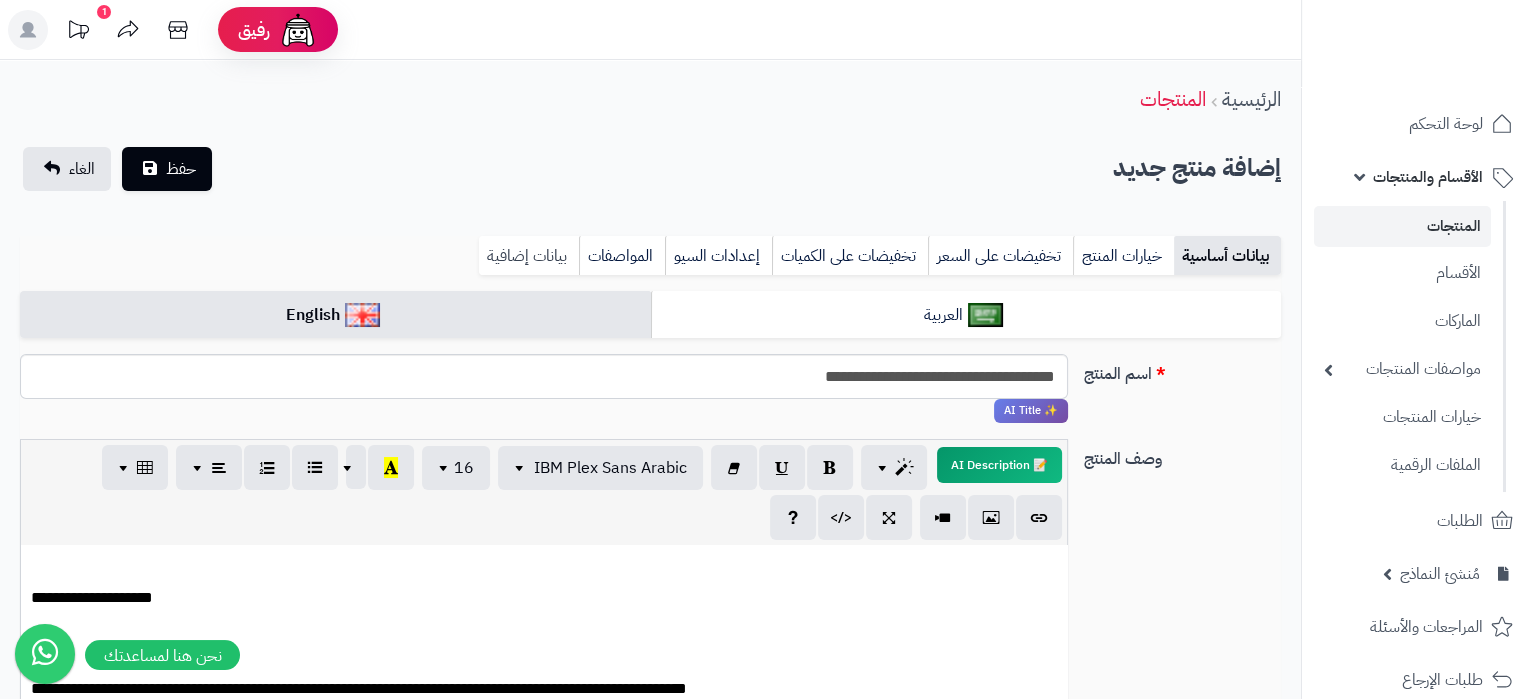 click on "بيانات إضافية" at bounding box center [529, 256] 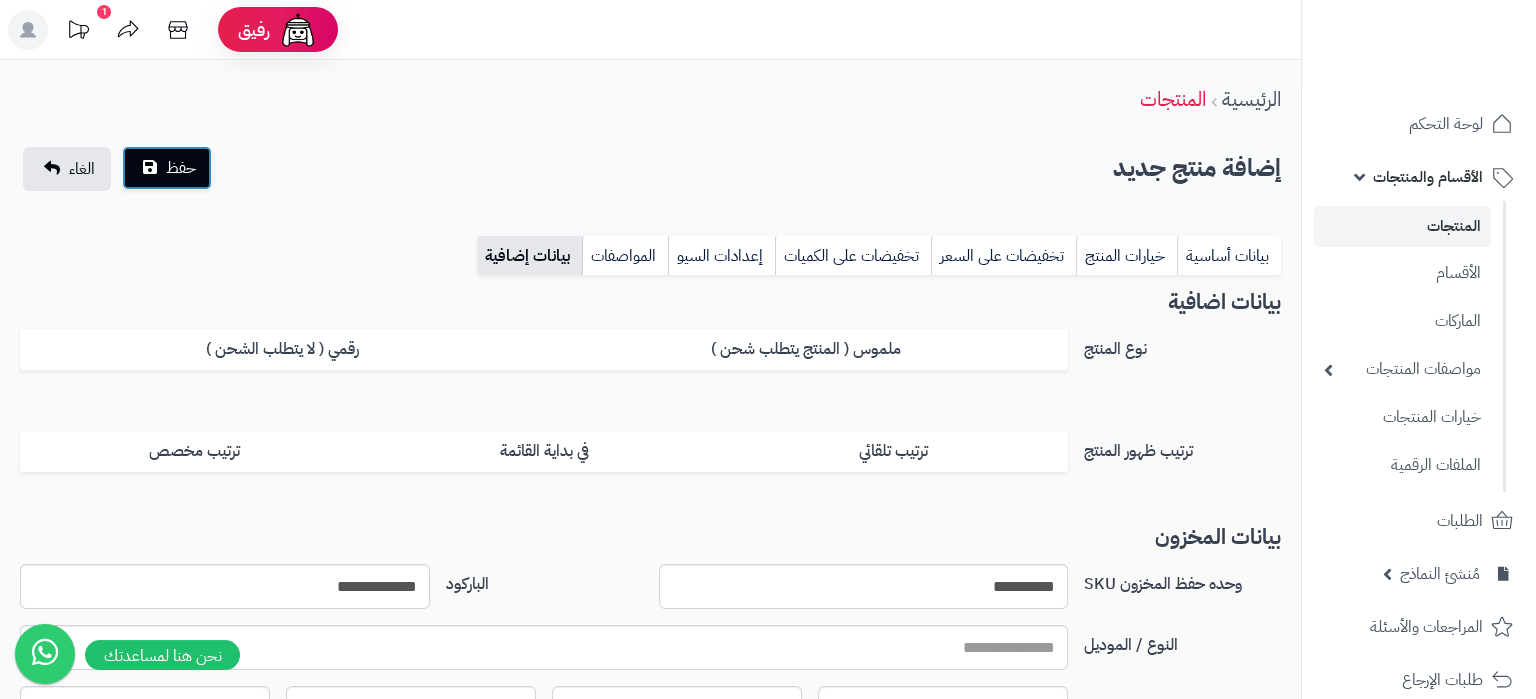 click on "حفظ" at bounding box center (167, 168) 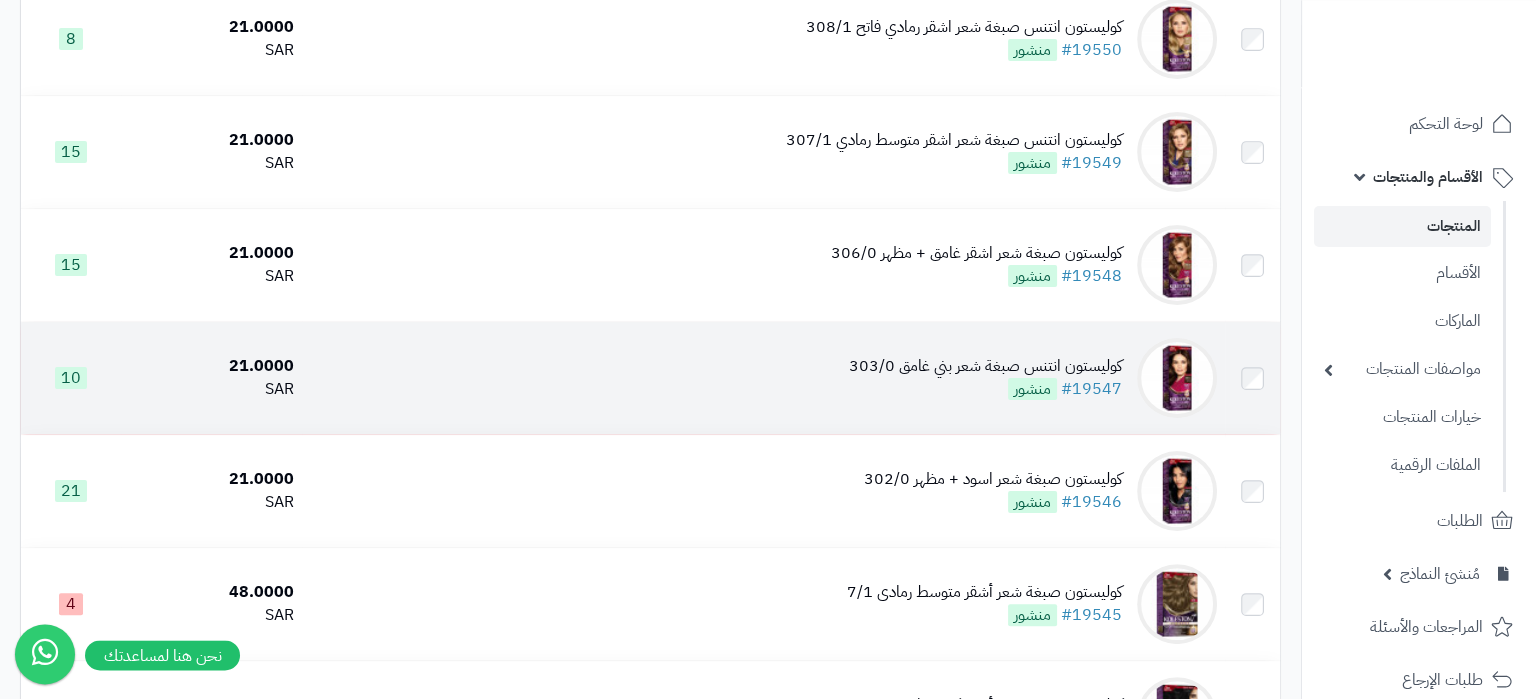 scroll, scrollTop: 840, scrollLeft: 0, axis: vertical 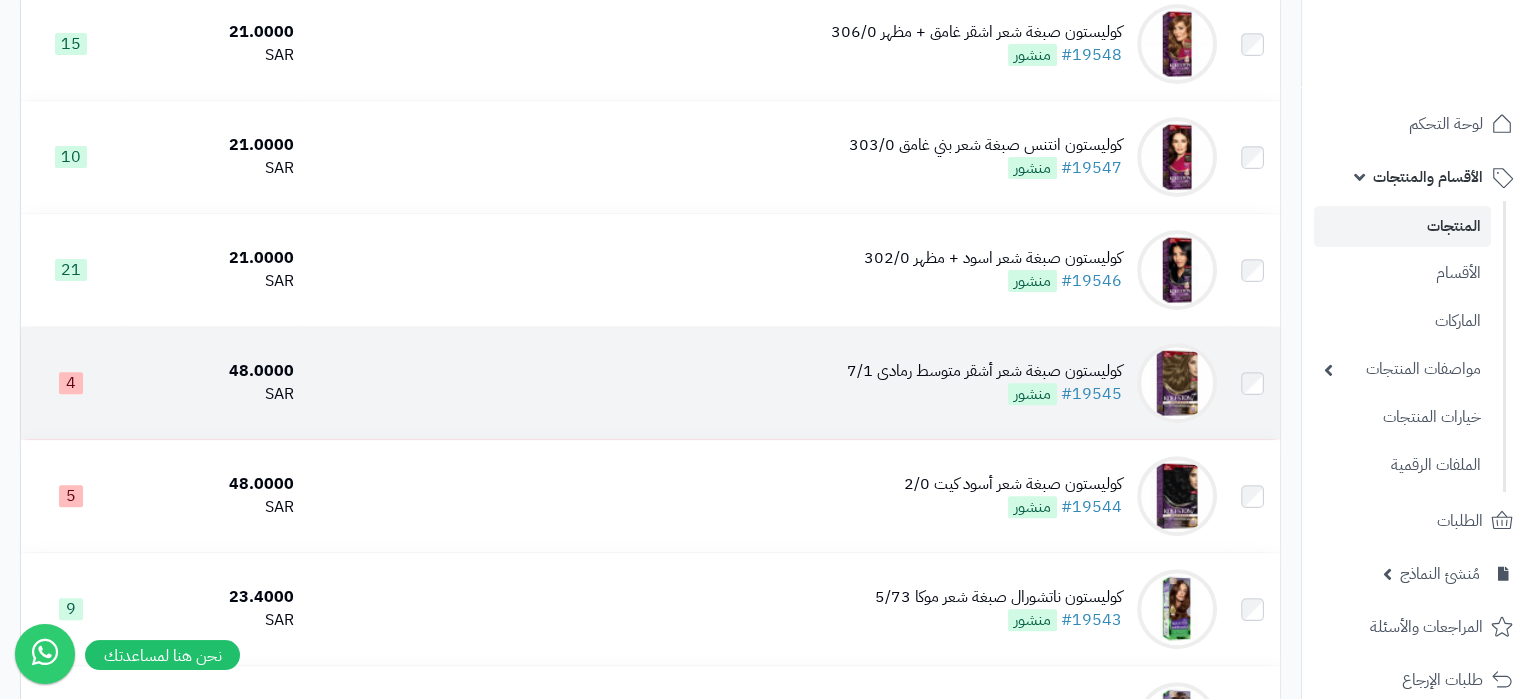 click on "كوليستون صبغة شعر أشقر متوسط رمادى 7/1
#19545
منشور" at bounding box center [763, 383] 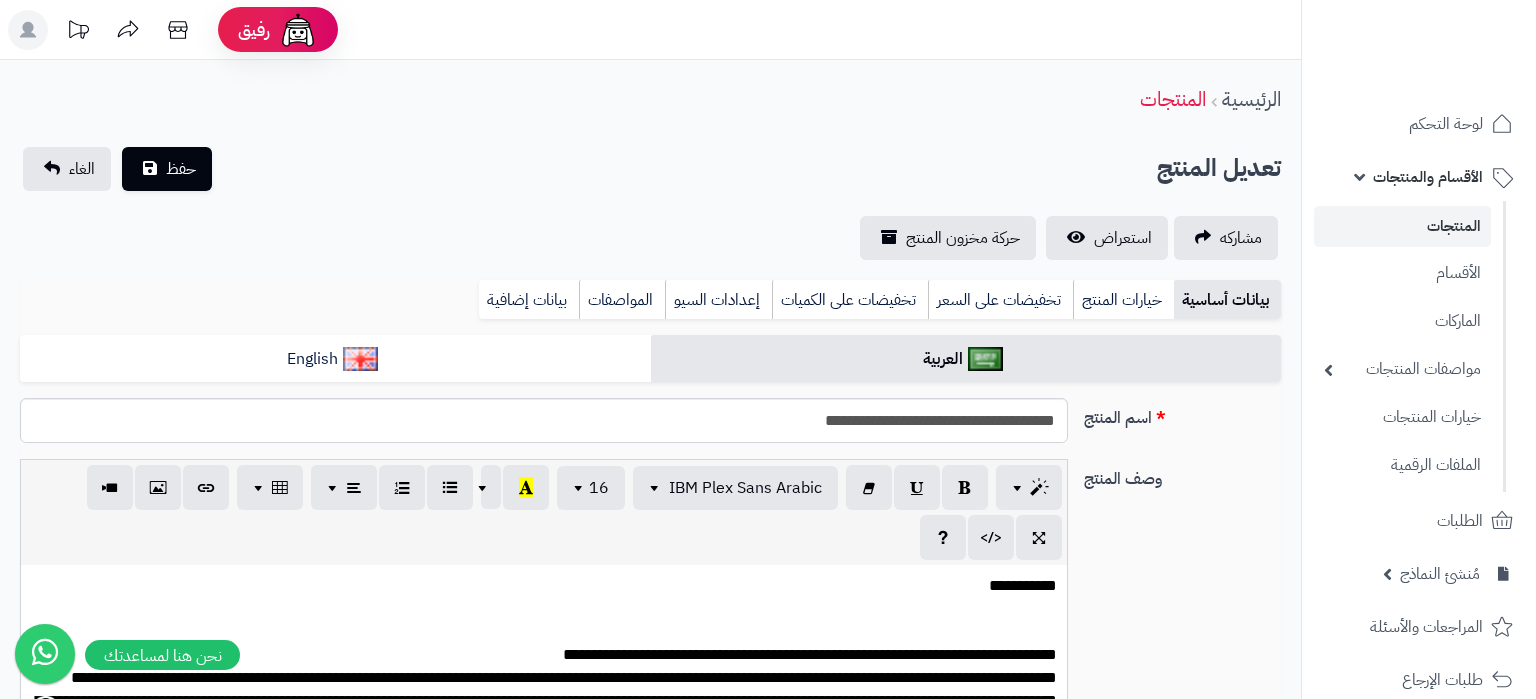 click on "**********" at bounding box center (544, 666) 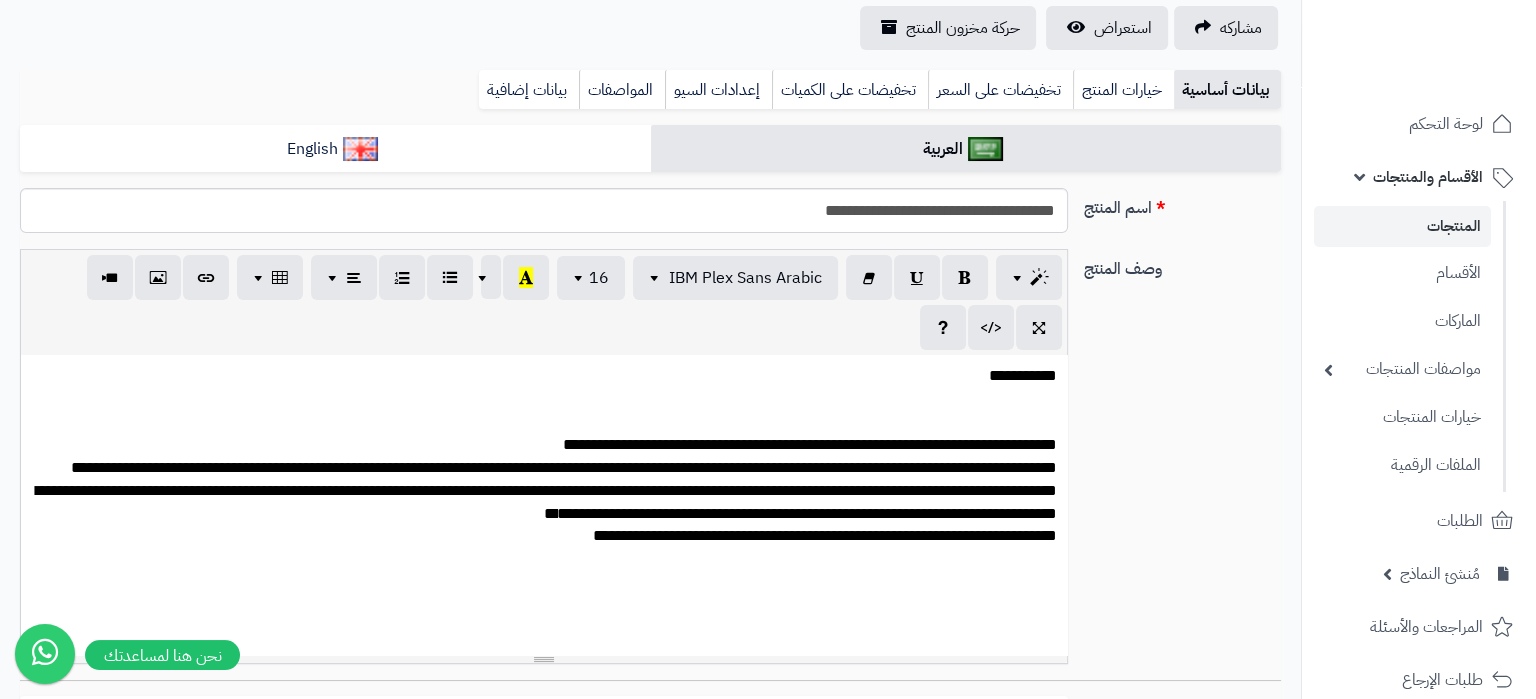 scroll, scrollTop: 210, scrollLeft: 0, axis: vertical 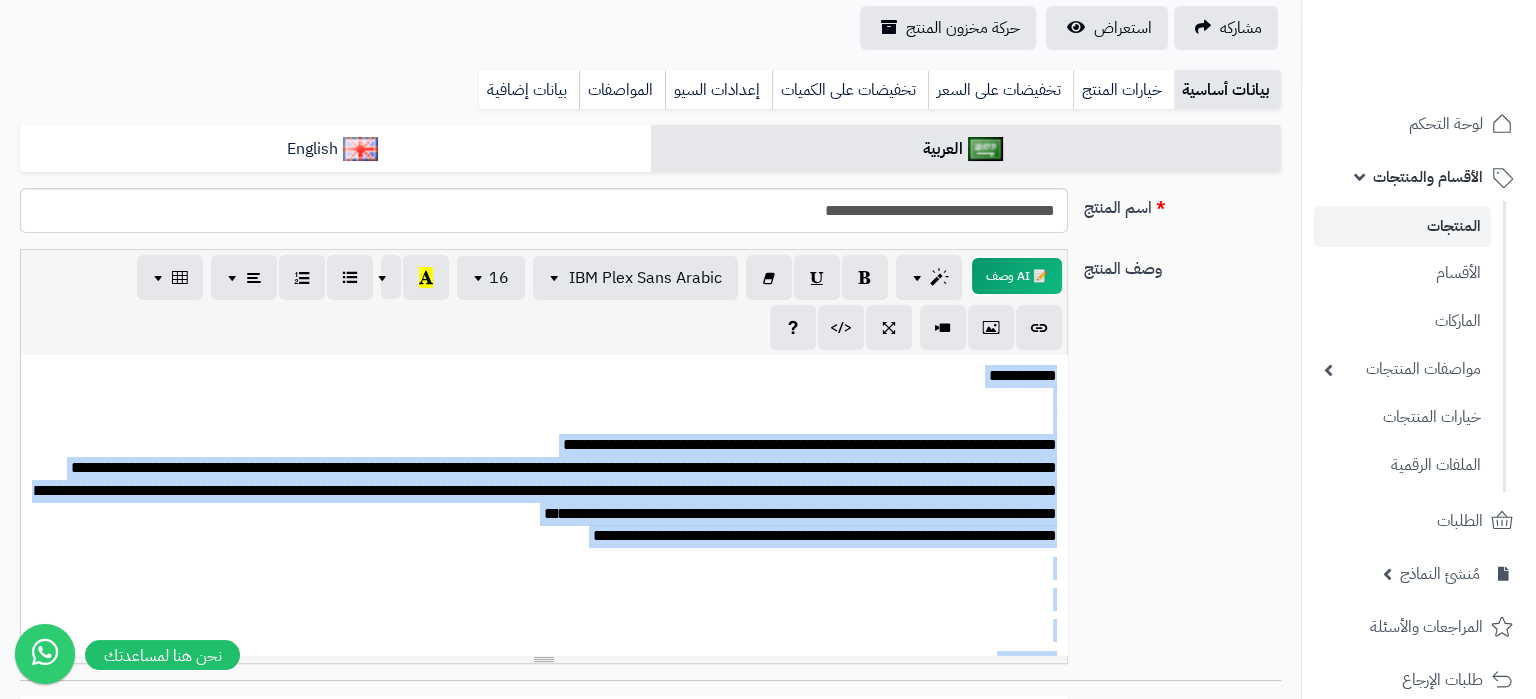 copy on "**********" 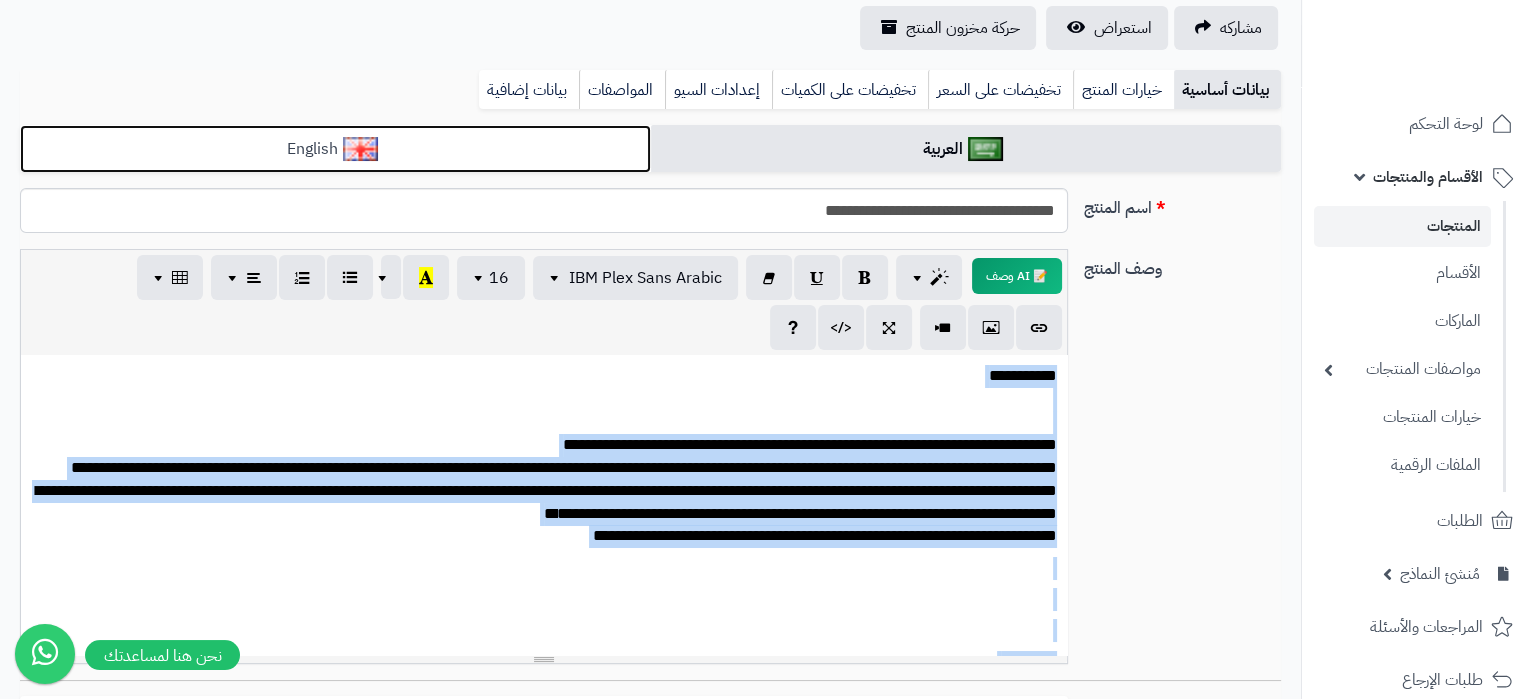 click on "English" at bounding box center [335, 149] 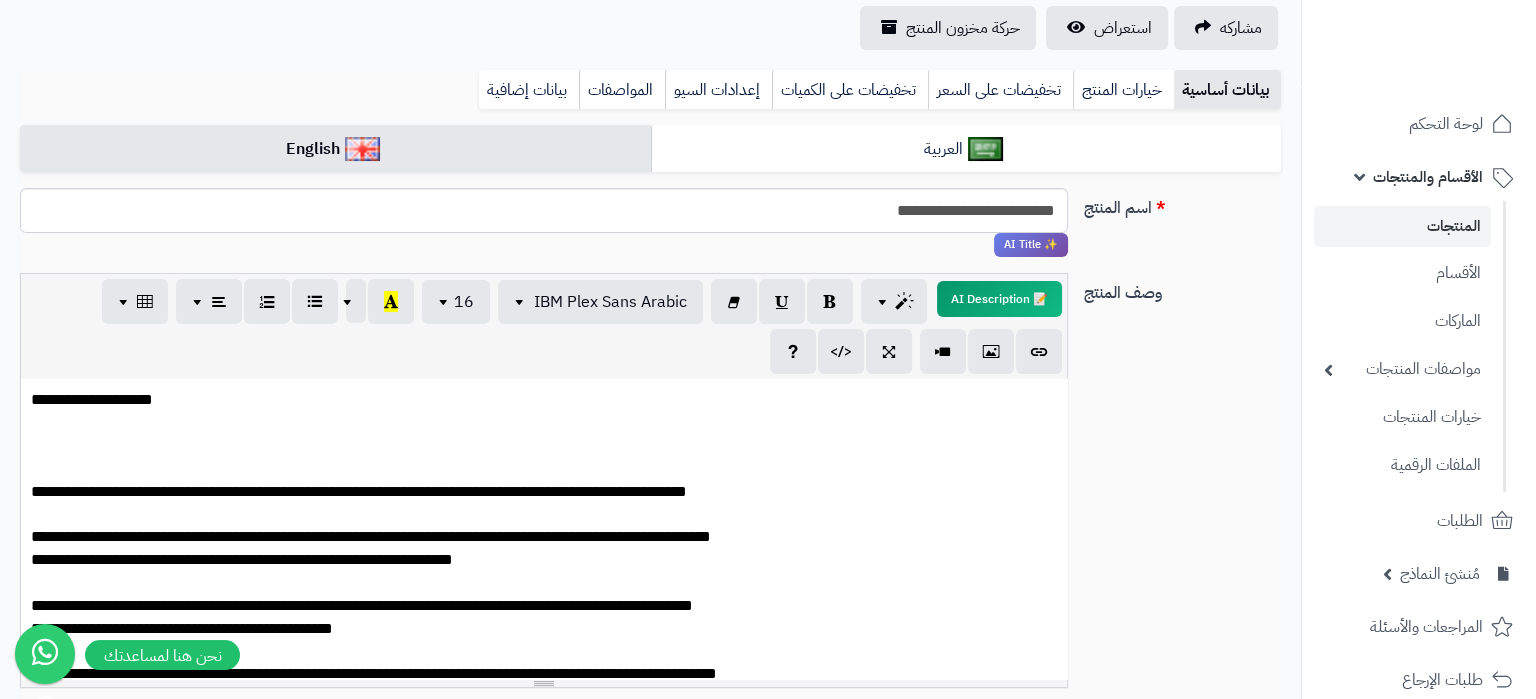 click on "**********" at bounding box center (544, 572) 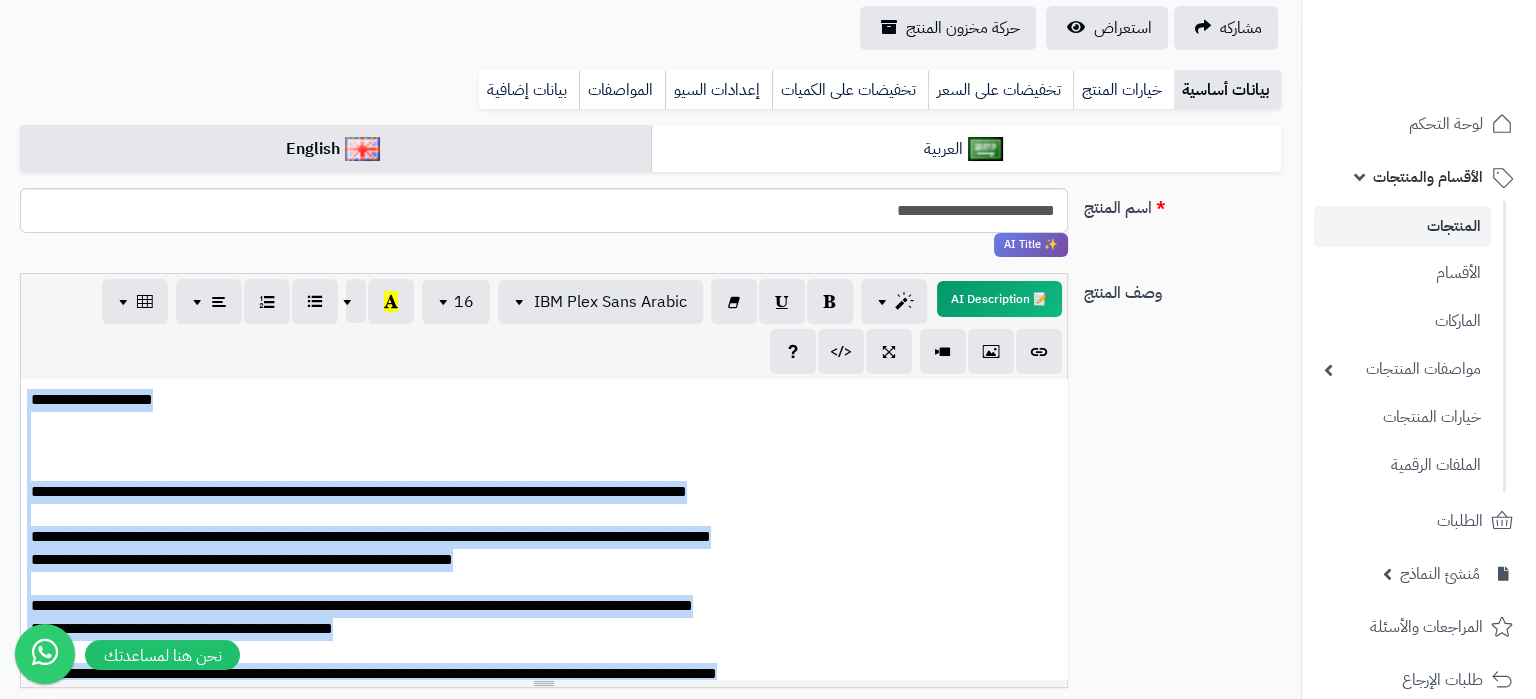 copy on "**********" 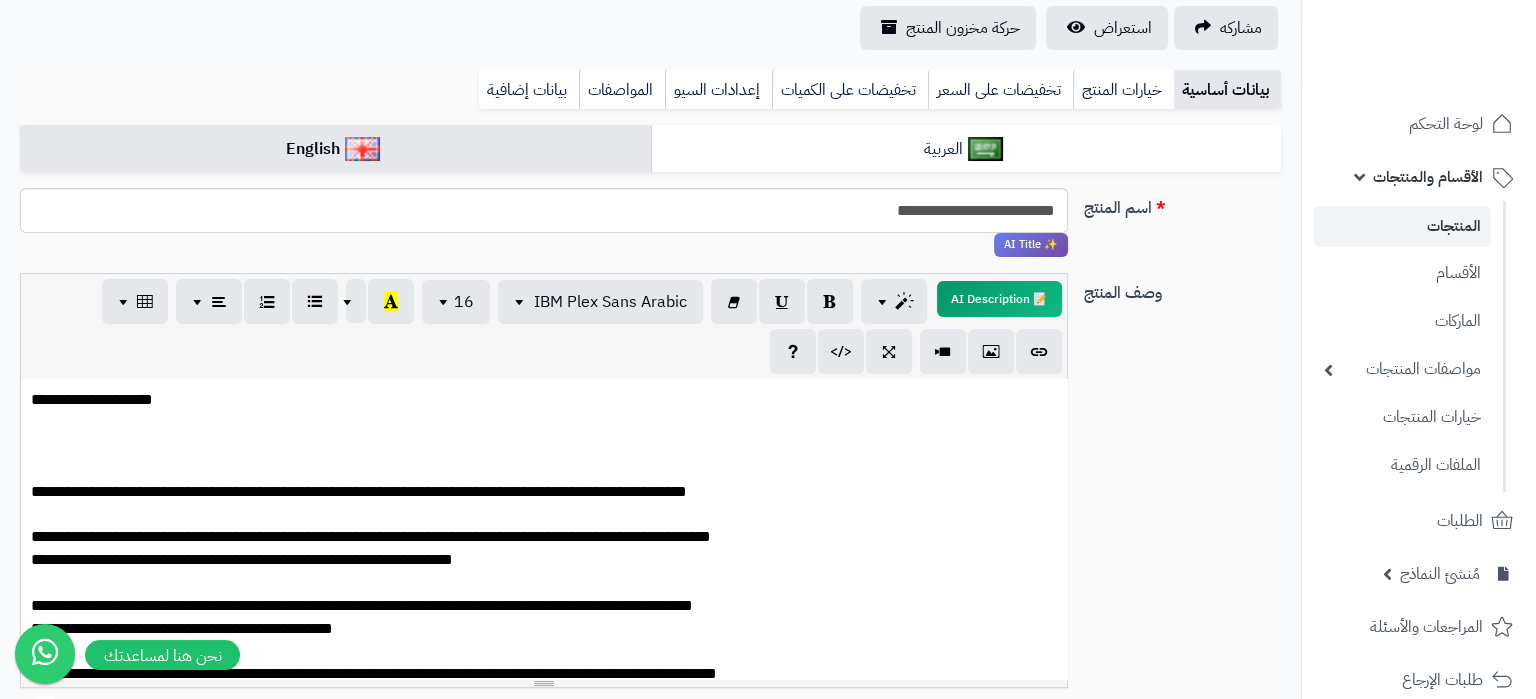 click on "**********" at bounding box center (650, 972) 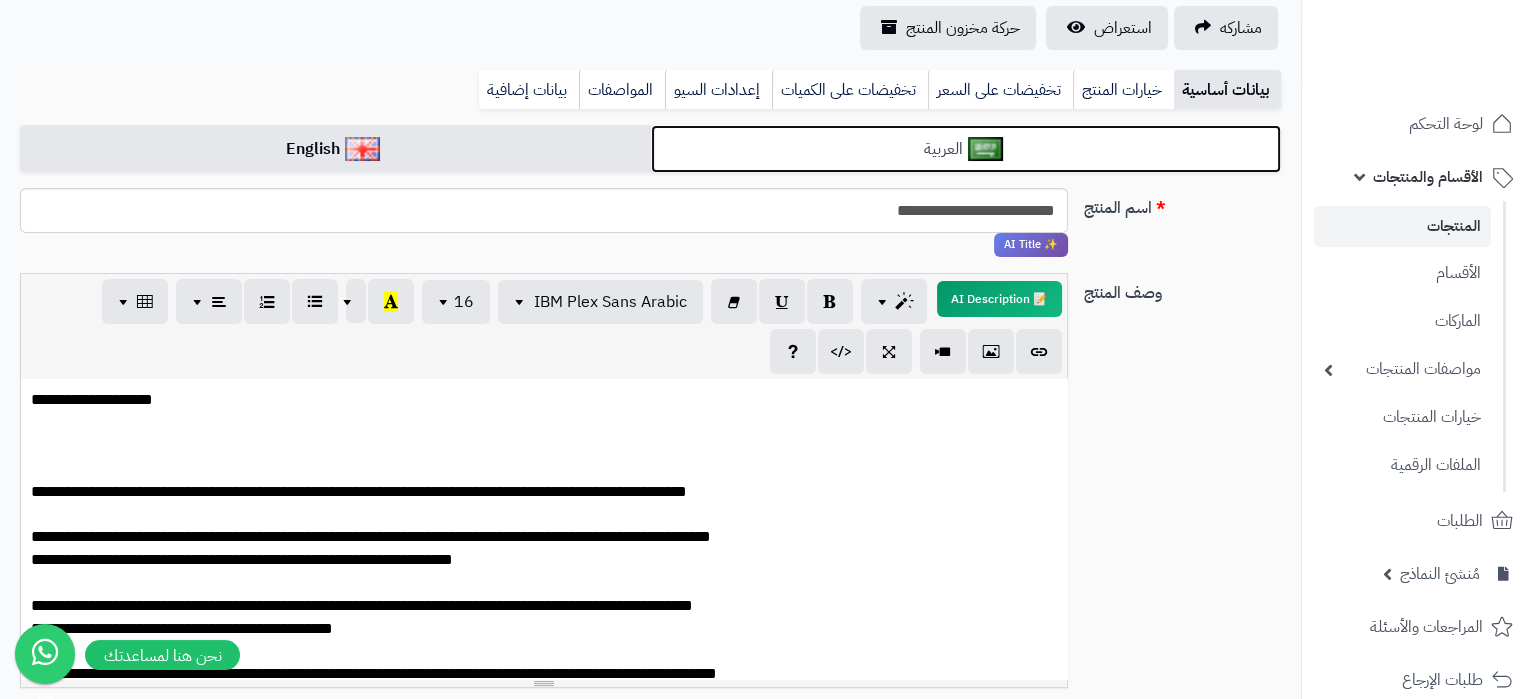 click on "العربية" at bounding box center [966, 149] 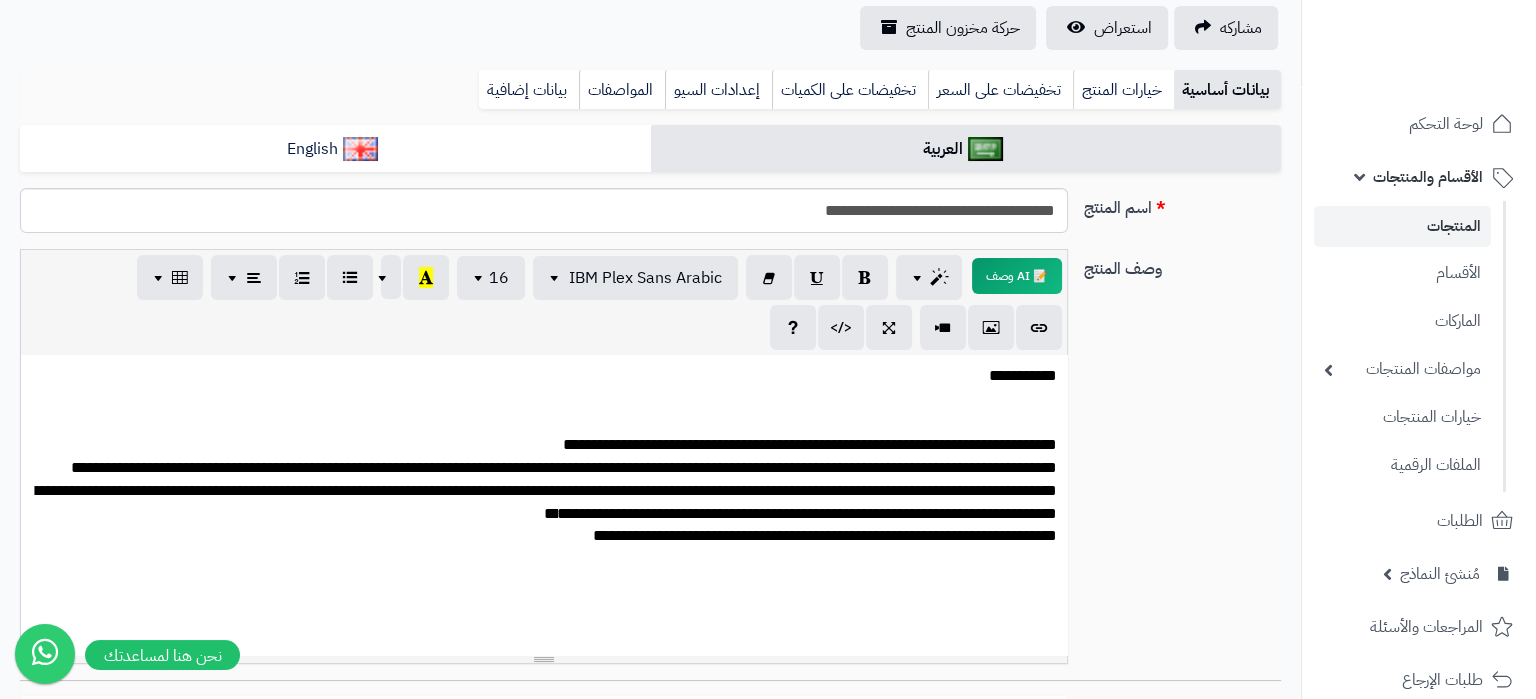 click on "**********" at bounding box center [544, 456] 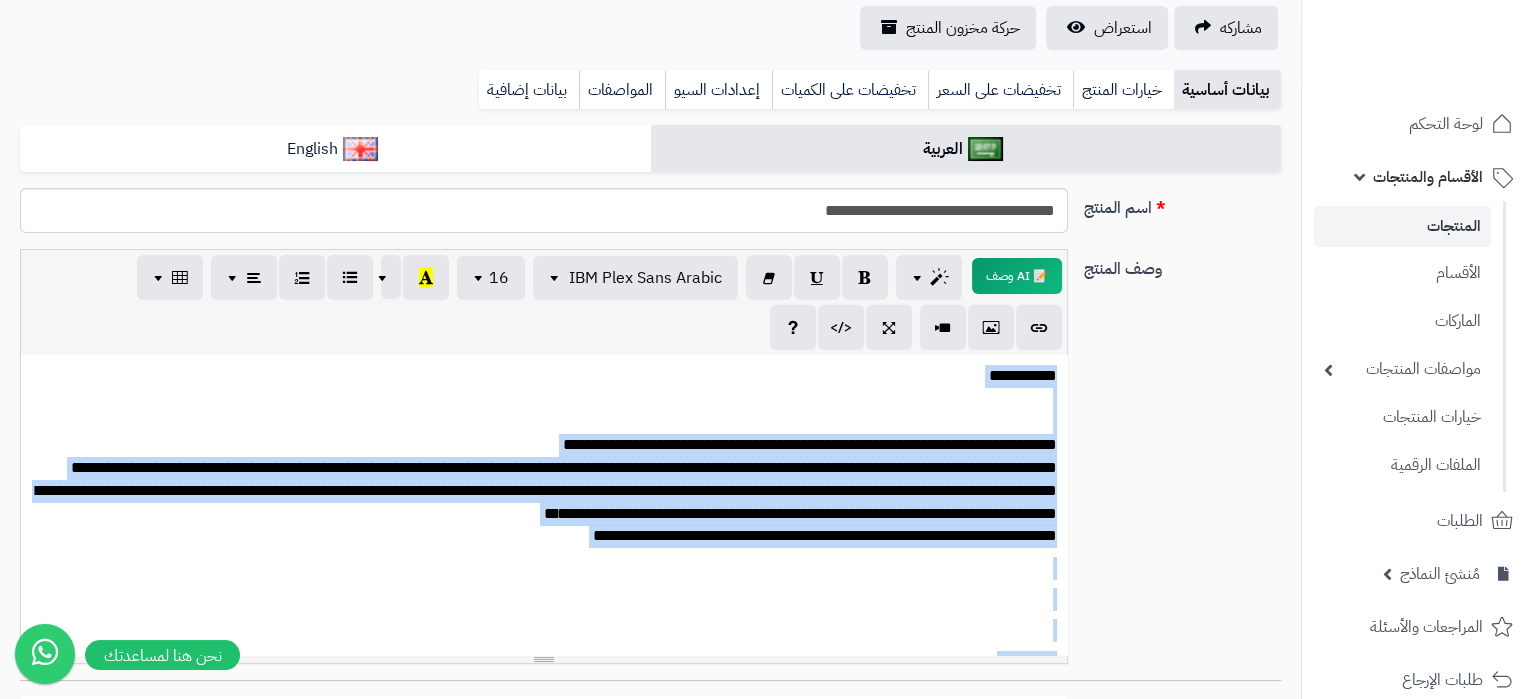 copy on "**********" 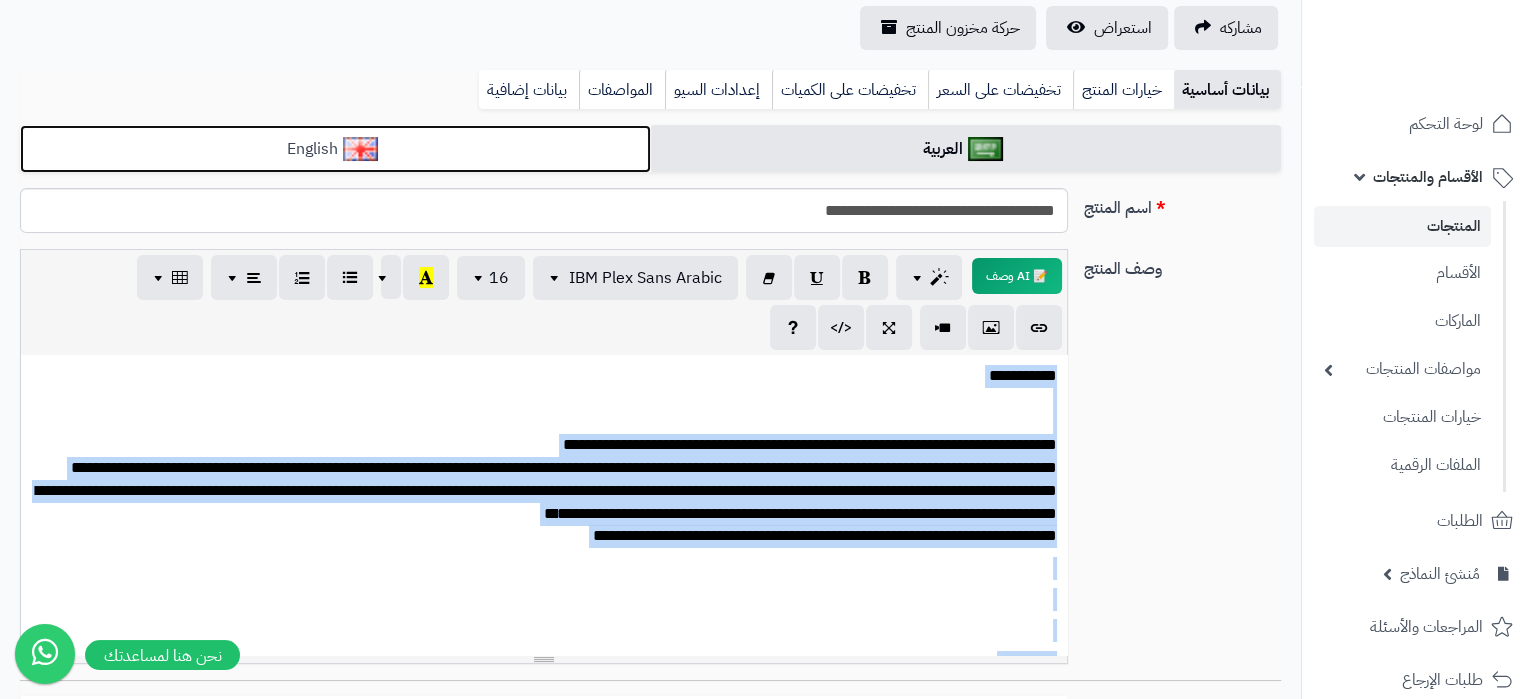 click on "English" at bounding box center [335, 149] 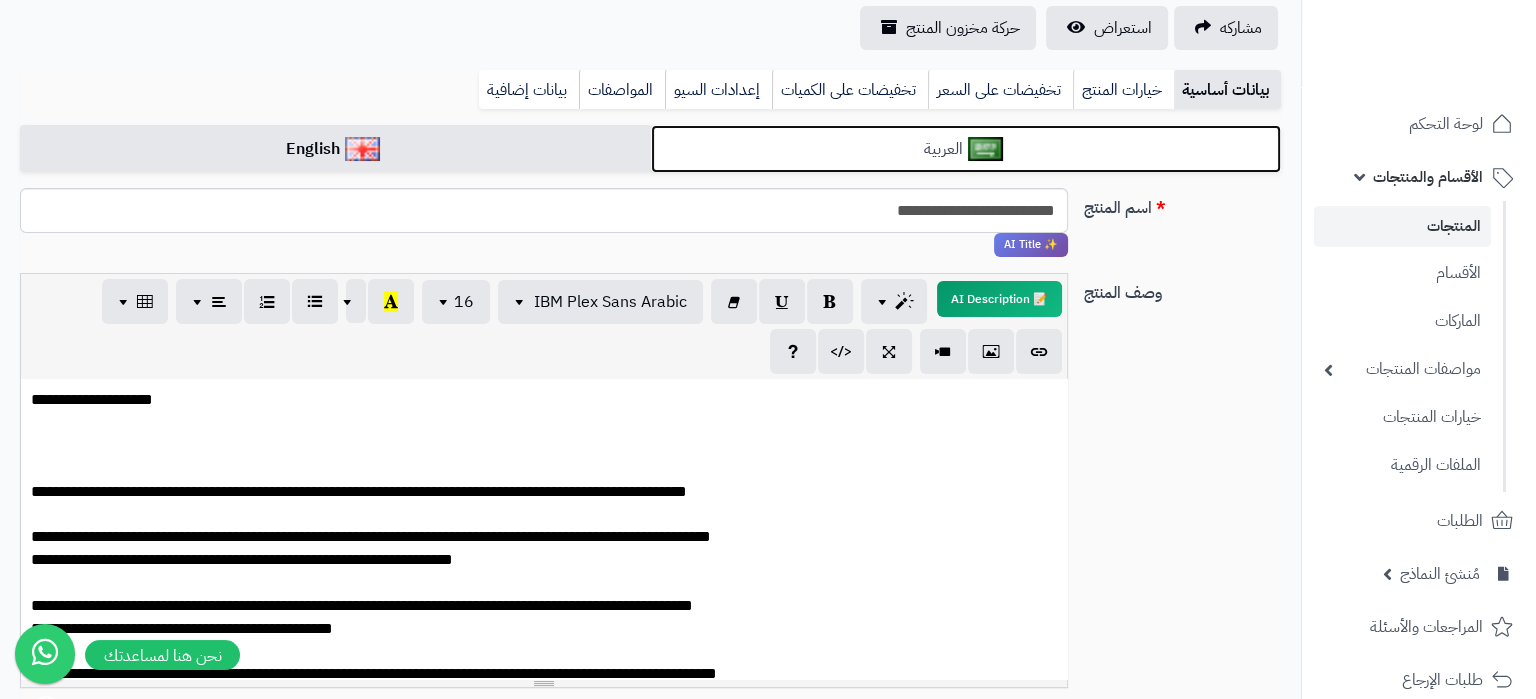 click on "العربية" at bounding box center [966, 149] 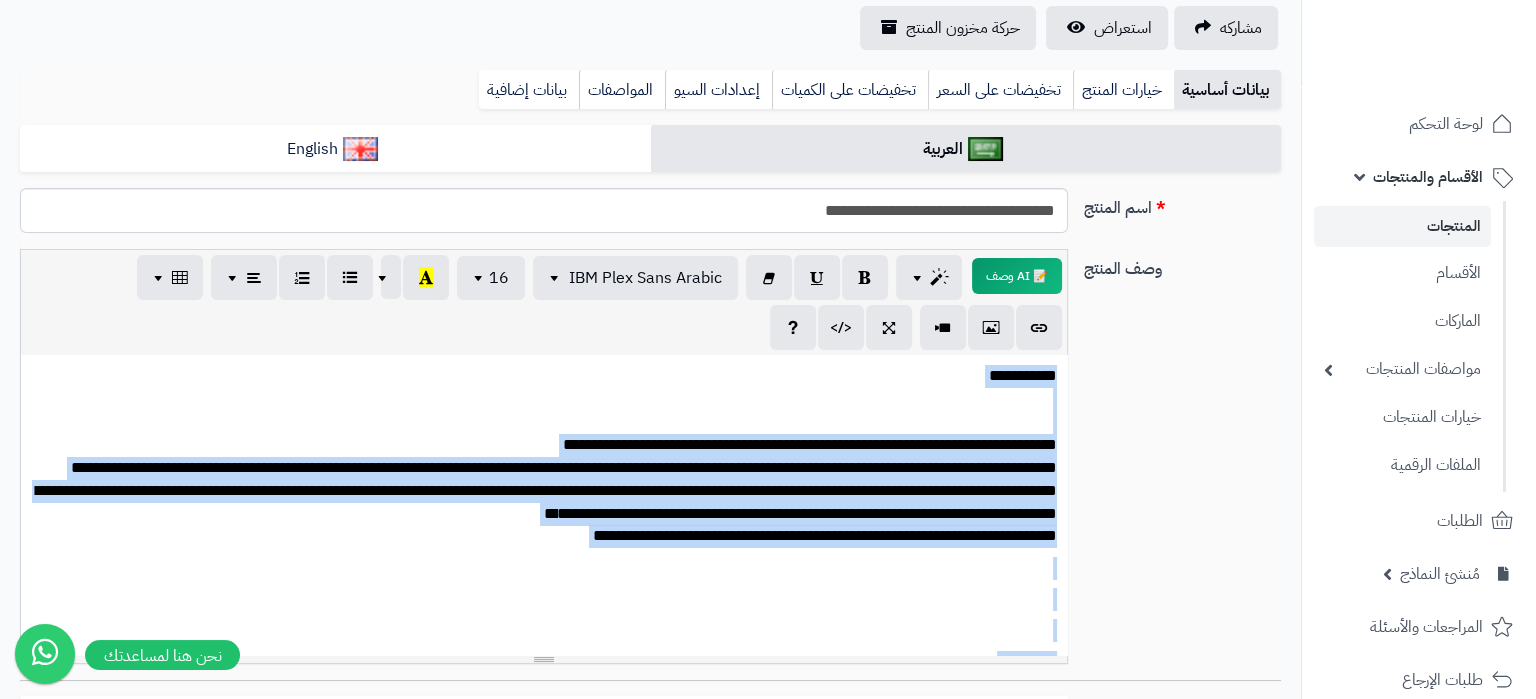 copy on "**********" 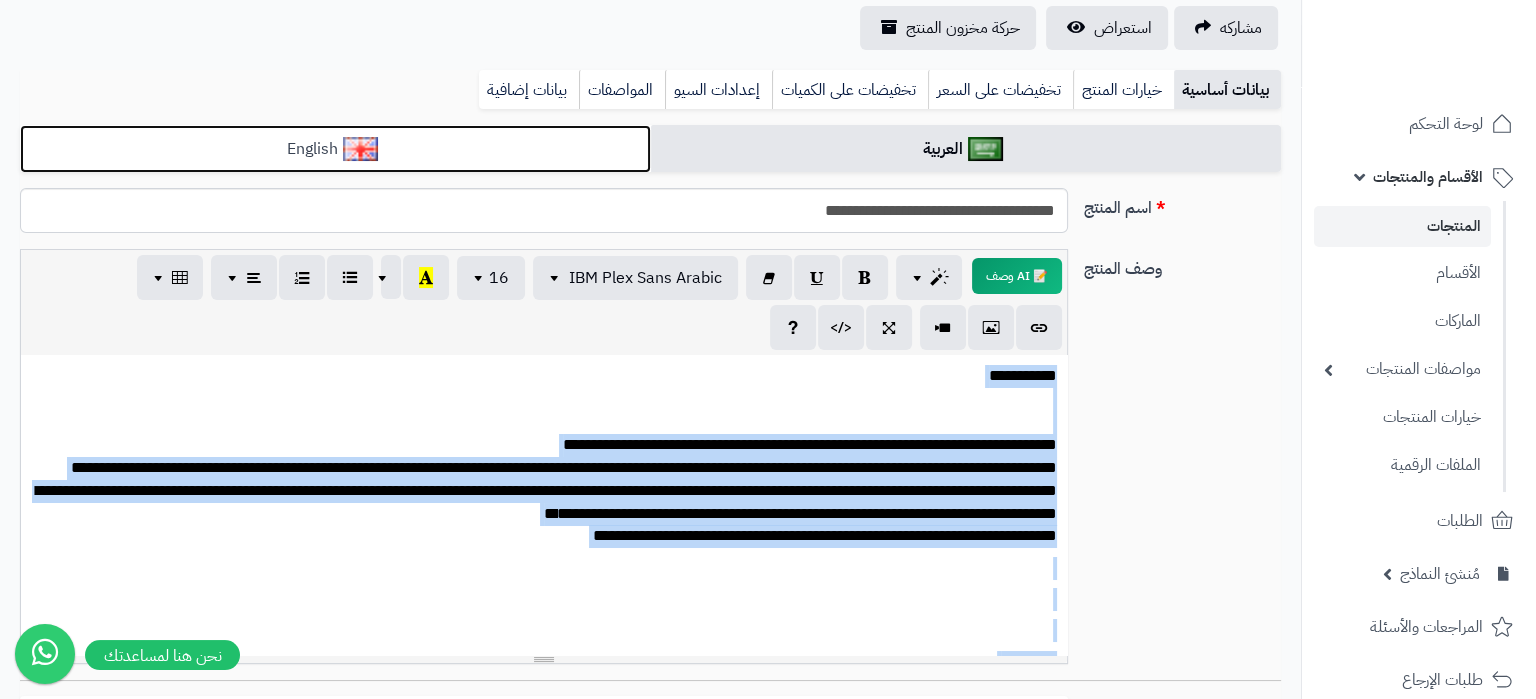click on "English" at bounding box center (335, 149) 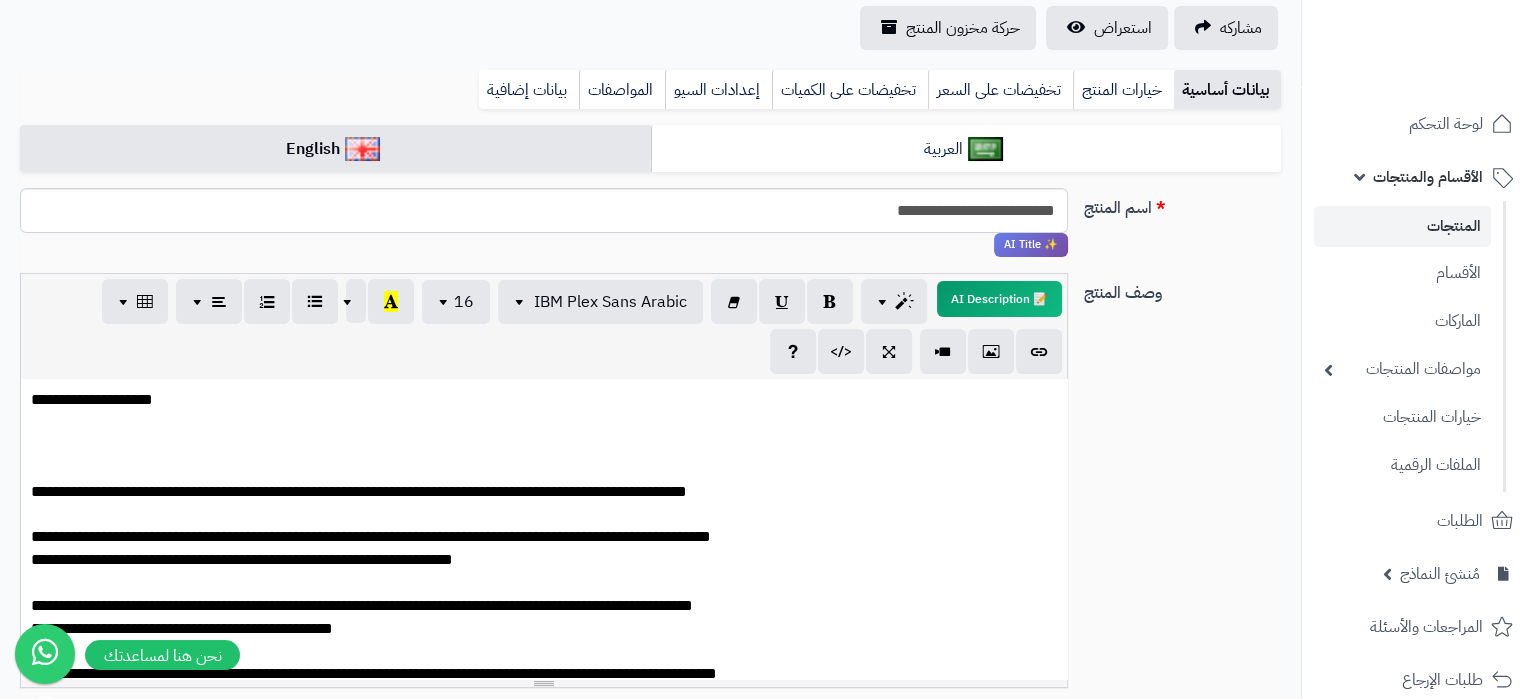 click on "**********" at bounding box center (544, 572) 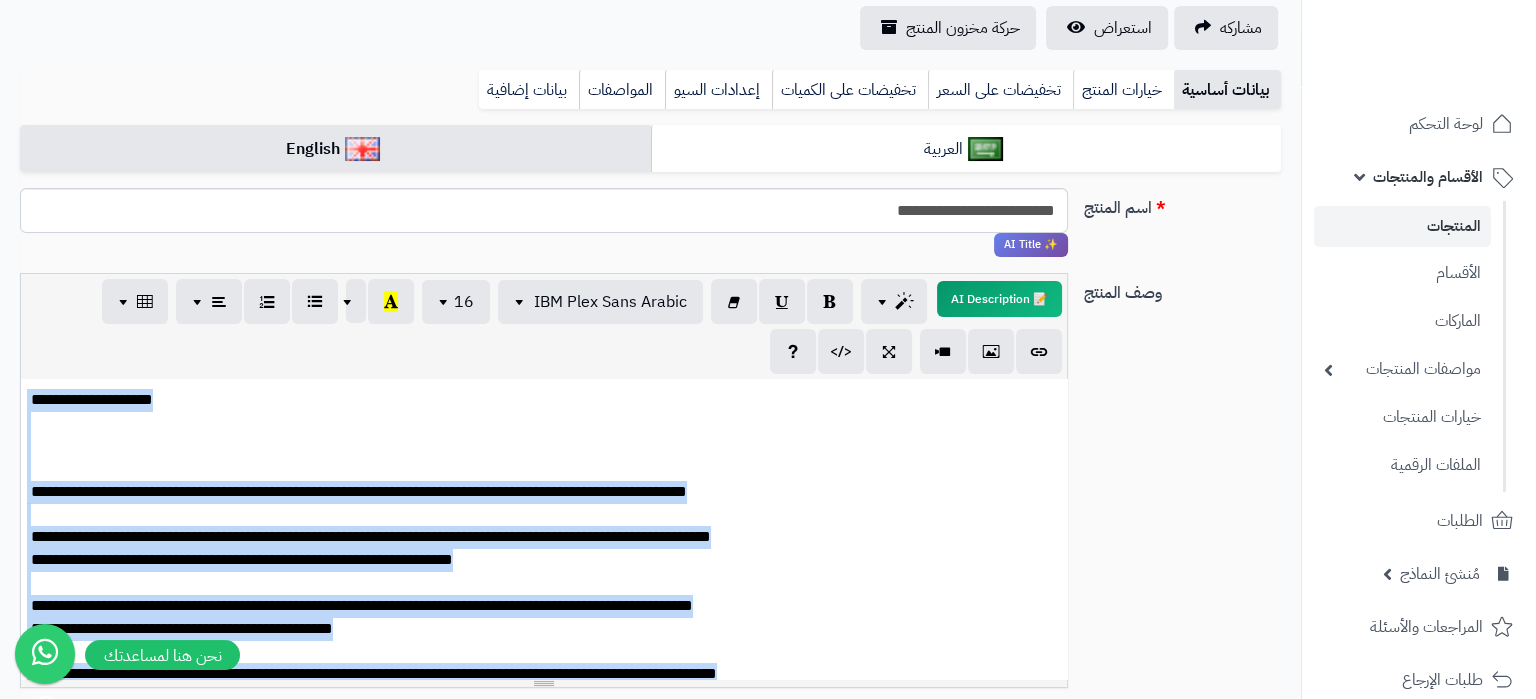 copy on "**********" 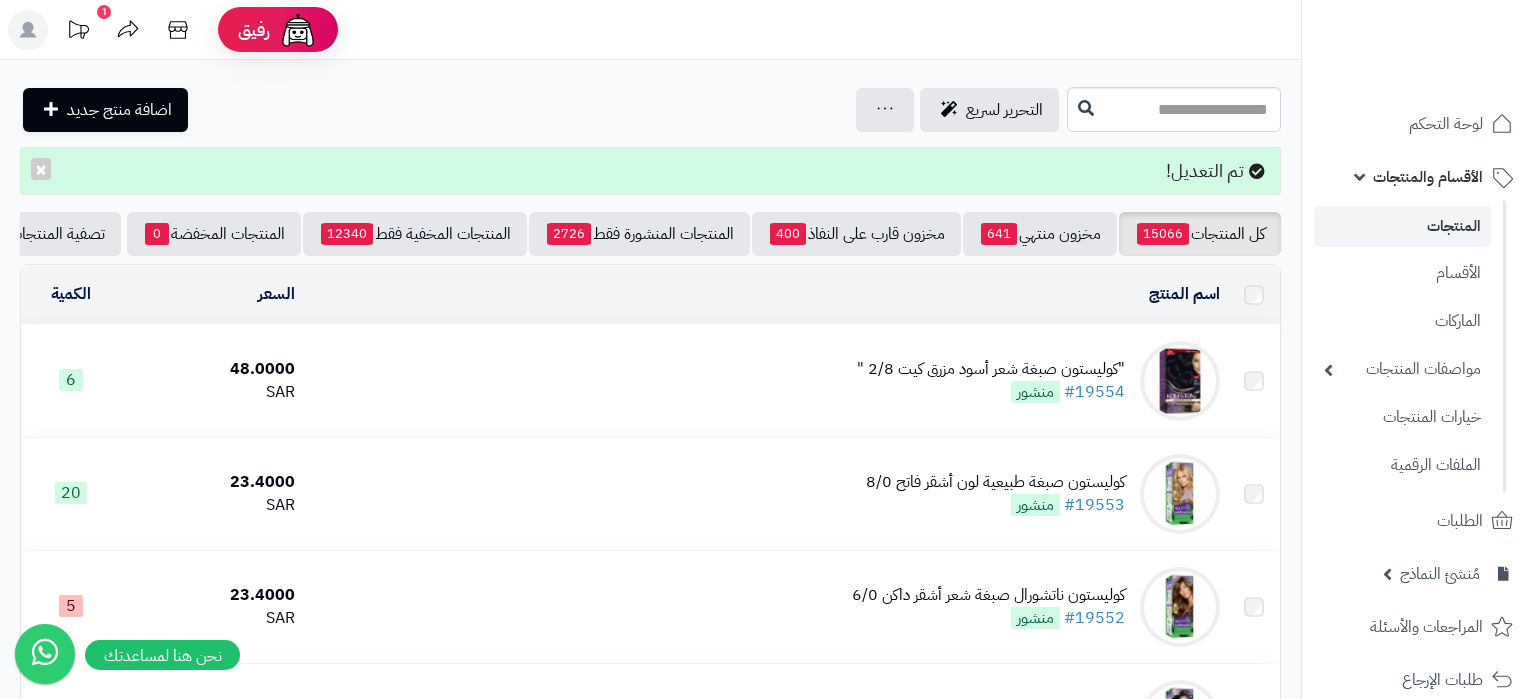 scroll, scrollTop: 0, scrollLeft: 0, axis: both 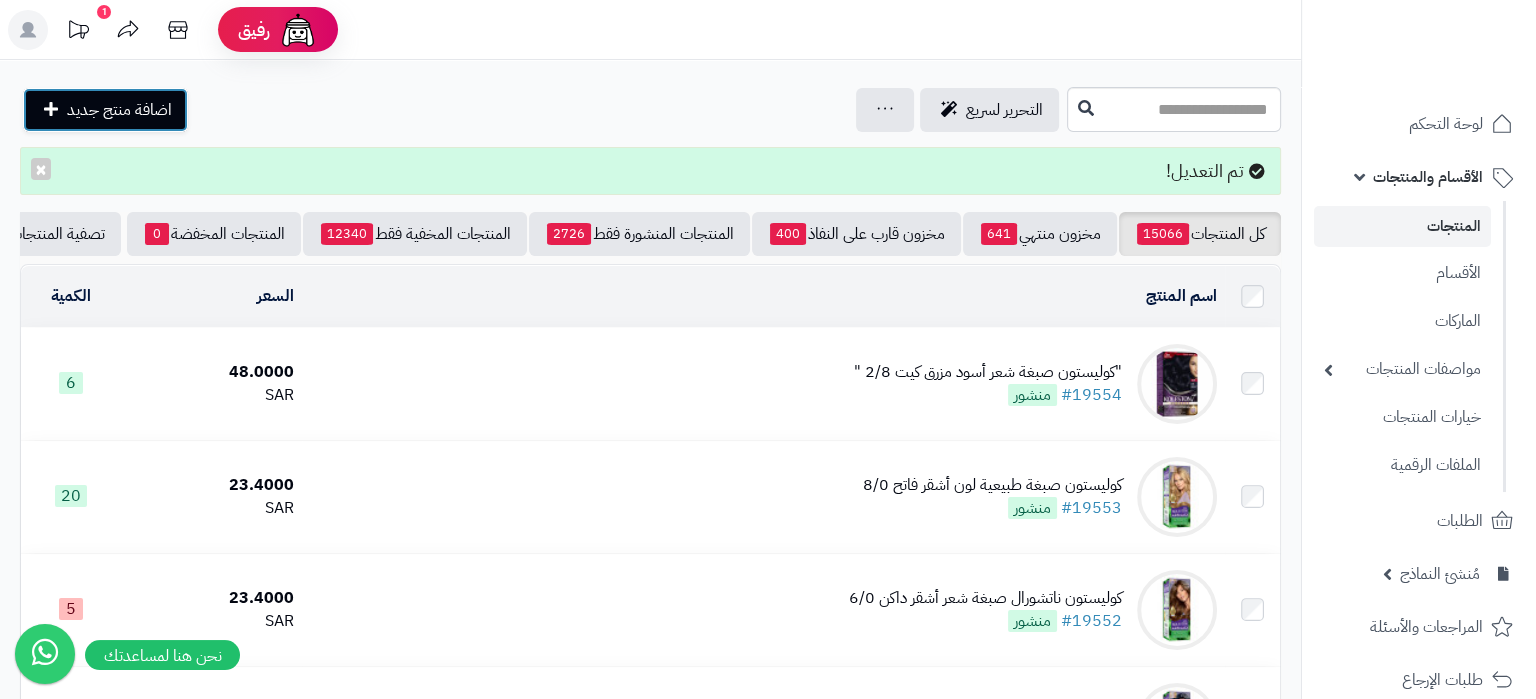 click on "اضافة منتج جديد" at bounding box center [119, 110] 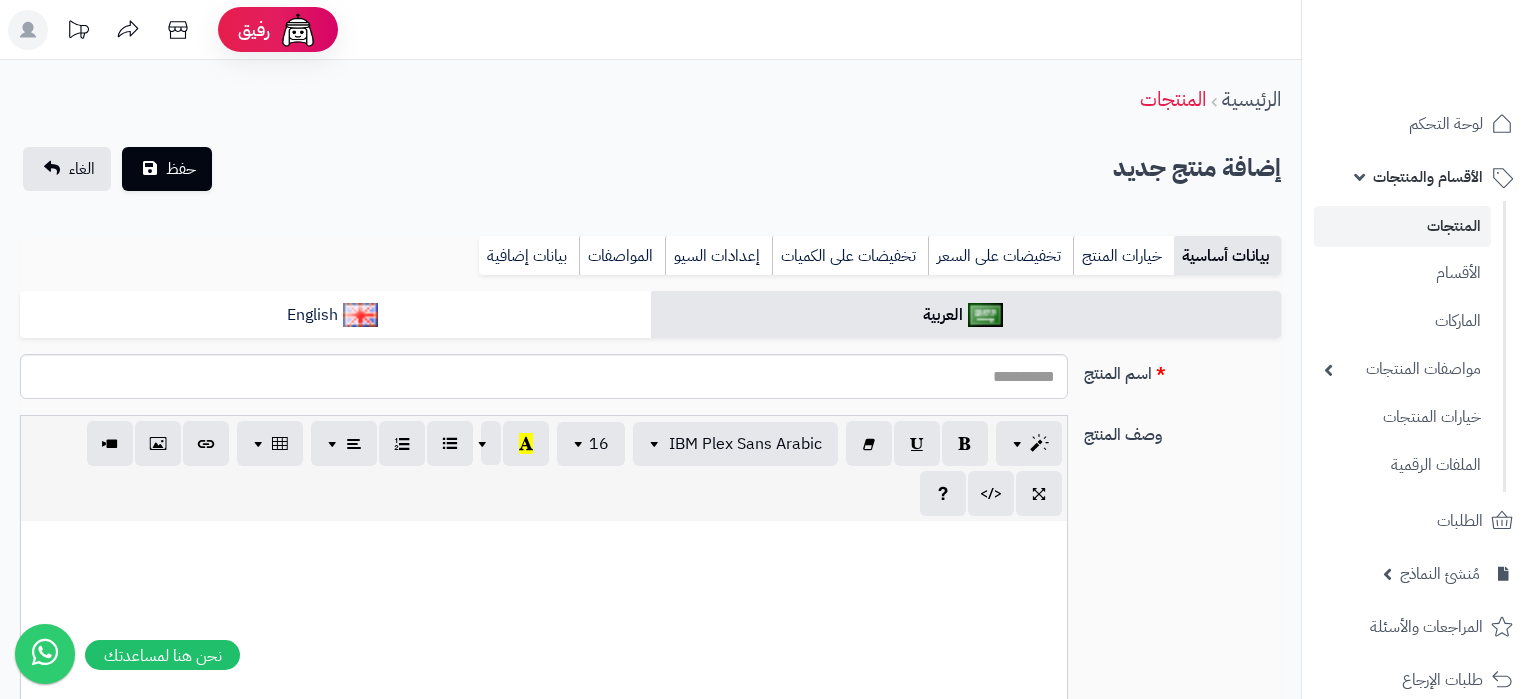 select 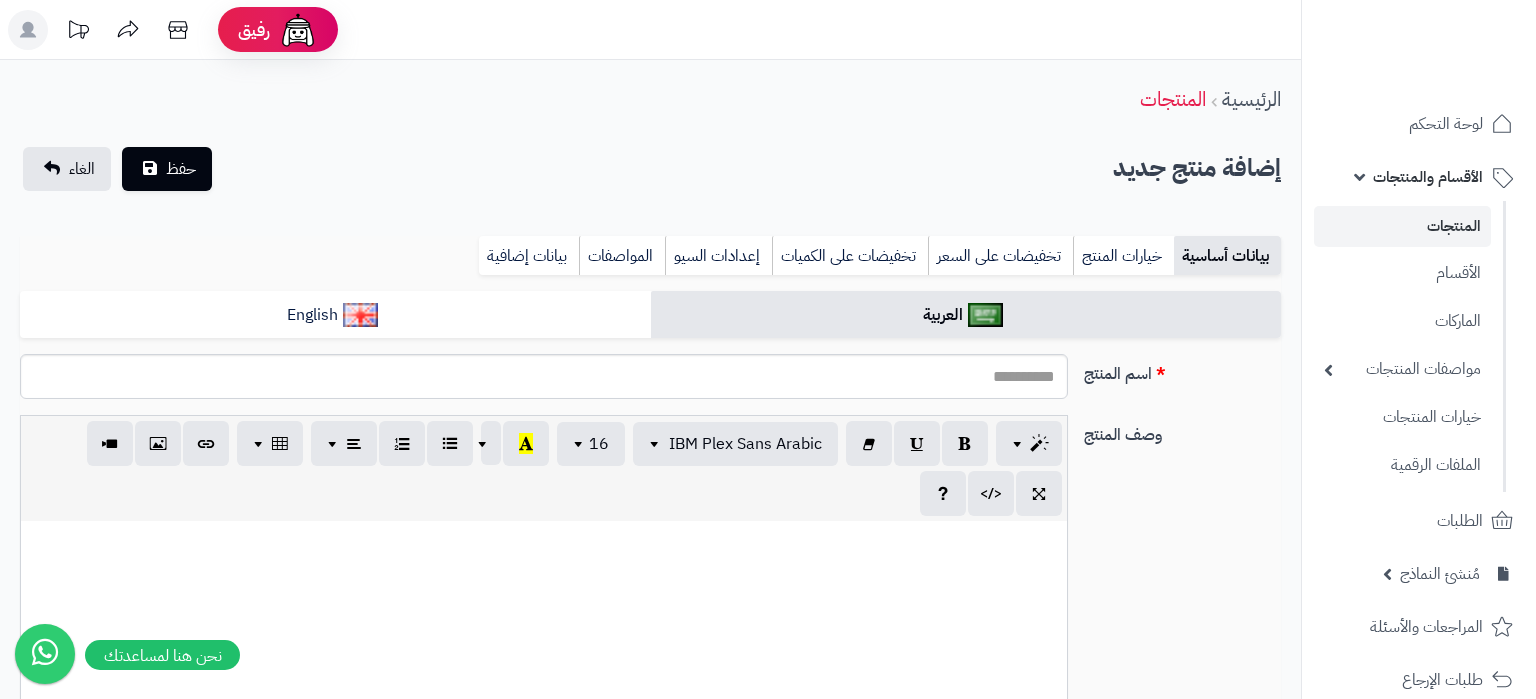 scroll, scrollTop: 0, scrollLeft: 0, axis: both 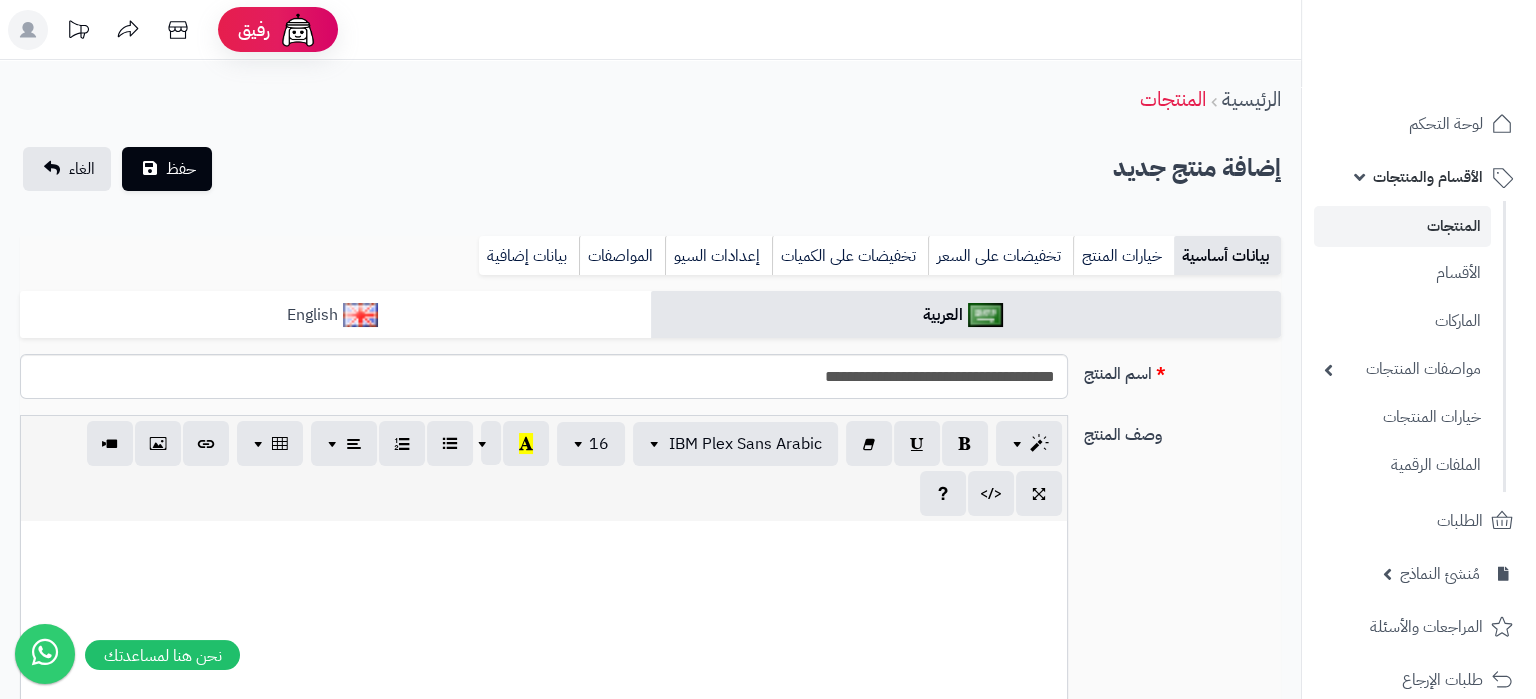 type on "**********" 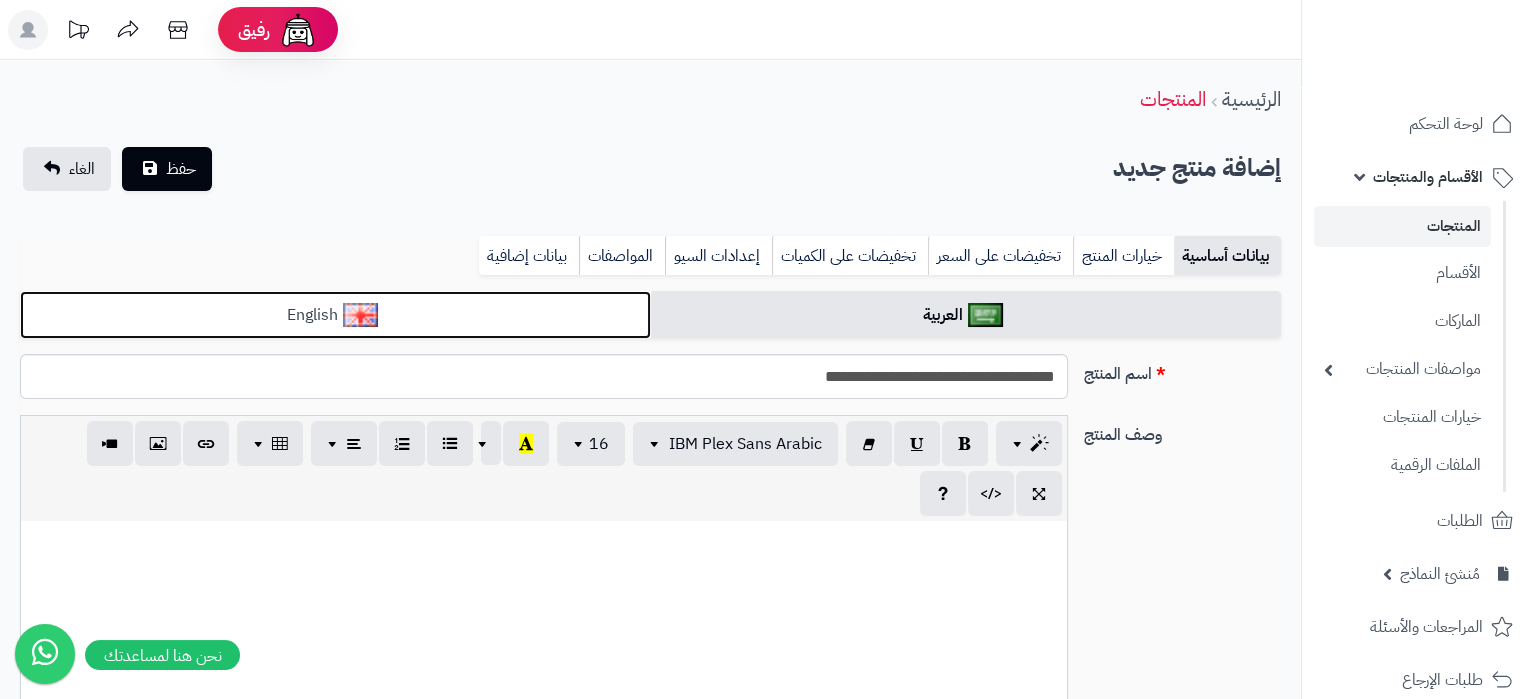 click on "English" at bounding box center (335, 315) 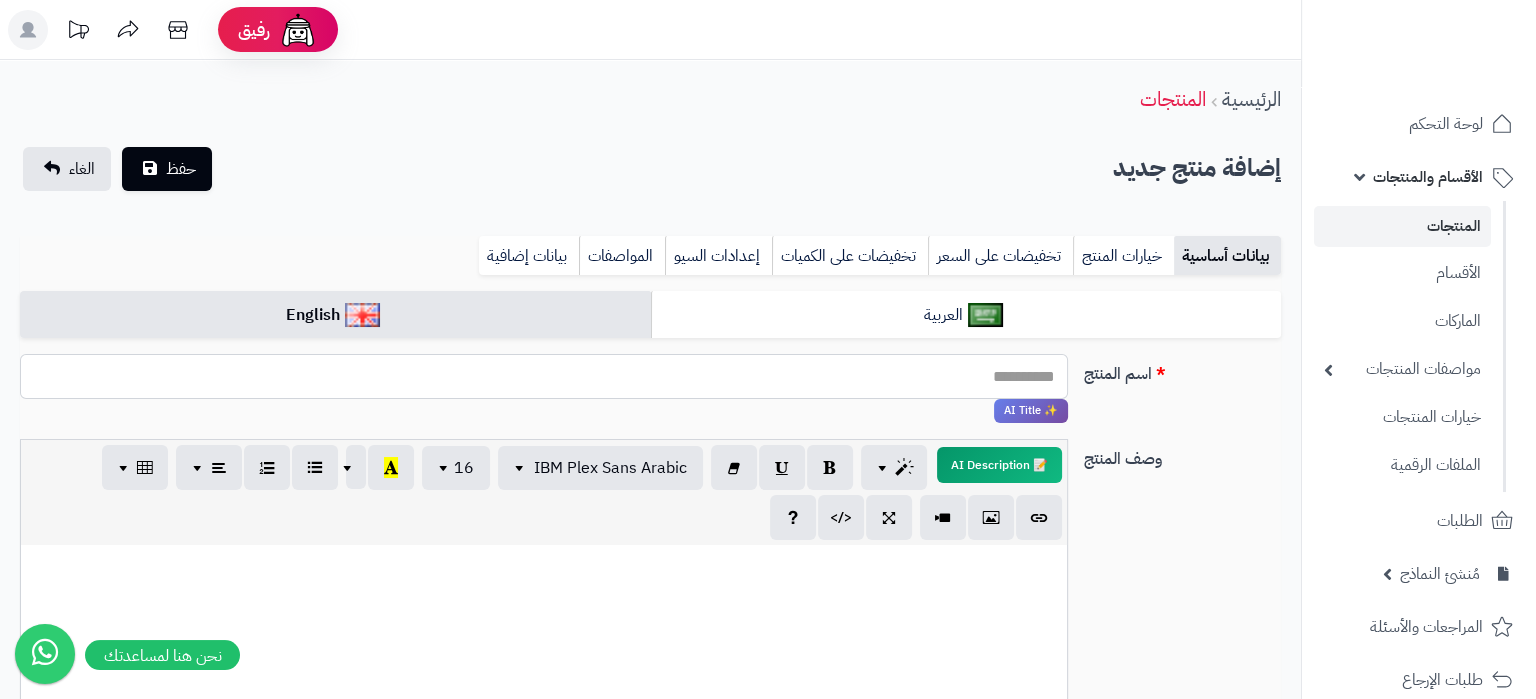 click on "اسم المنتج" at bounding box center (544, 376) 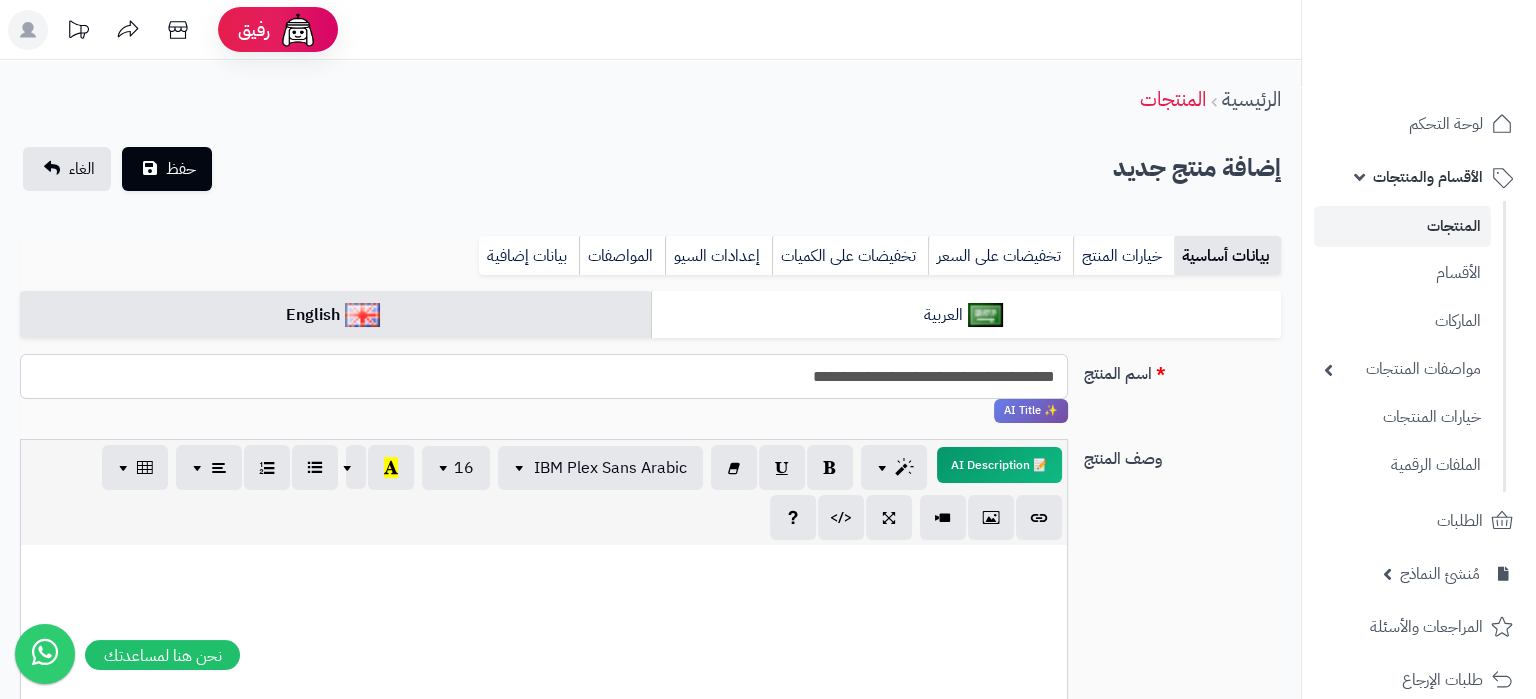 type on "**********" 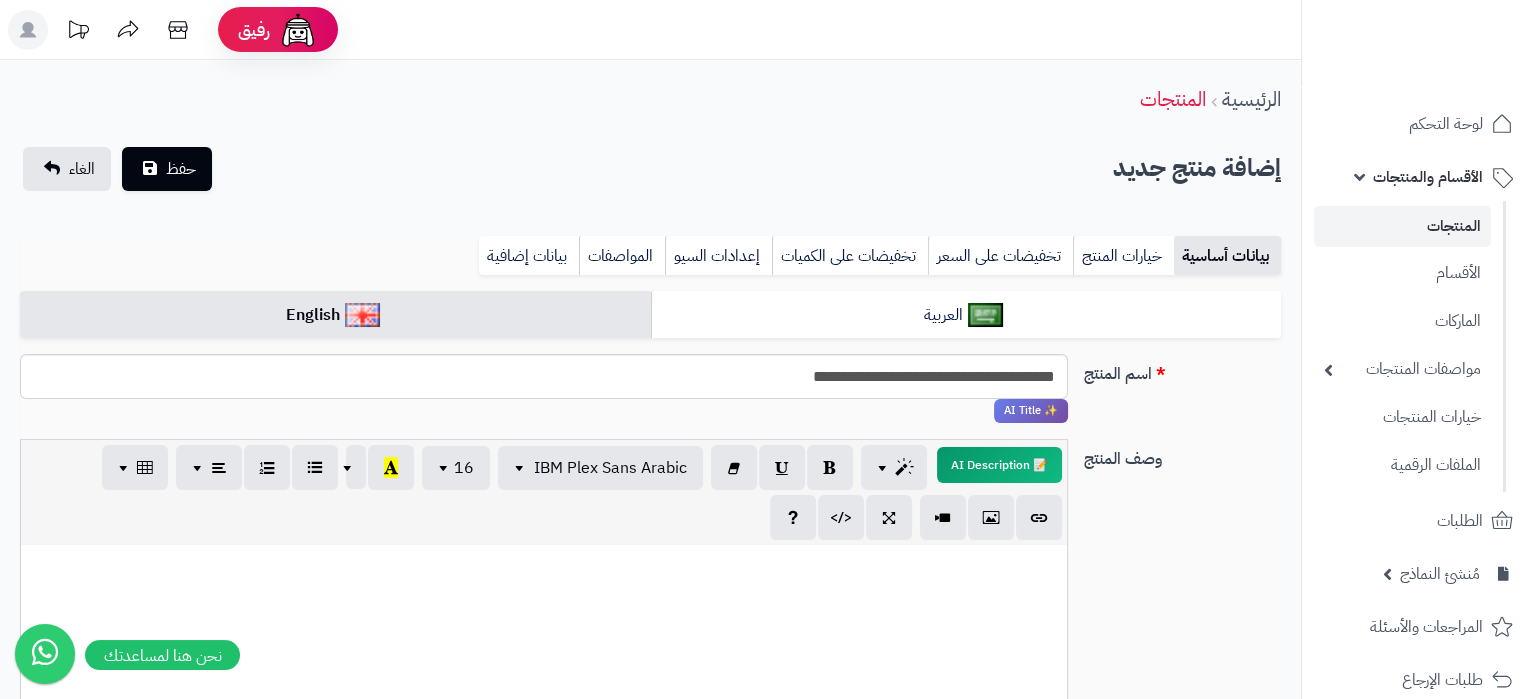 click on "بيانات أساسية خيارات المنتج تخفيضات على السعر تخفيضات على الكميات إعدادات السيو المواصفات نقاط المكافآت بيانات إضافية" at bounding box center (650, 263) 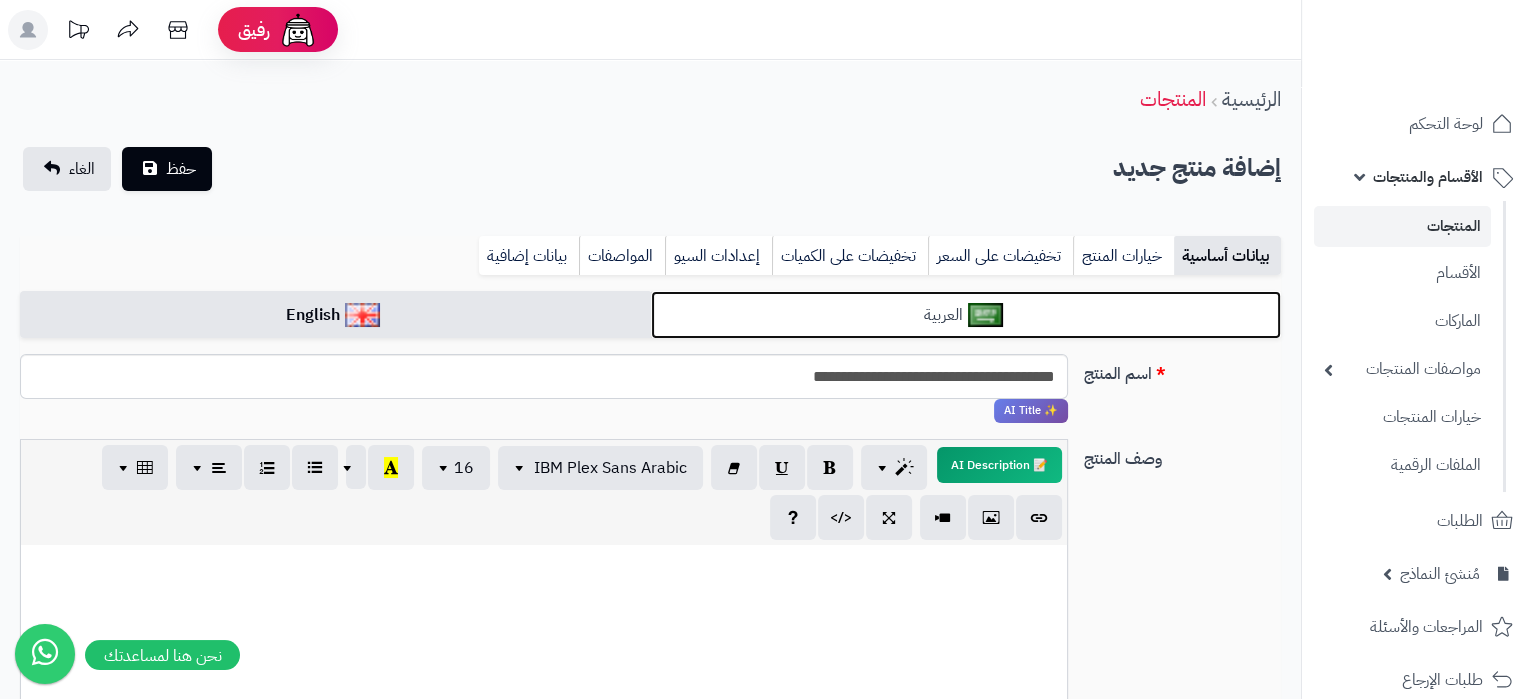 click on "العربية" at bounding box center (966, 315) 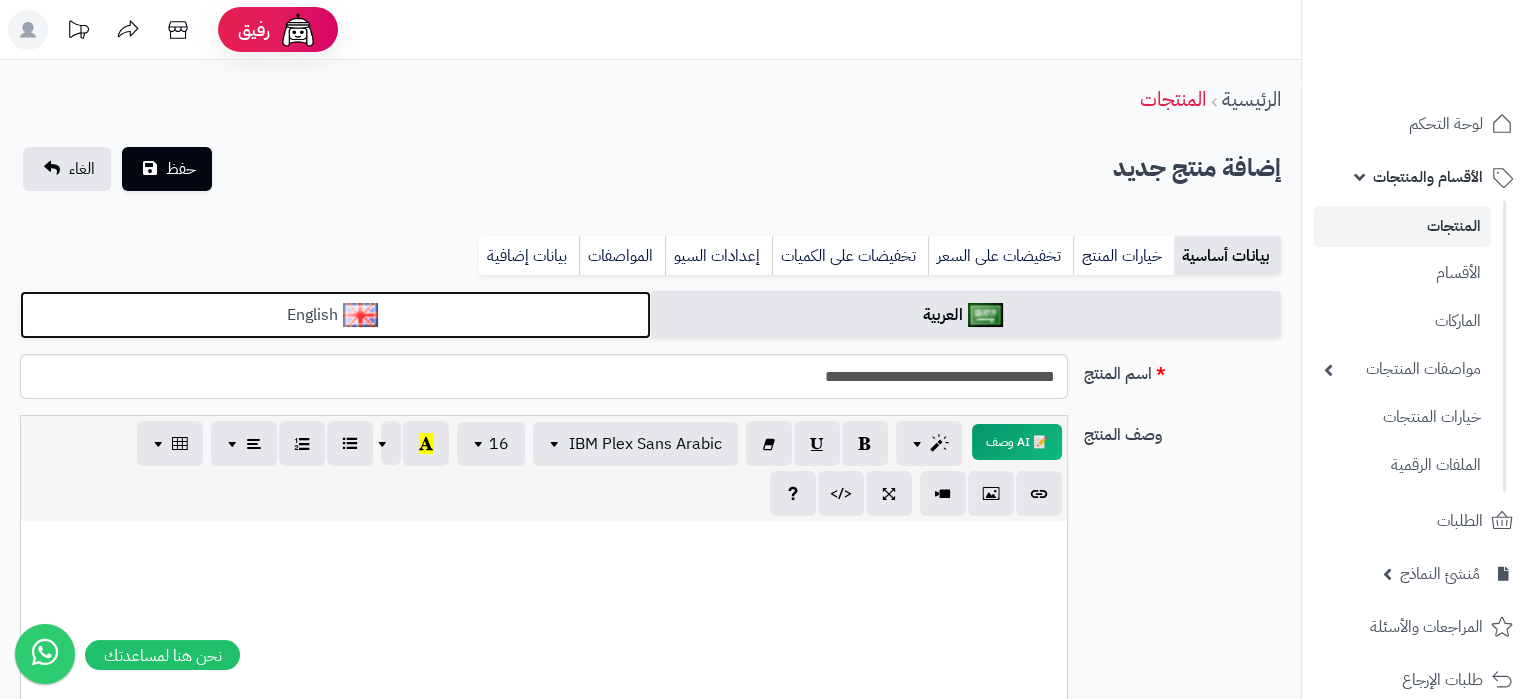 drag, startPoint x: 608, startPoint y: 312, endPoint x: 588, endPoint y: 276, distance: 41.18252 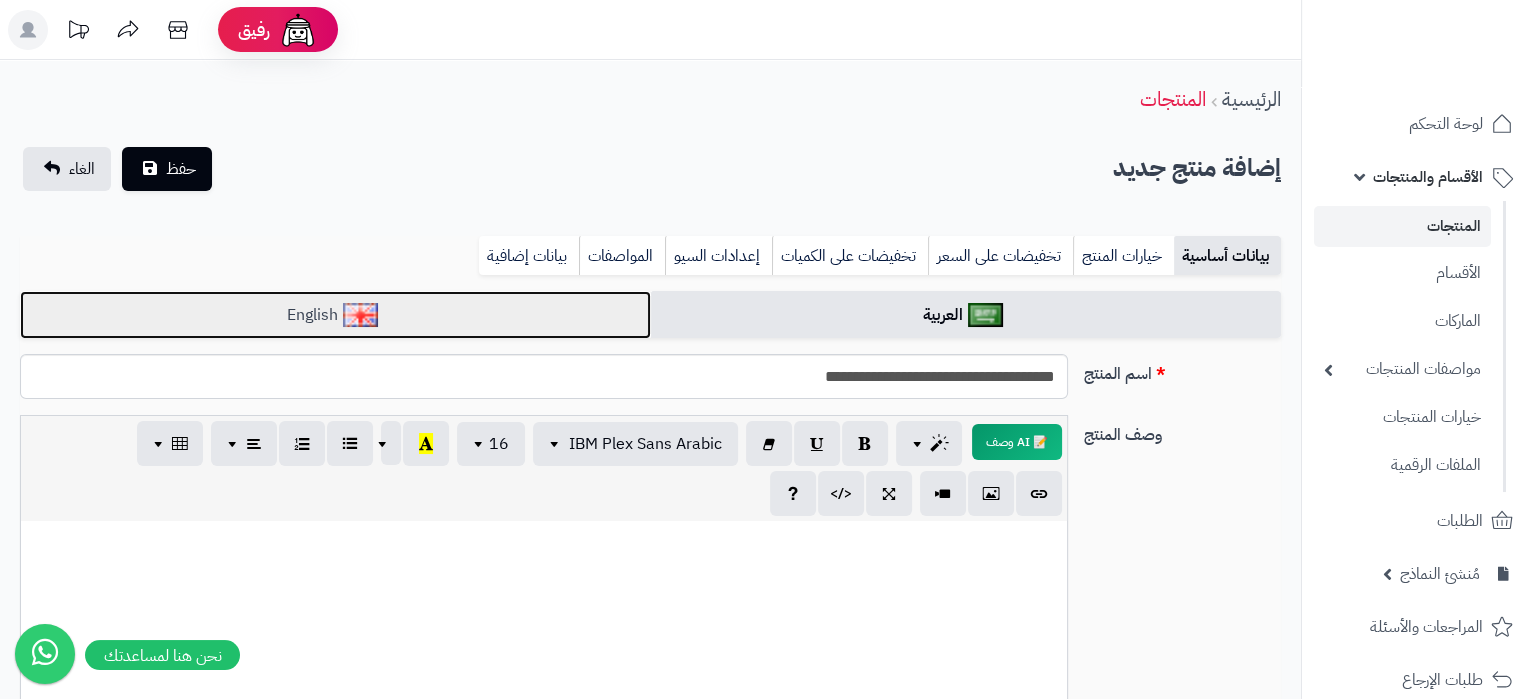 click on "English" at bounding box center (335, 315) 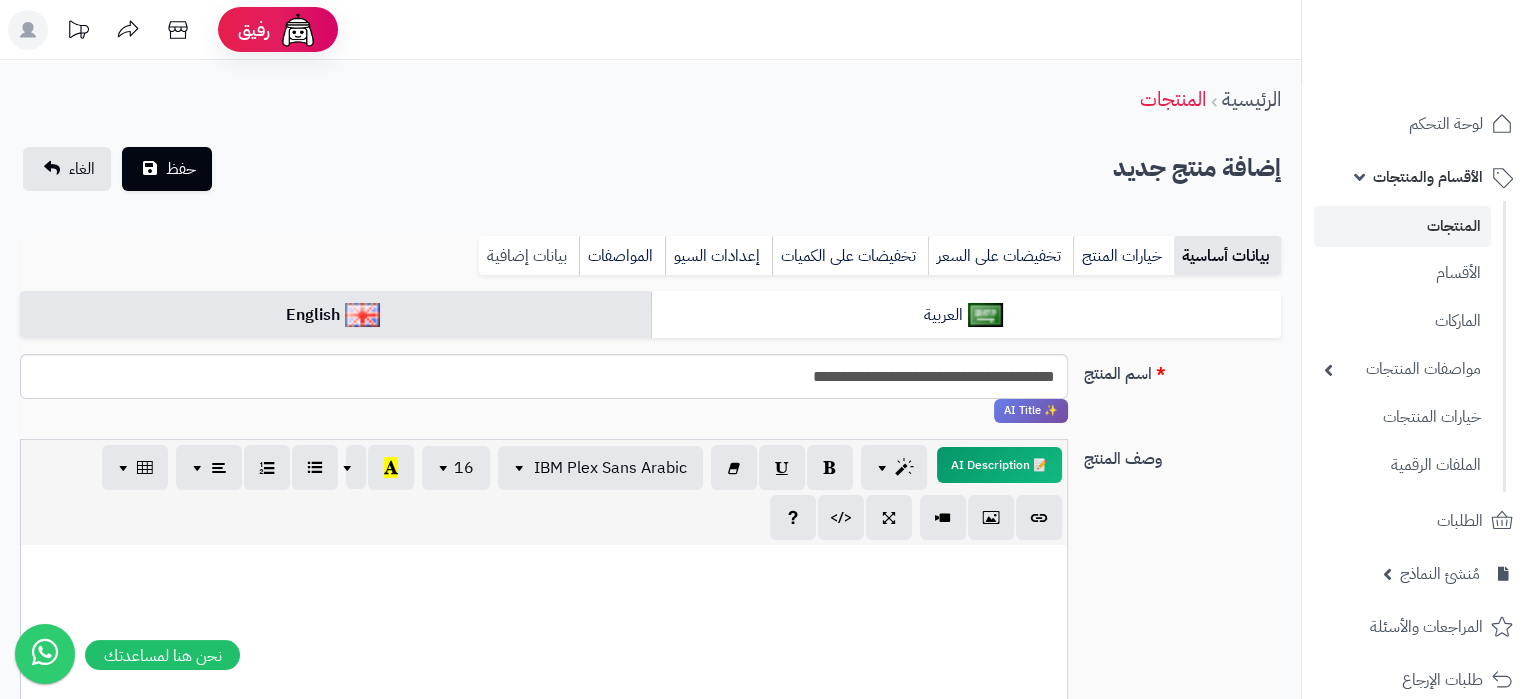 click on "بيانات إضافية" at bounding box center [529, 256] 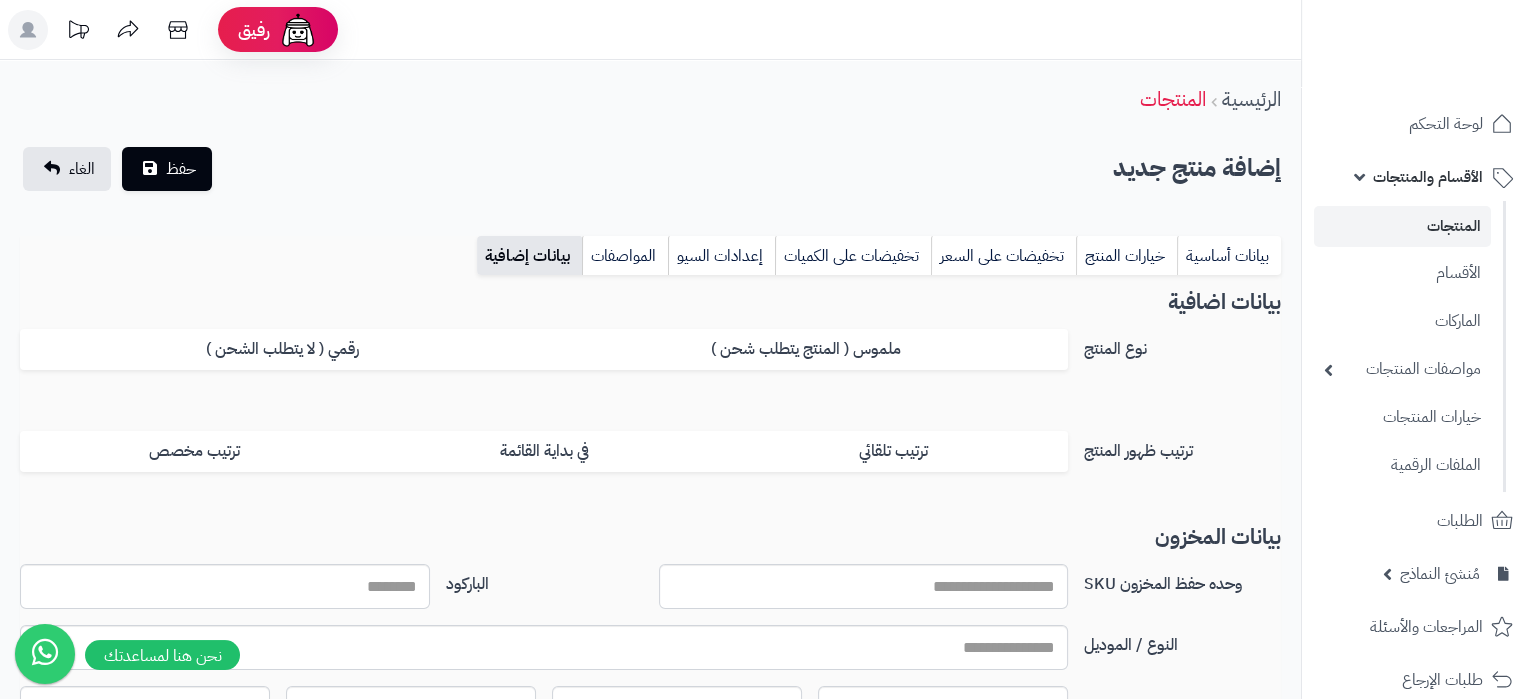 click on "**********" at bounding box center [650, 712] 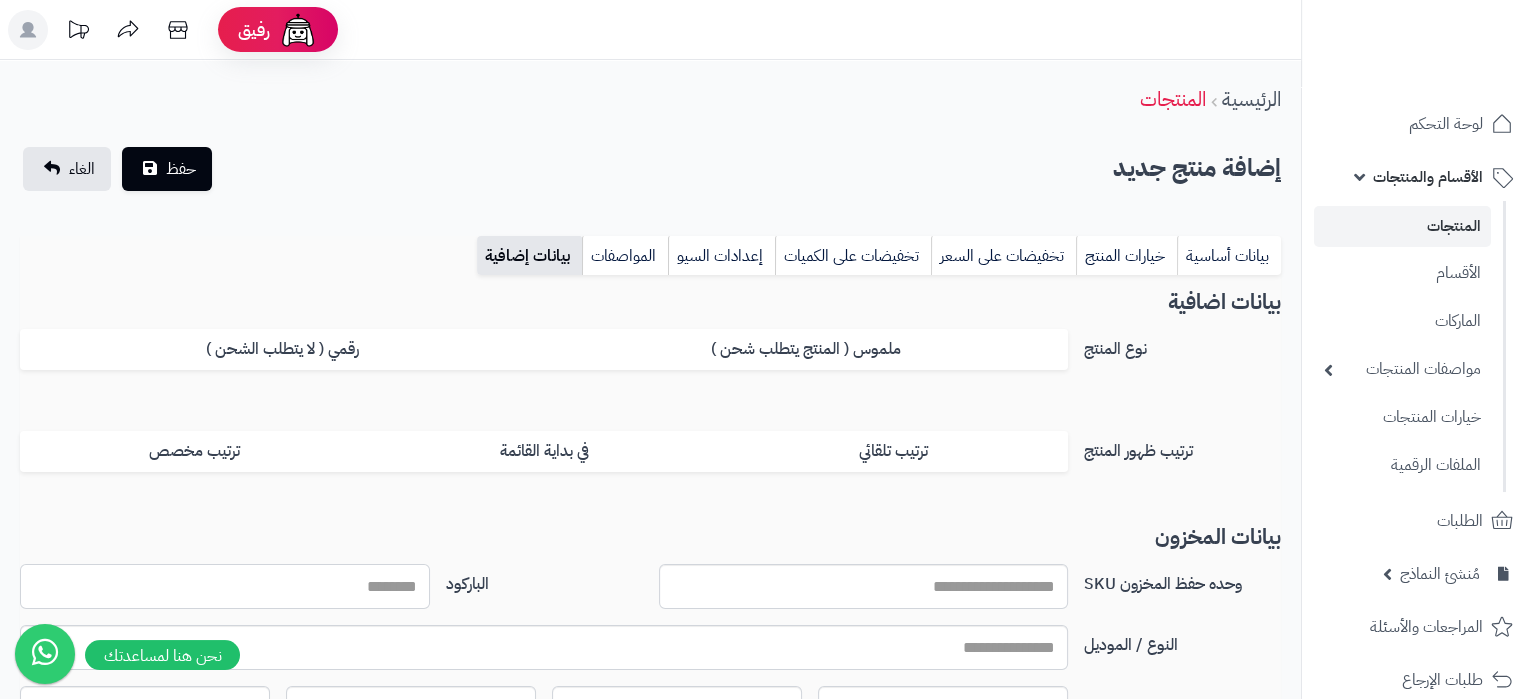 click on "الباركود" at bounding box center (225, 586) 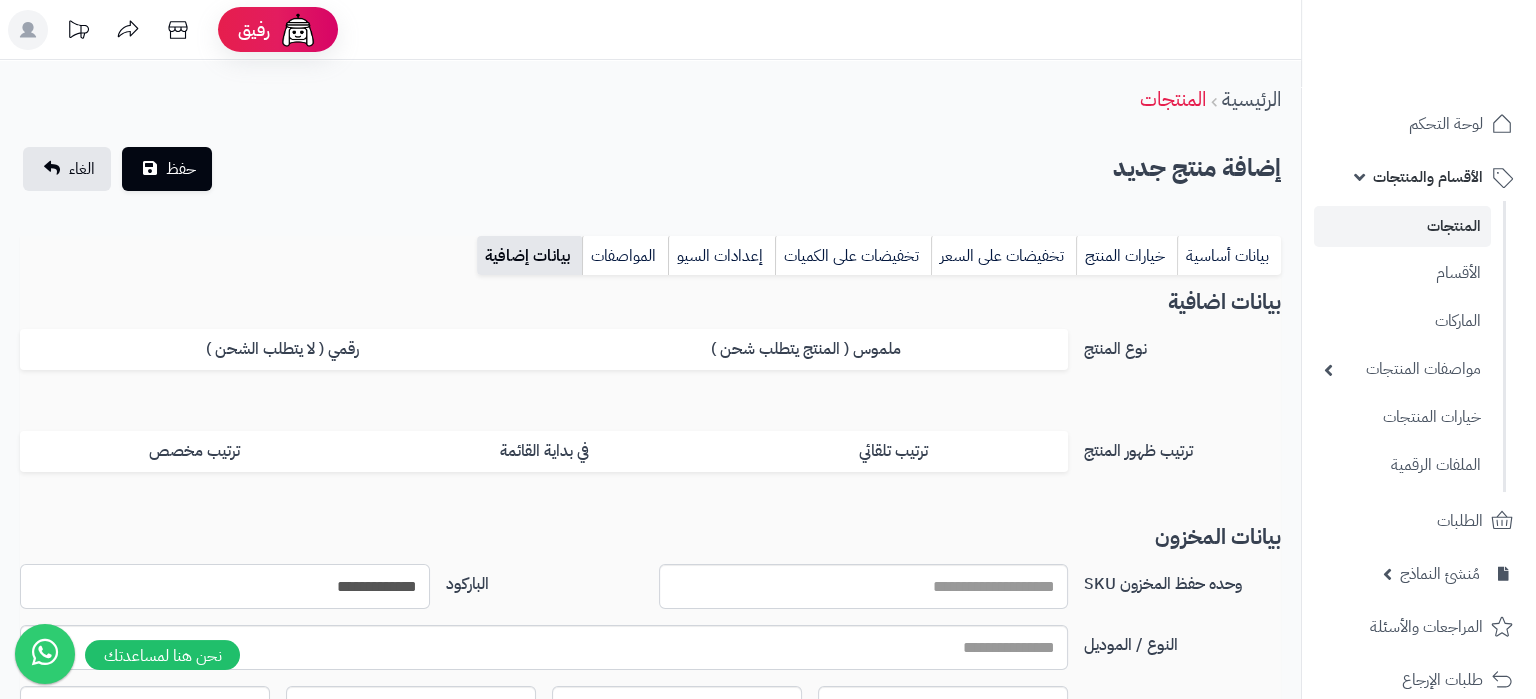 type on "**********" 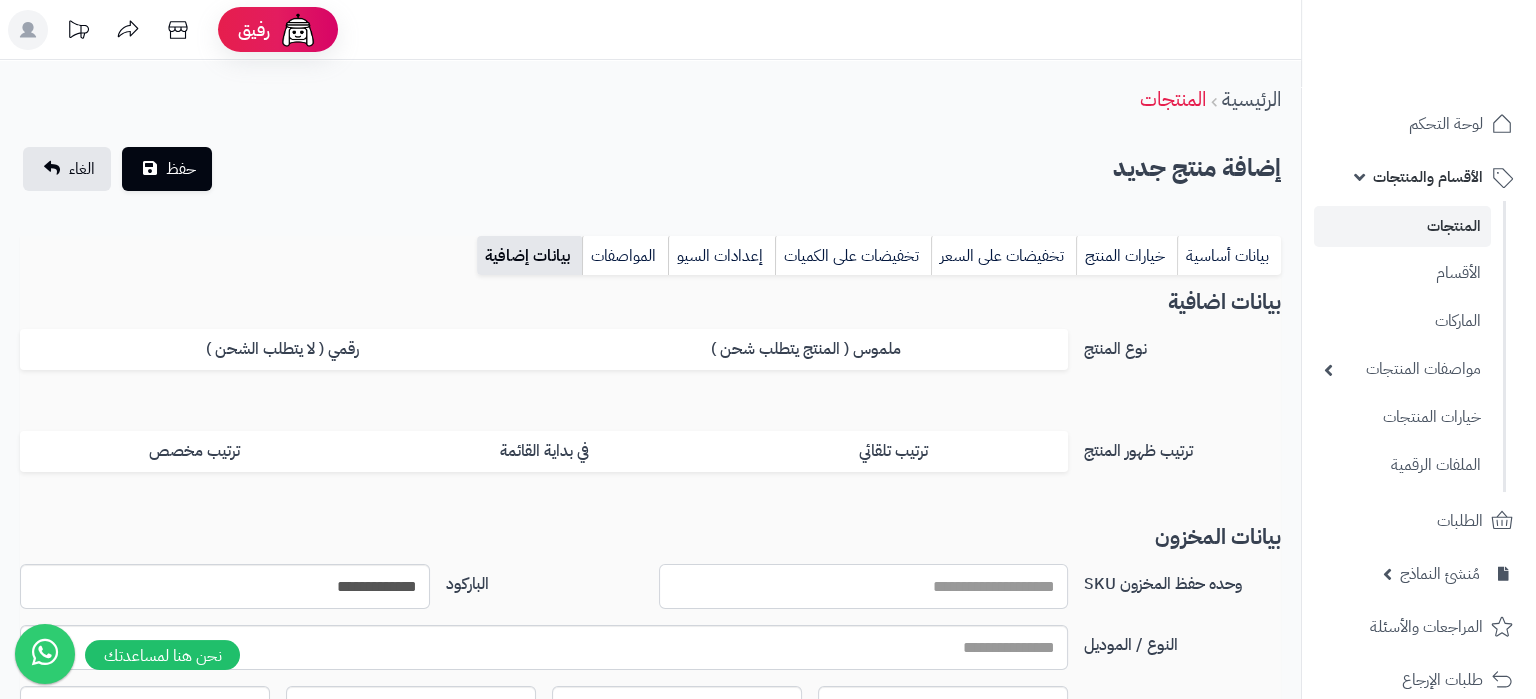 click on "وحده حفظ المخزون SKU" at bounding box center (864, 586) 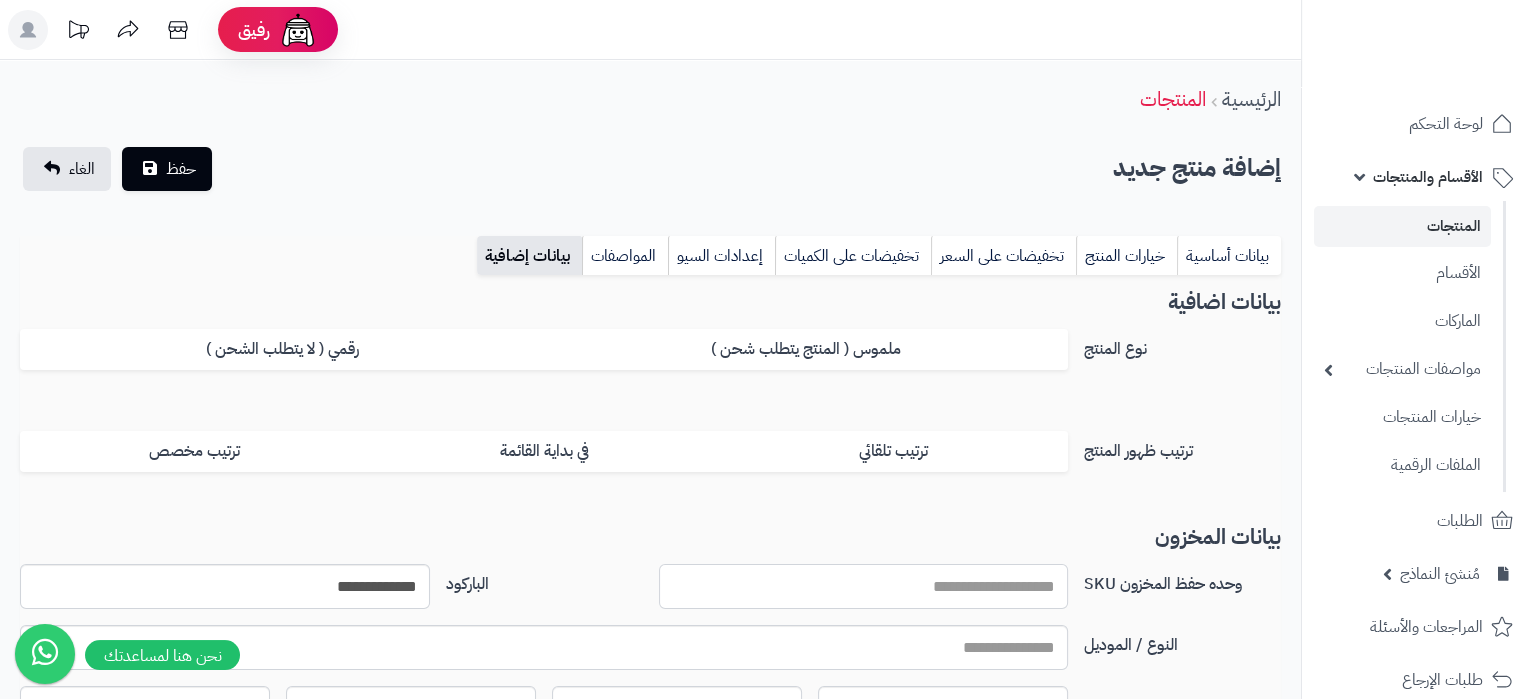 click on "وحده حفظ المخزون SKU" at bounding box center [864, 586] 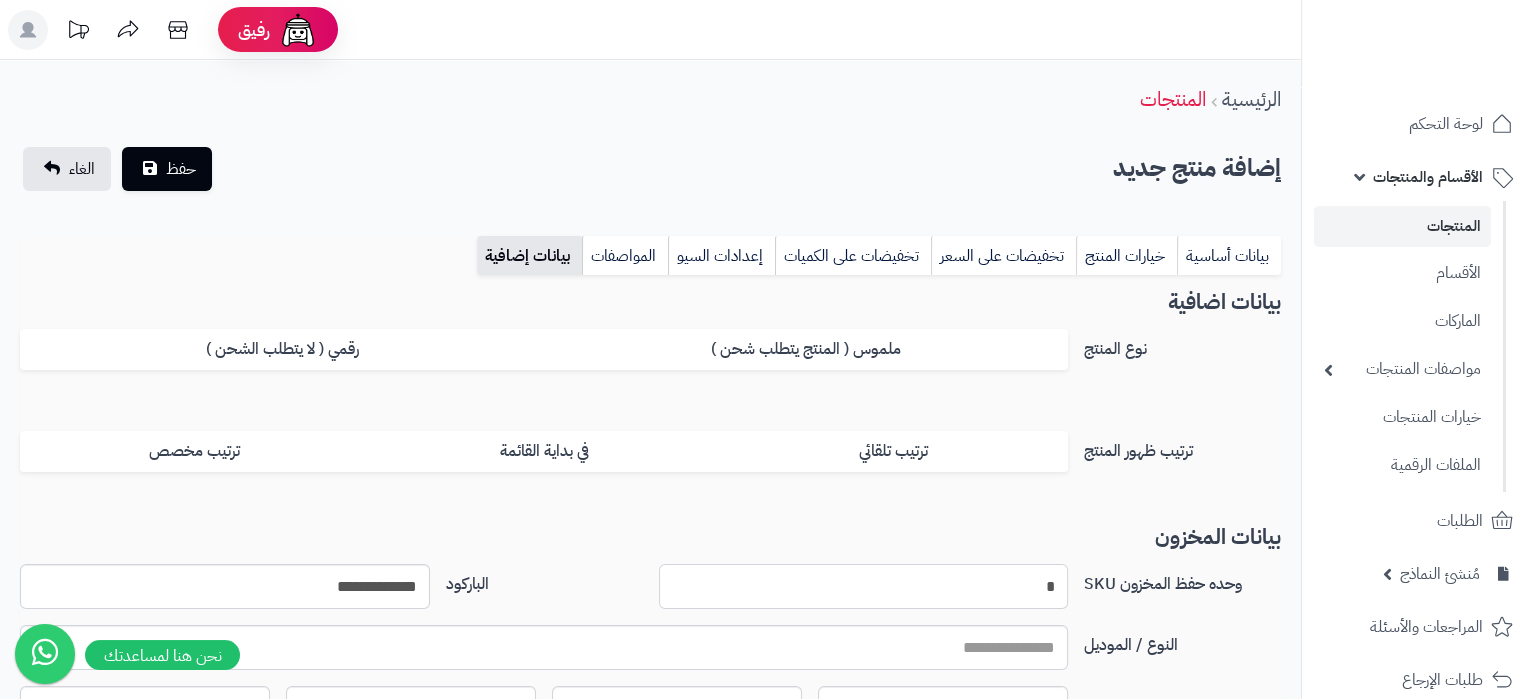click on "وحده حفظ المخزون SKU" at bounding box center (864, 586) 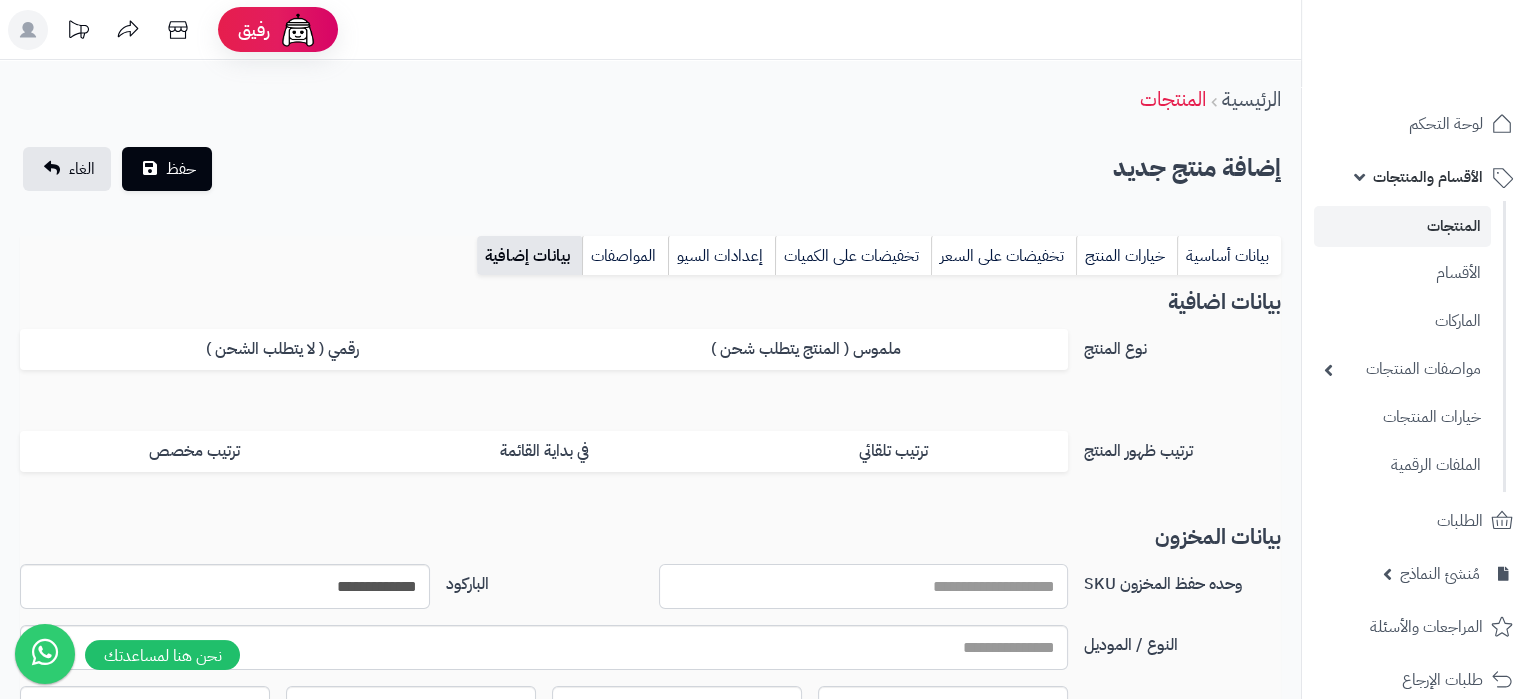 click on "وحده حفظ المخزون SKU" at bounding box center (864, 586) 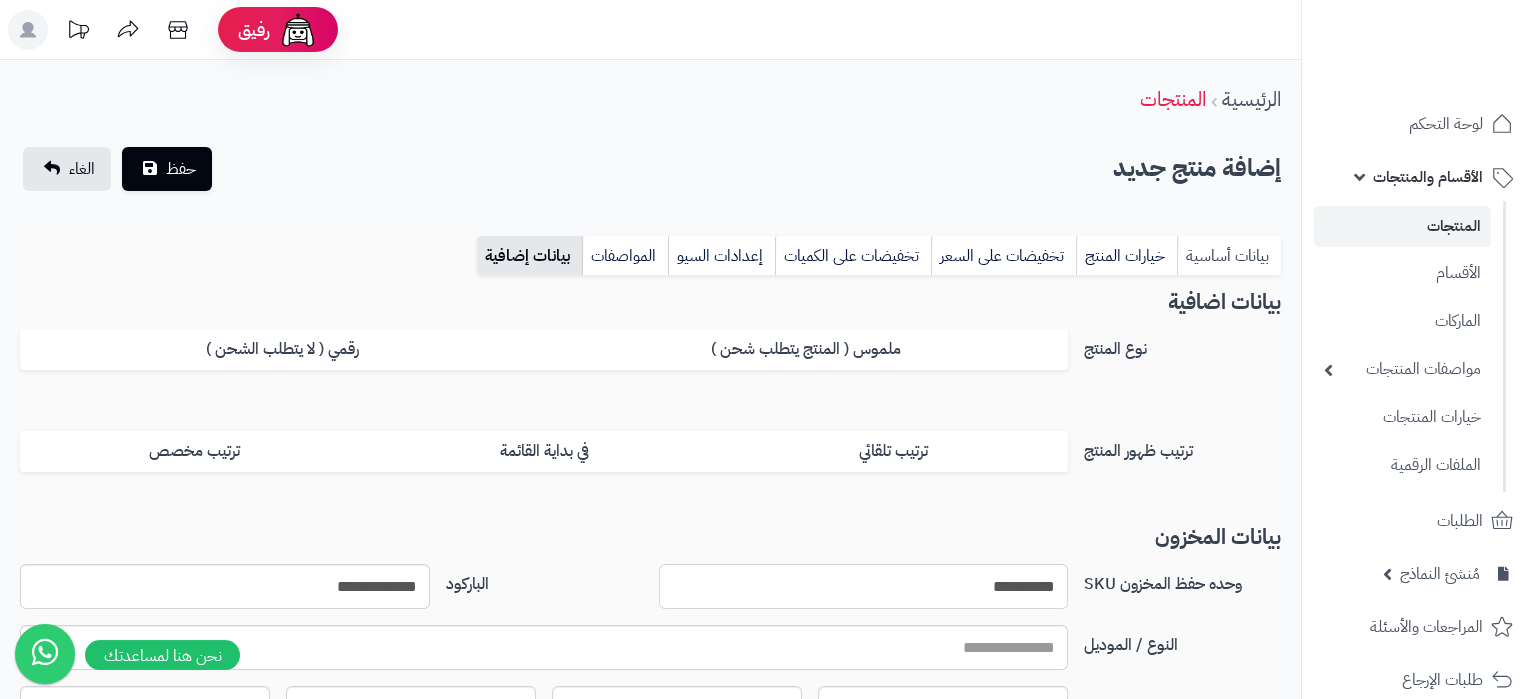 type on "**********" 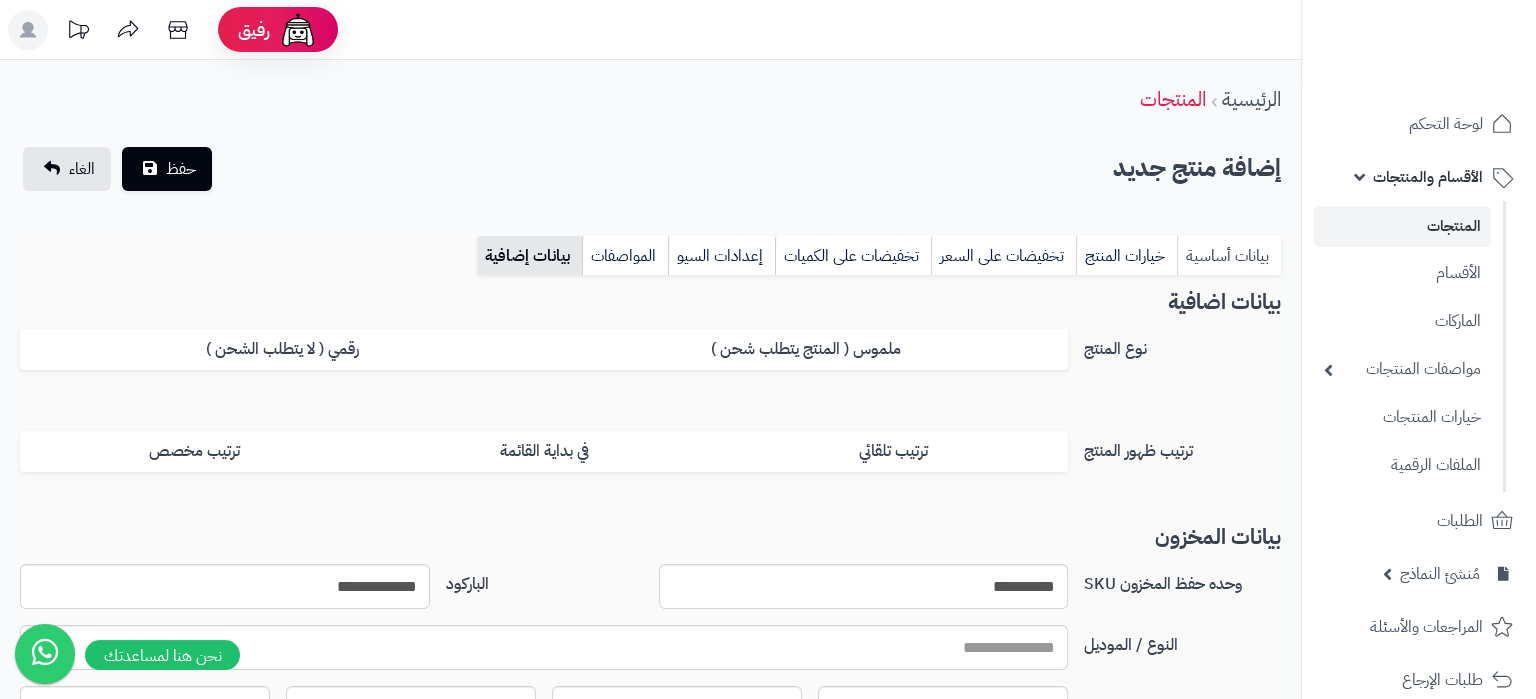 click on "بيانات أساسية" at bounding box center [1229, 256] 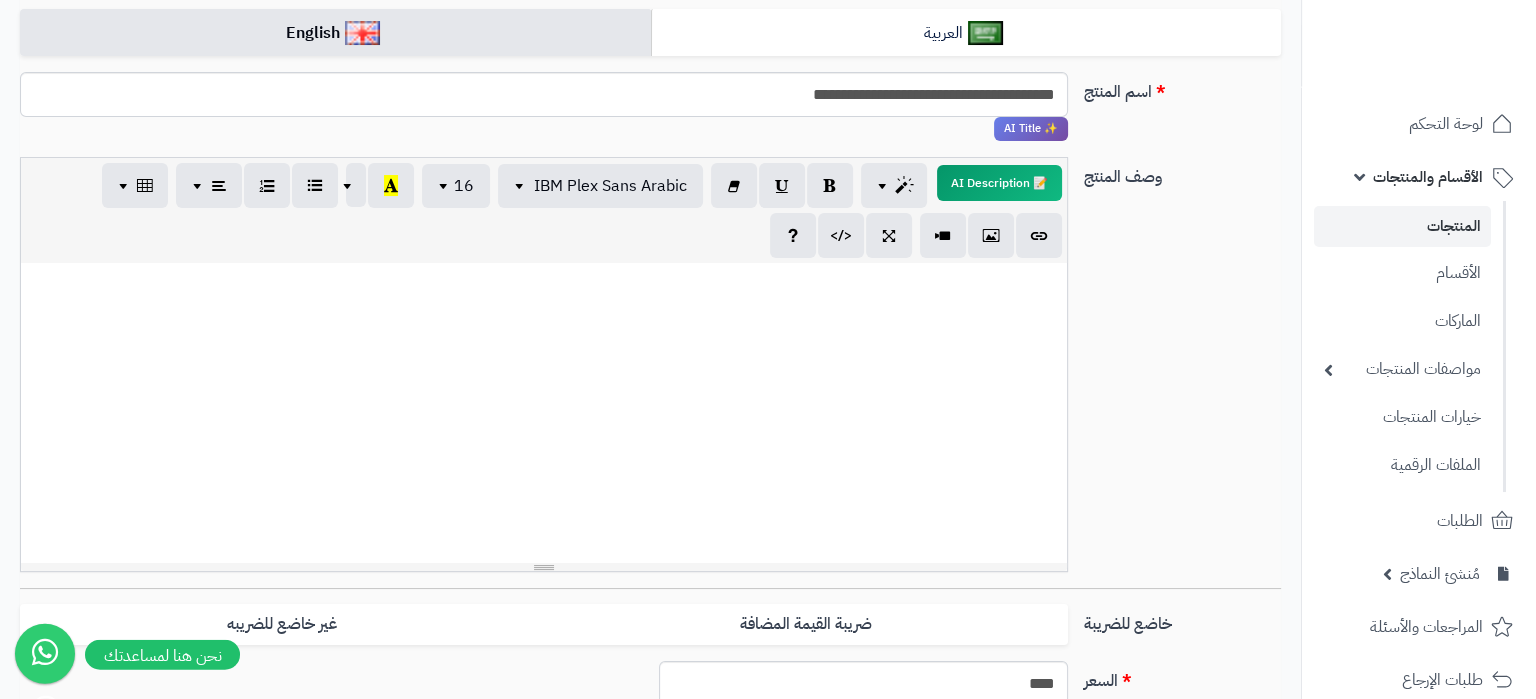 scroll, scrollTop: 315, scrollLeft: 0, axis: vertical 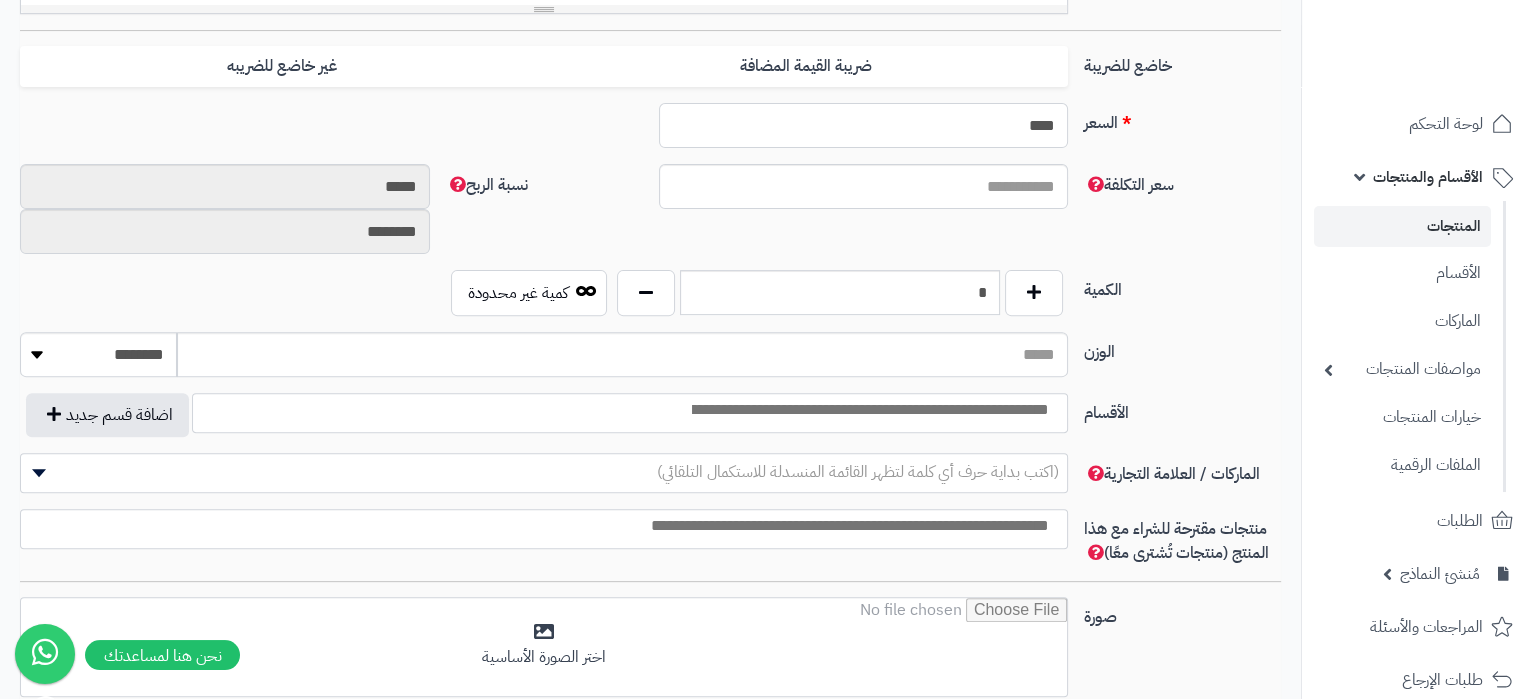 click on "****" at bounding box center [864, 125] 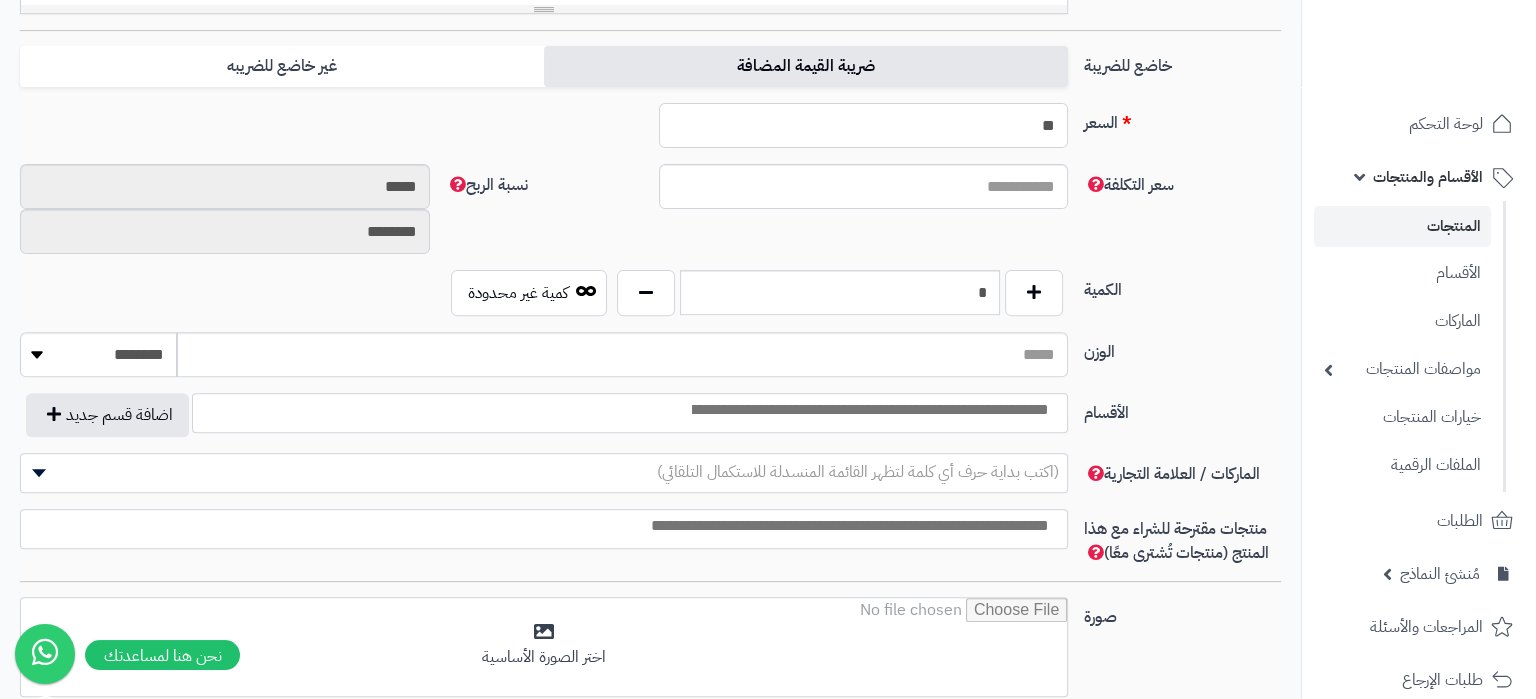 type on "**" 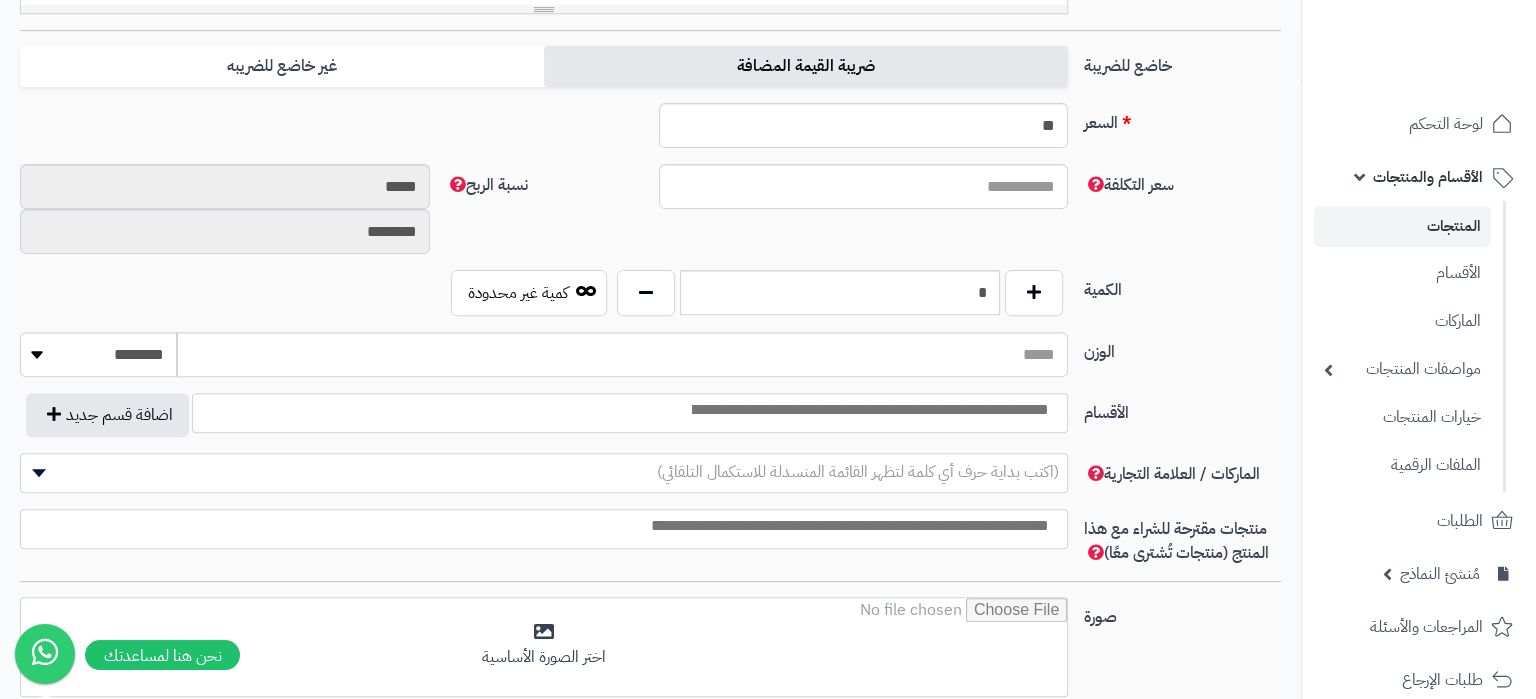 click on "ضريبة القيمة المضافة" at bounding box center [806, 66] 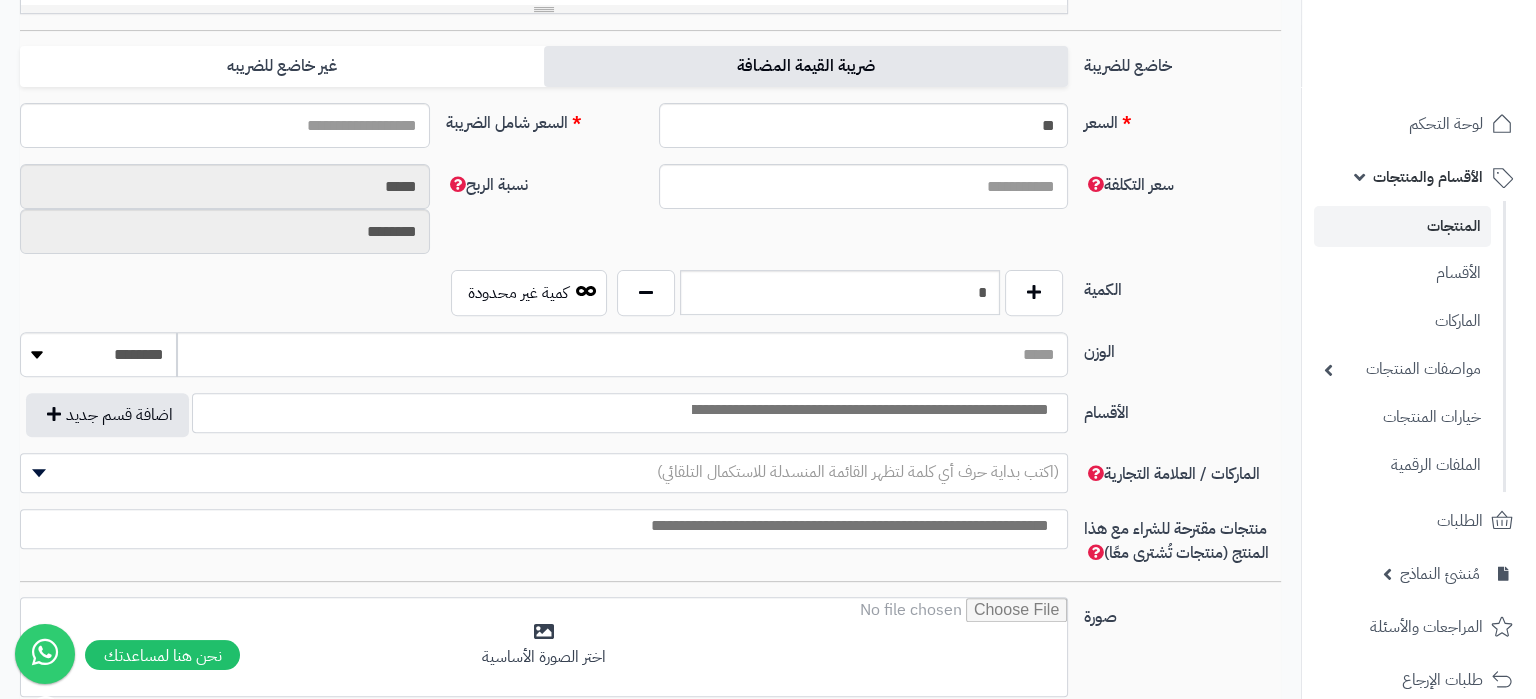 type on "*****" 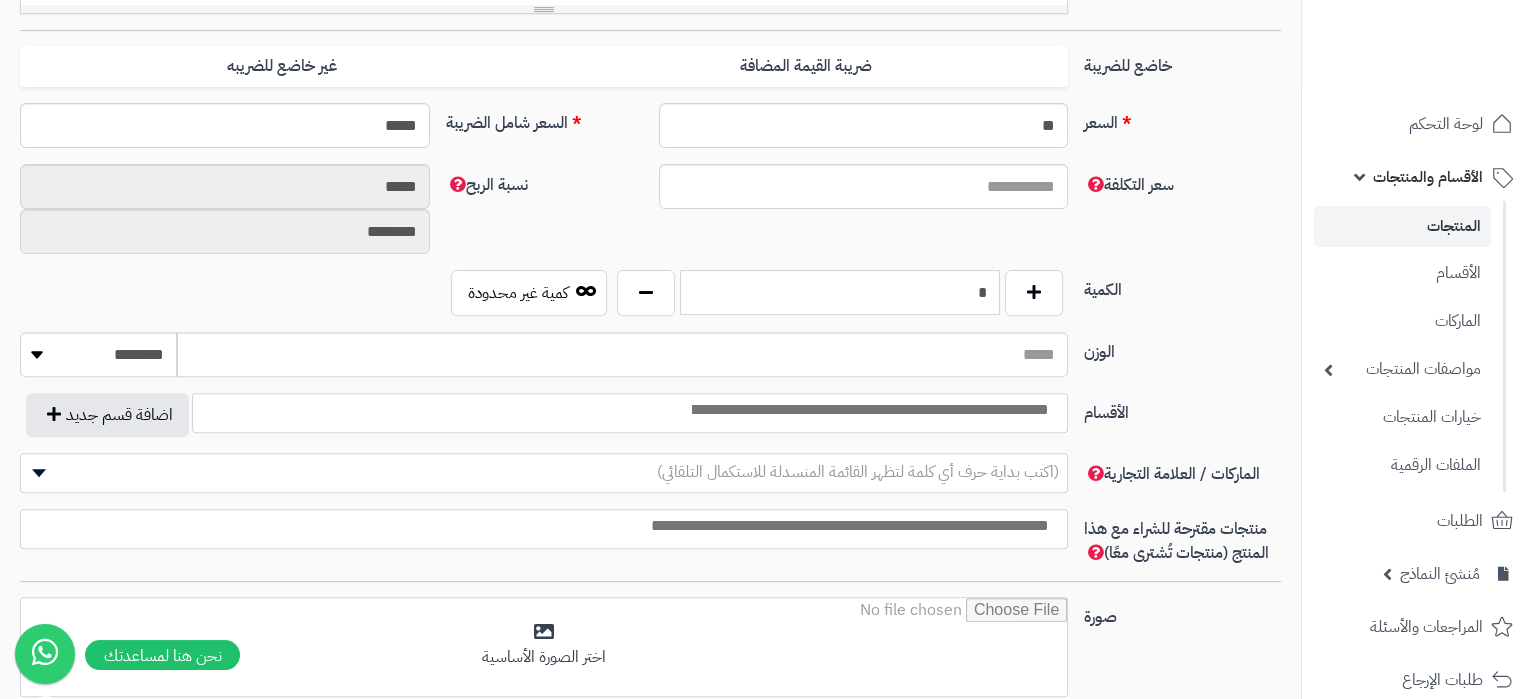 drag, startPoint x: 934, startPoint y: 311, endPoint x: 1083, endPoint y: 301, distance: 149.33519 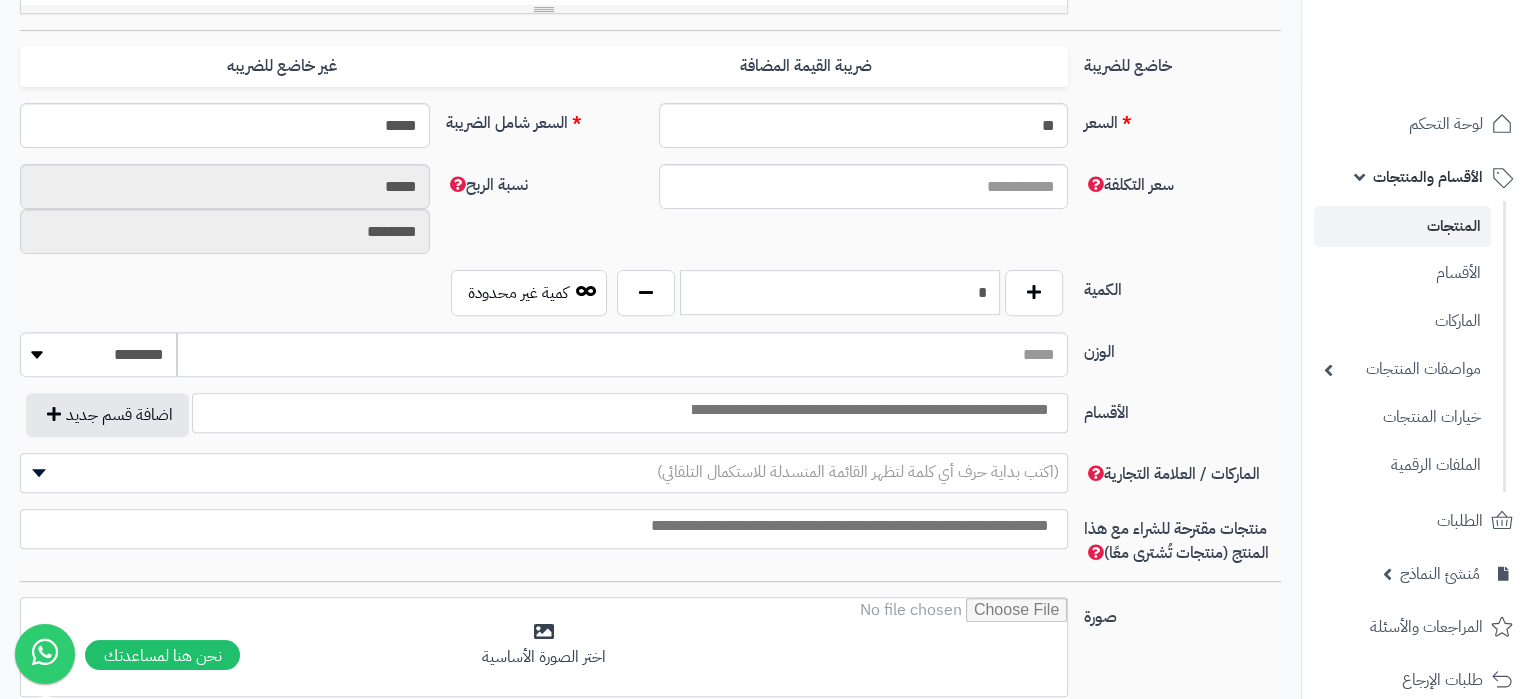 type on "*" 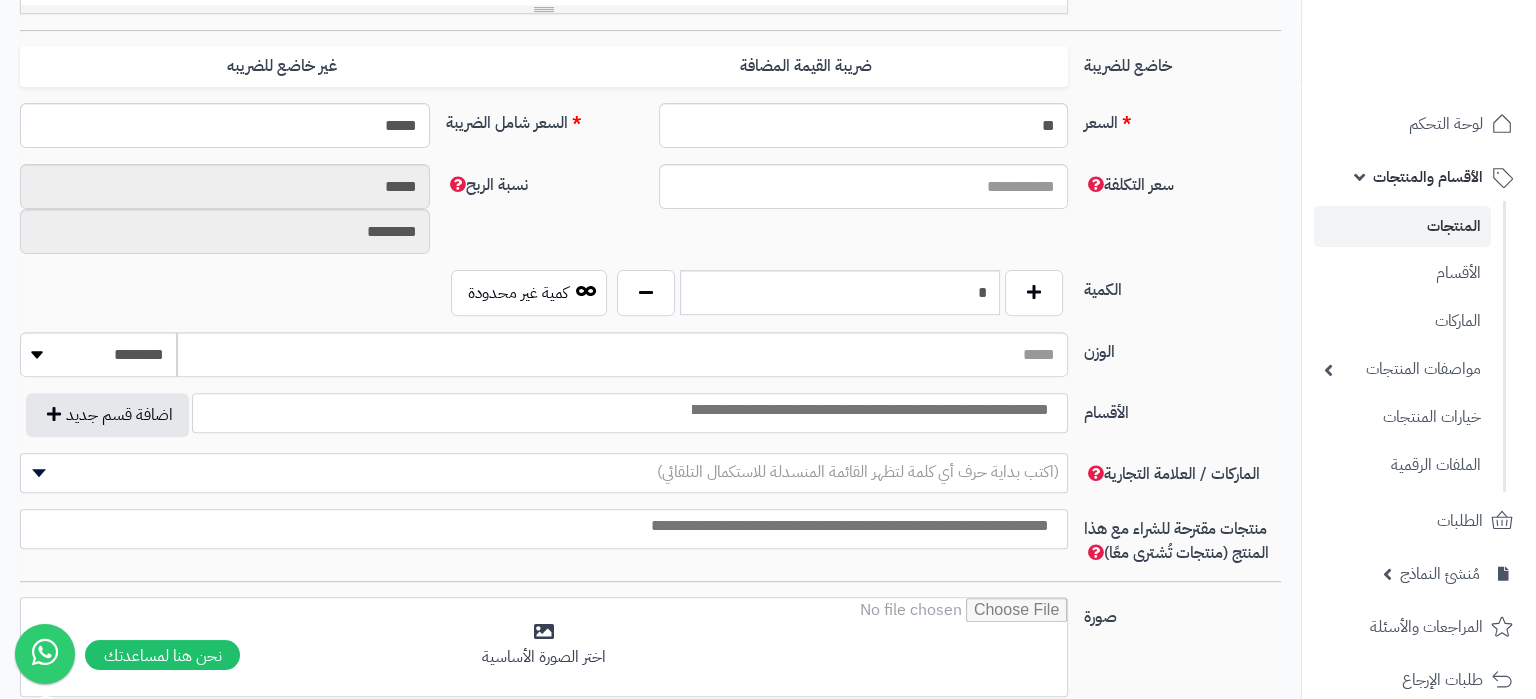 click on "الوزن
******** **** ***** *****" at bounding box center (650, 362) 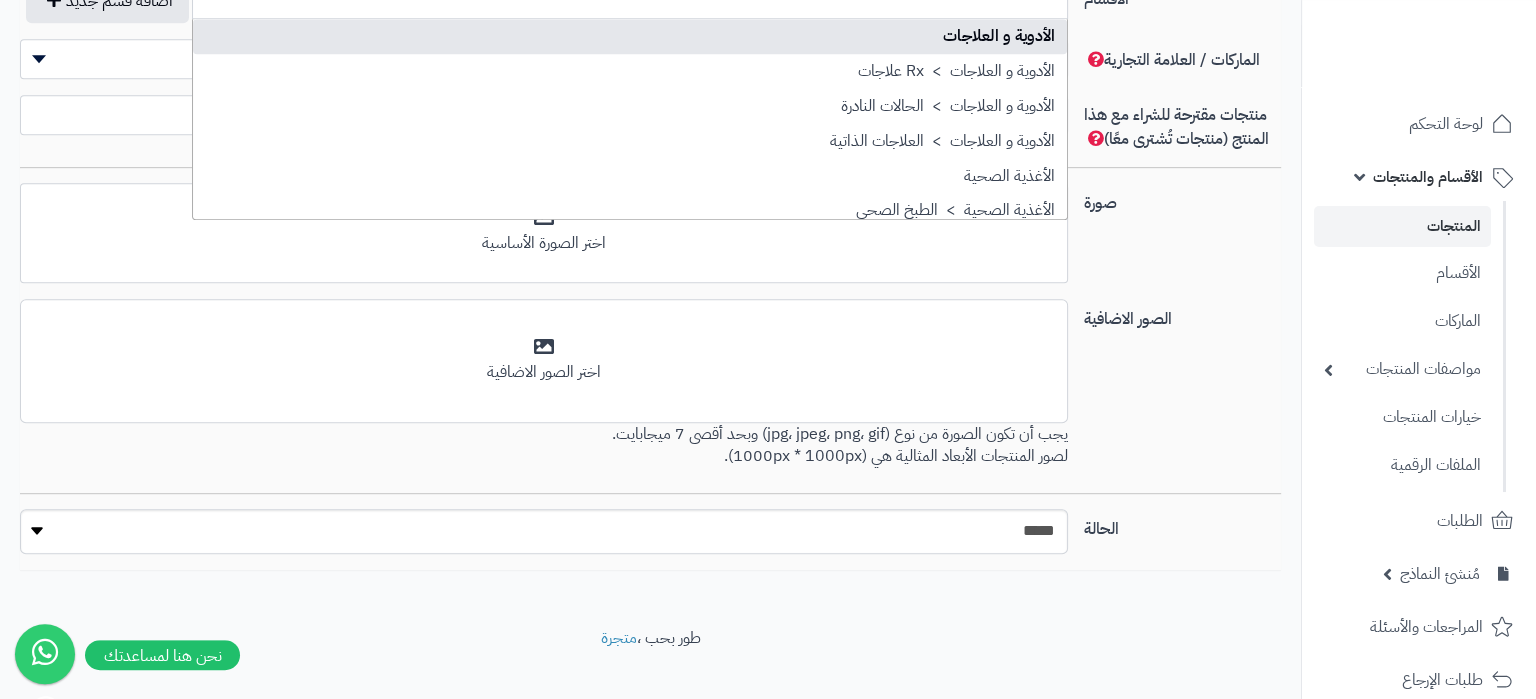 scroll, scrollTop: 1280, scrollLeft: 0, axis: vertical 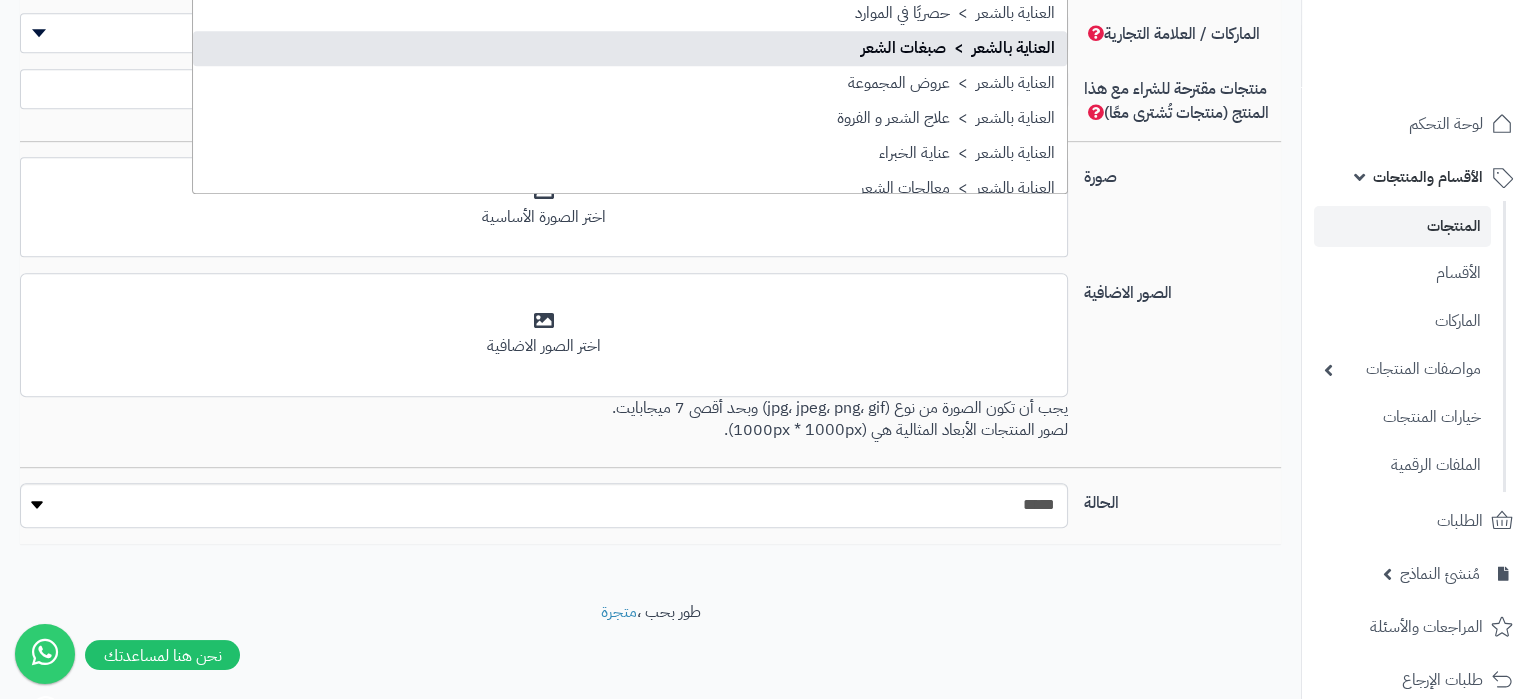 select on "***" 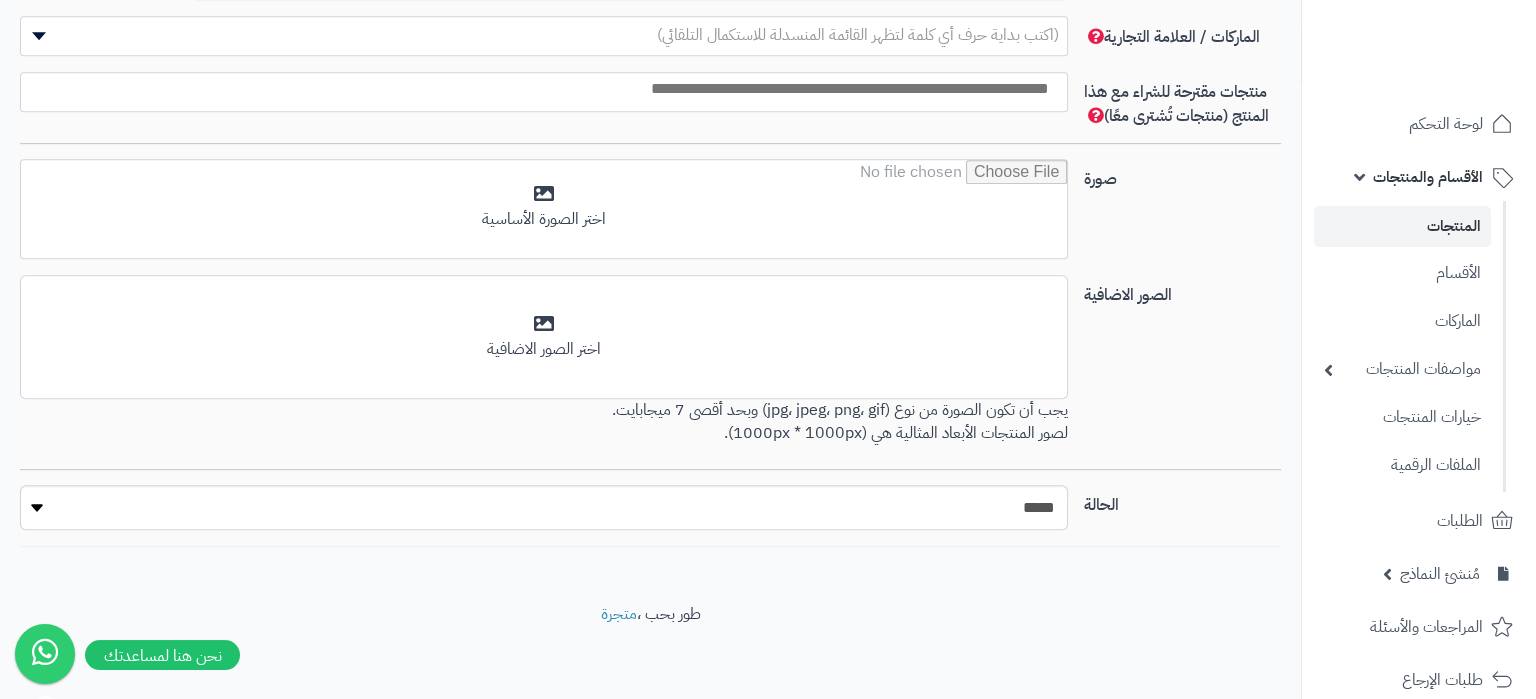 scroll, scrollTop: 905, scrollLeft: 0, axis: vertical 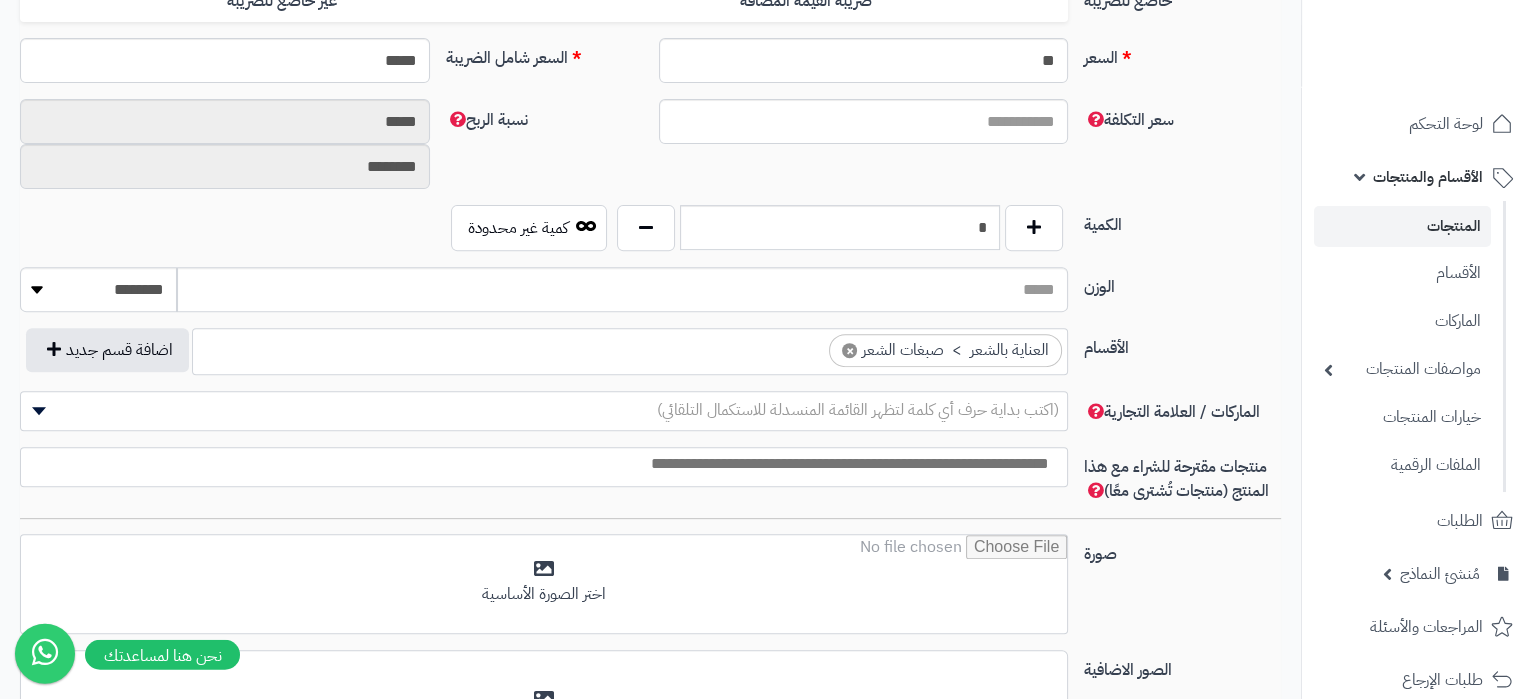 click on "(اكتب بداية حرف أي كلمة لتظهر القائمة المنسدلة للاستكمال التلقائي)" at bounding box center (544, 410) 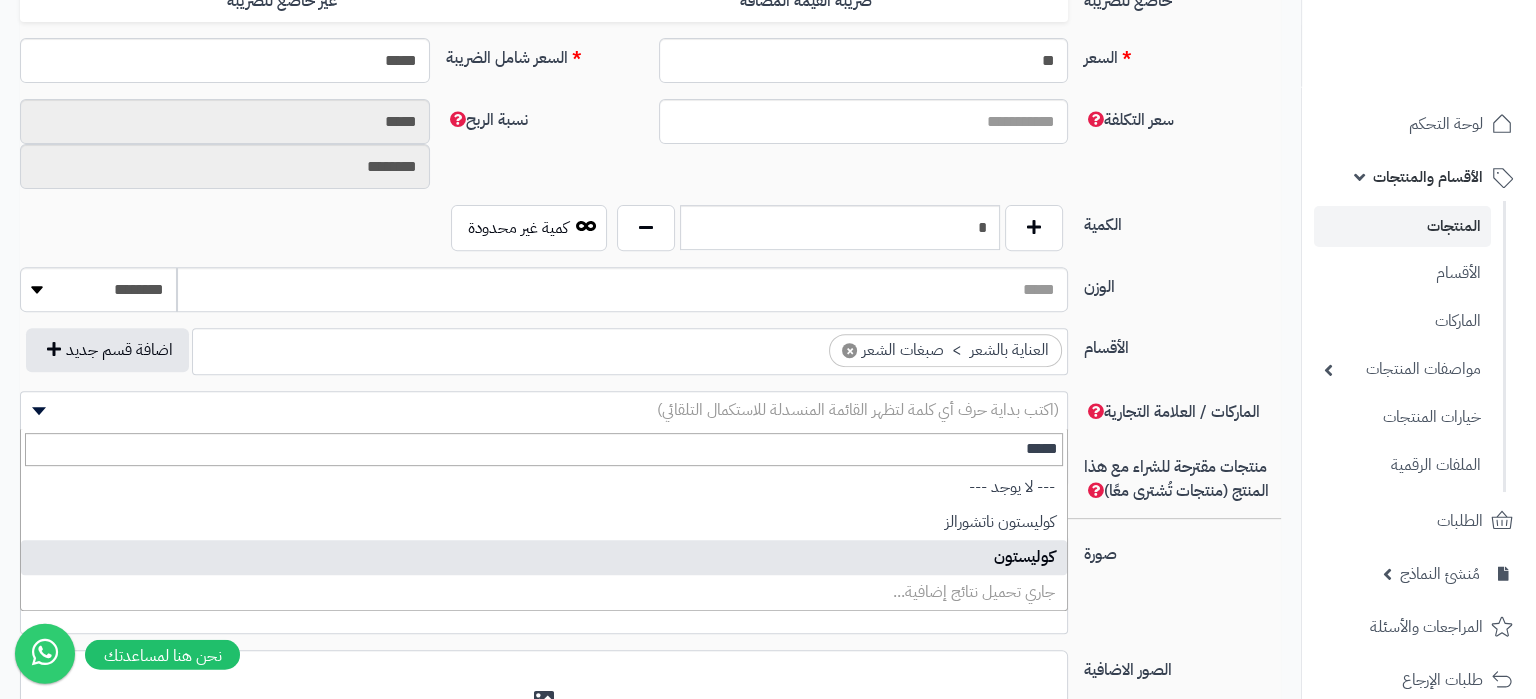type on "*****" 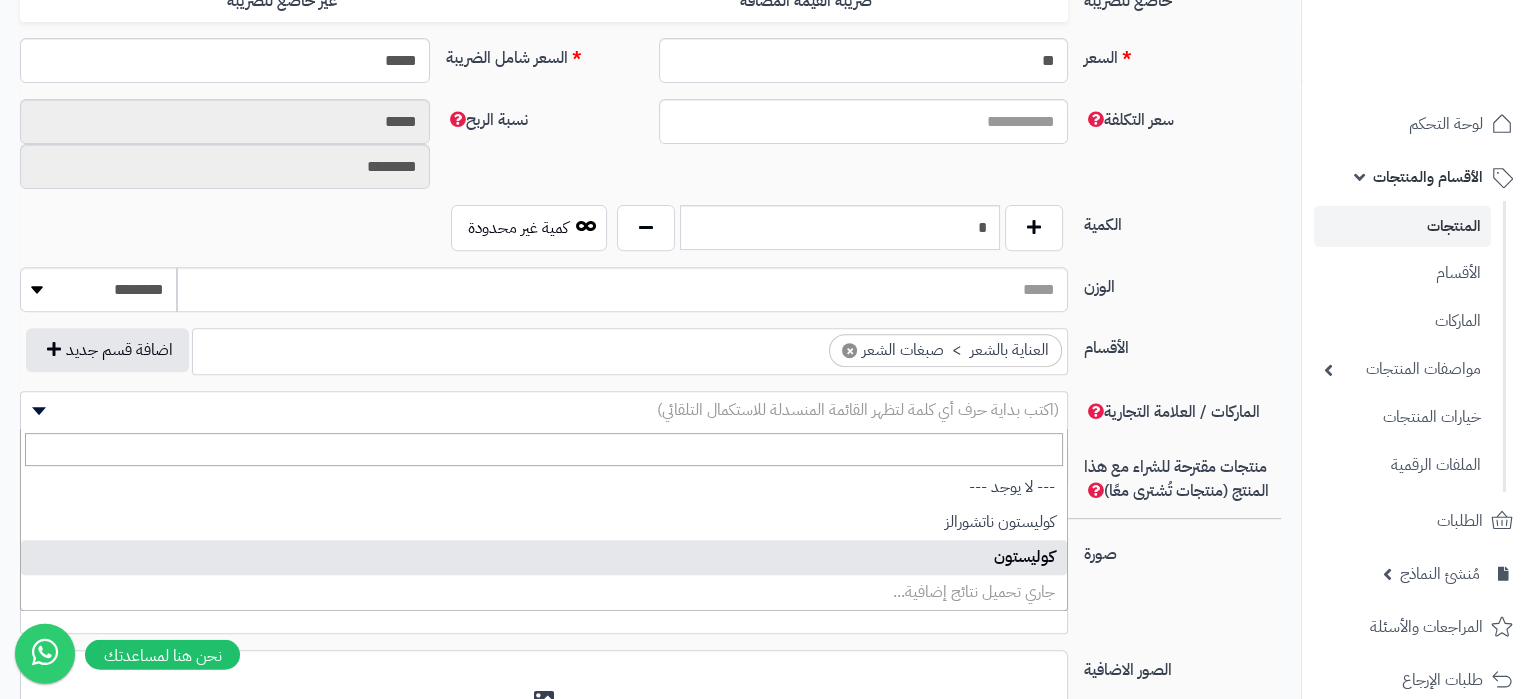 select on "****" 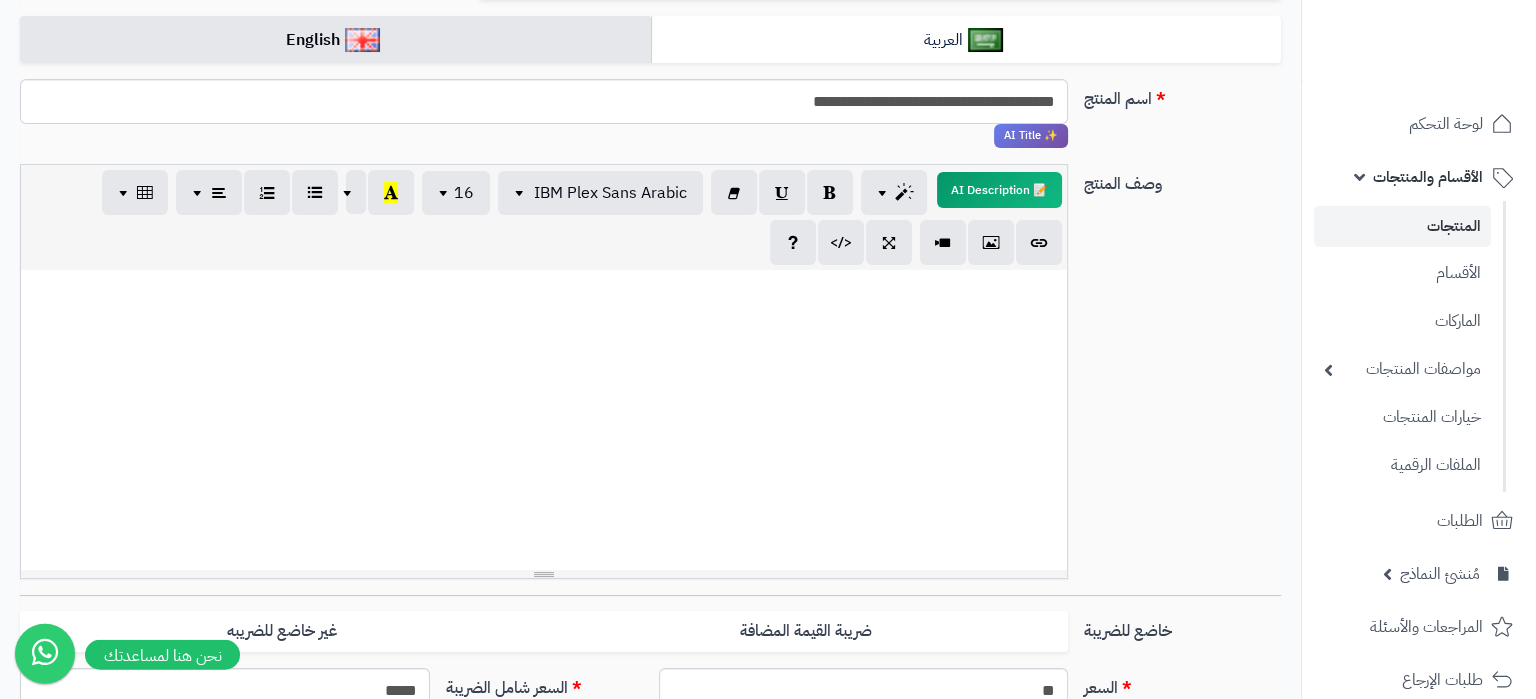 scroll, scrollTop: 0, scrollLeft: 0, axis: both 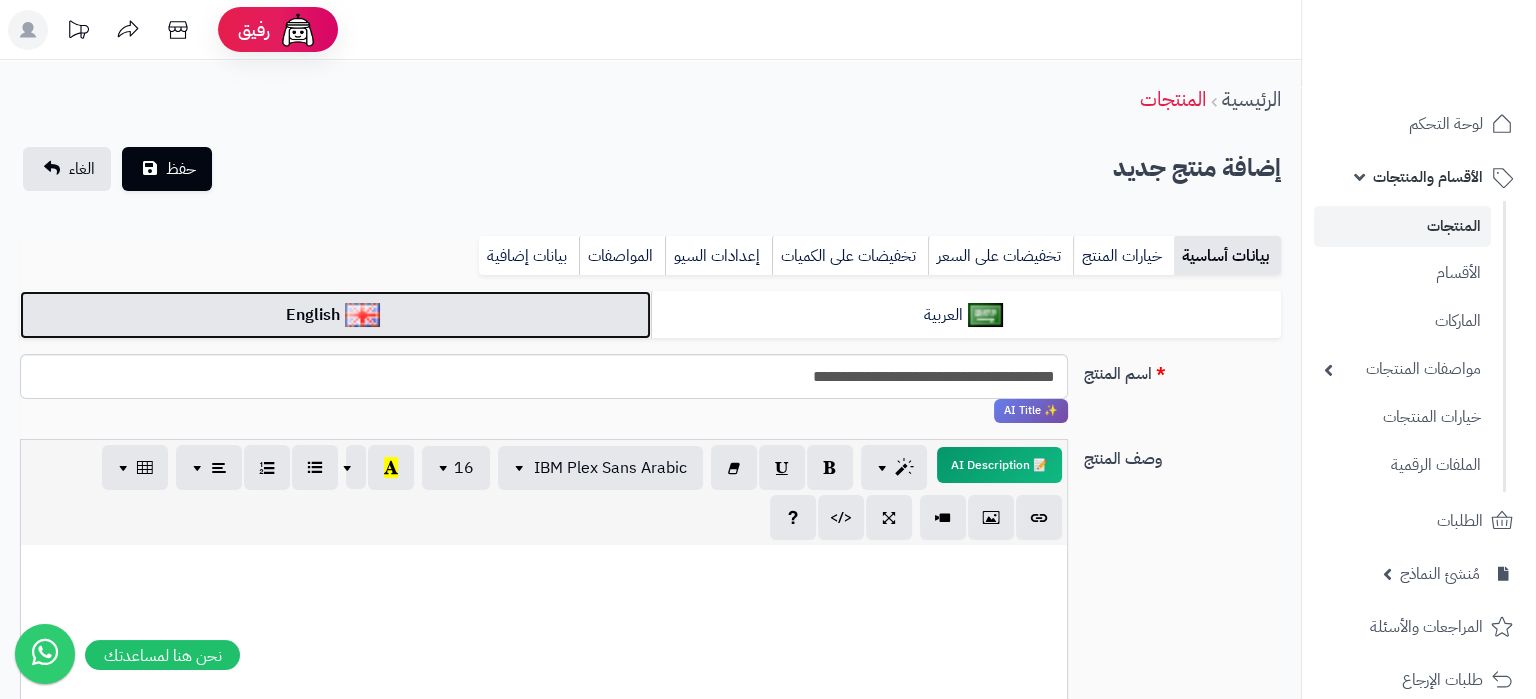 click on "English" at bounding box center (335, 315) 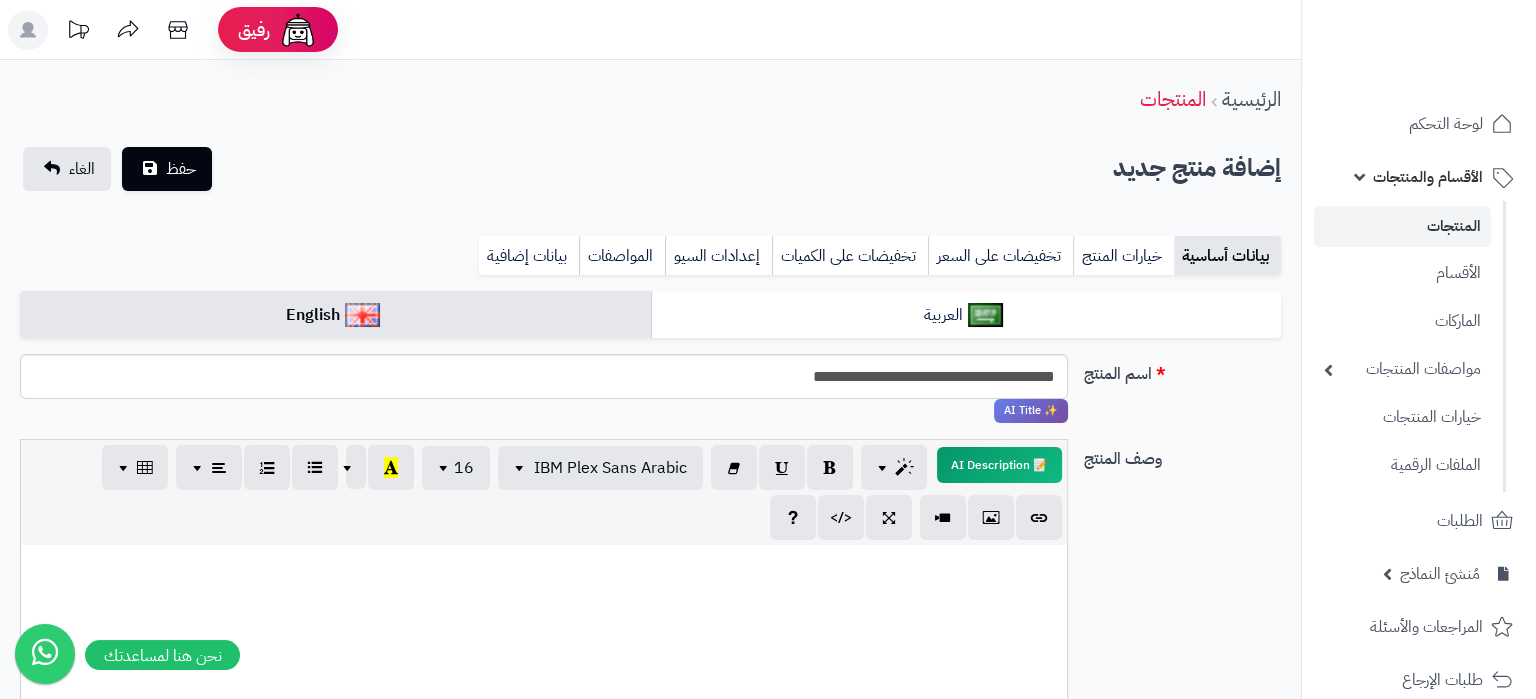 click at bounding box center [544, 695] 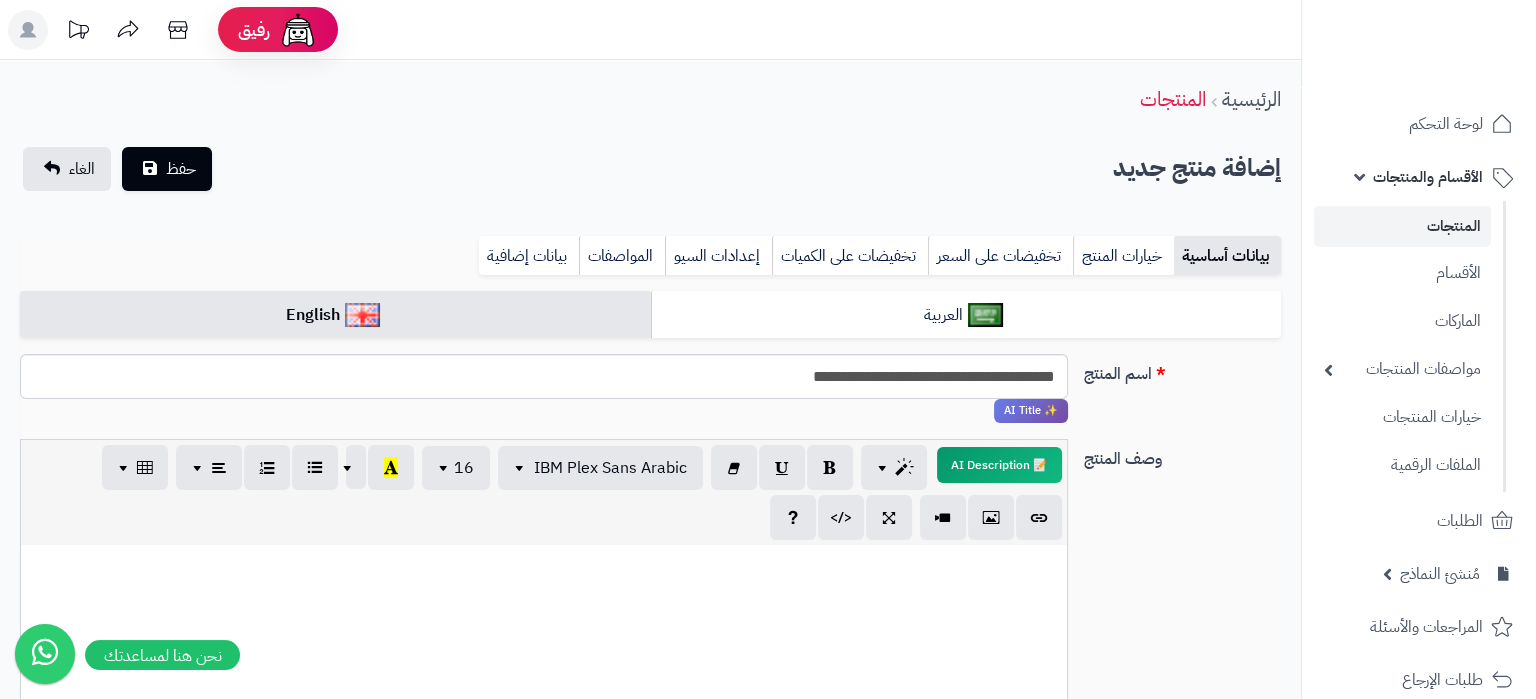 paste 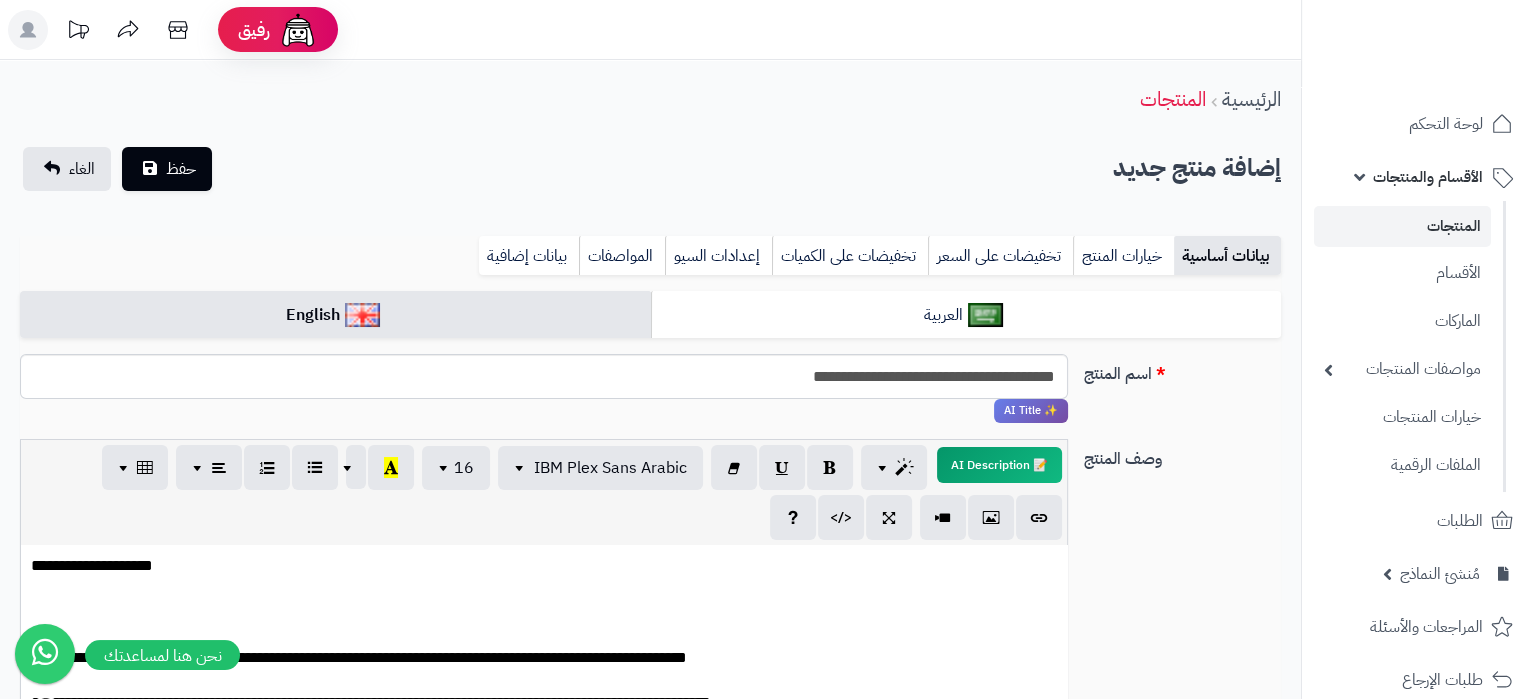 scroll, scrollTop: 146, scrollLeft: 0, axis: vertical 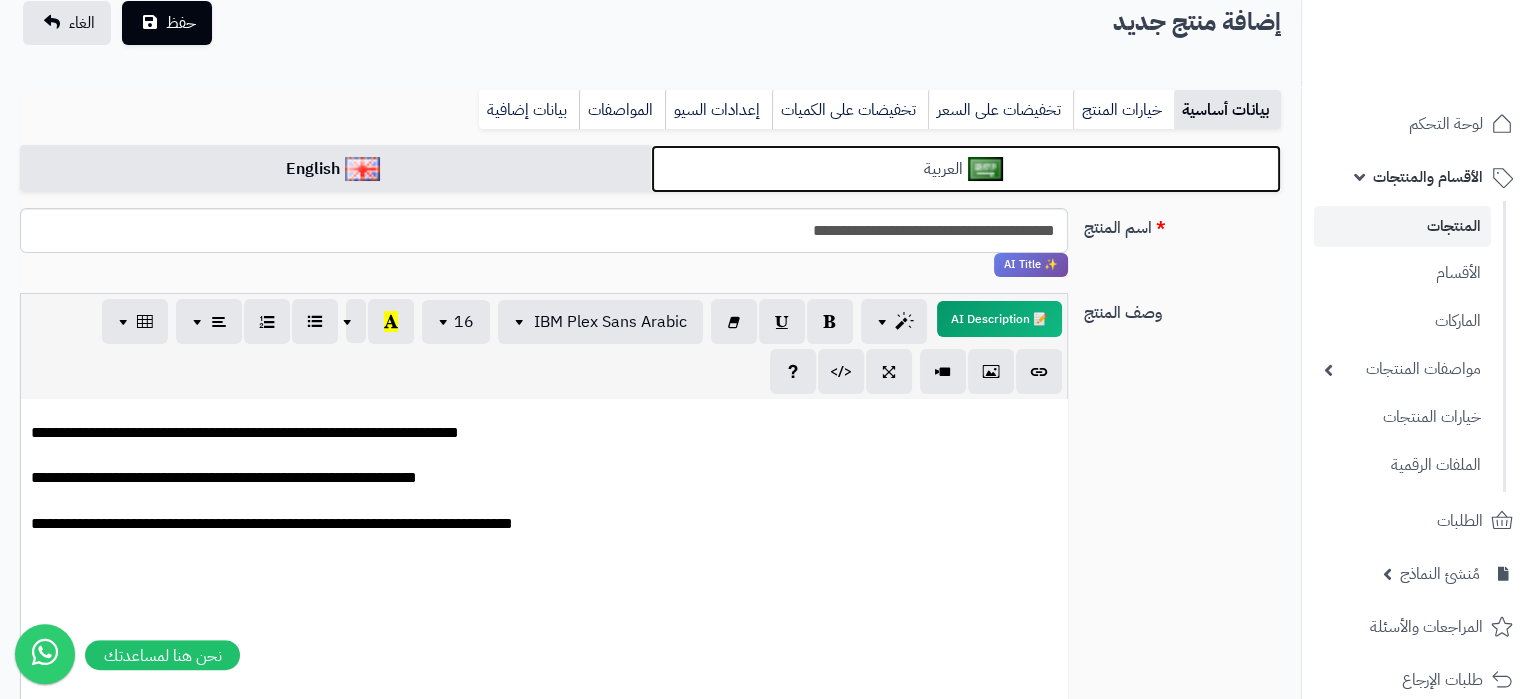 click on "العربية" at bounding box center [966, 169] 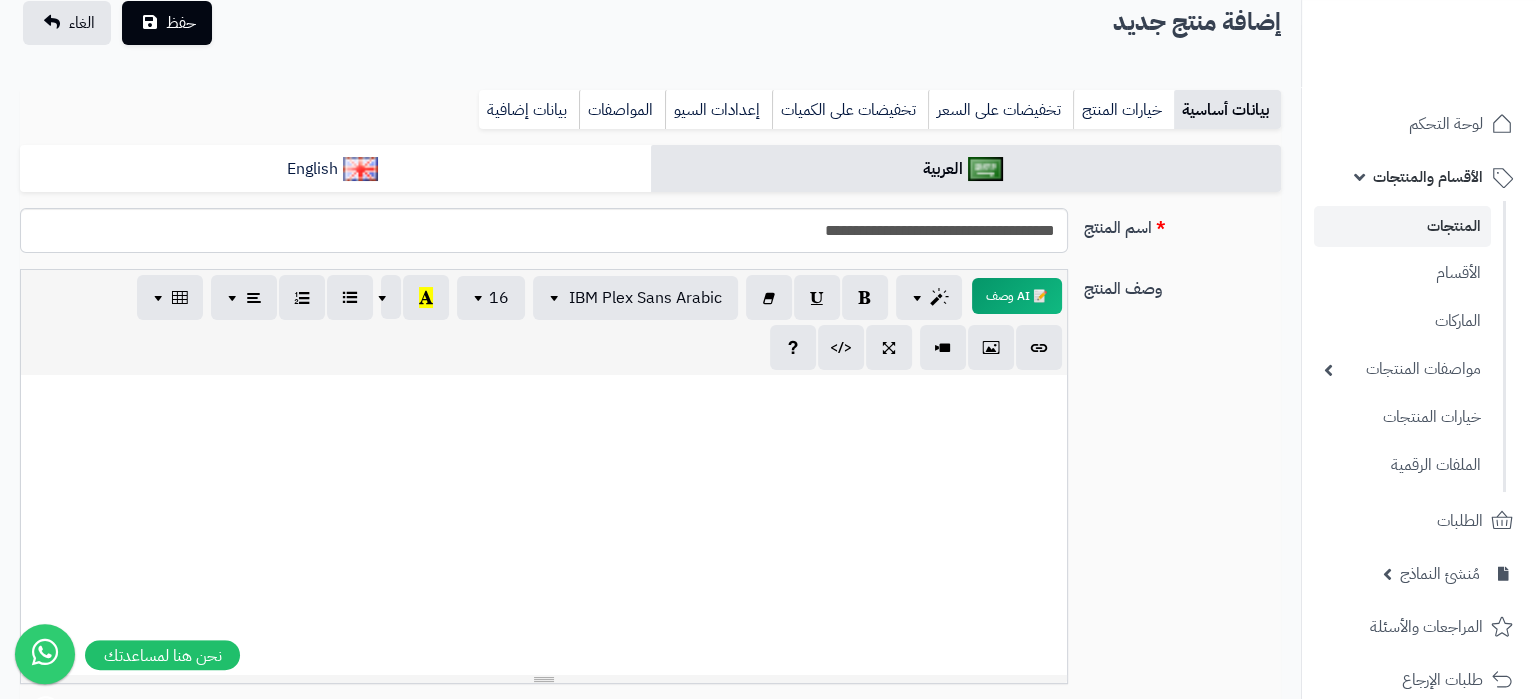 click at bounding box center (544, 525) 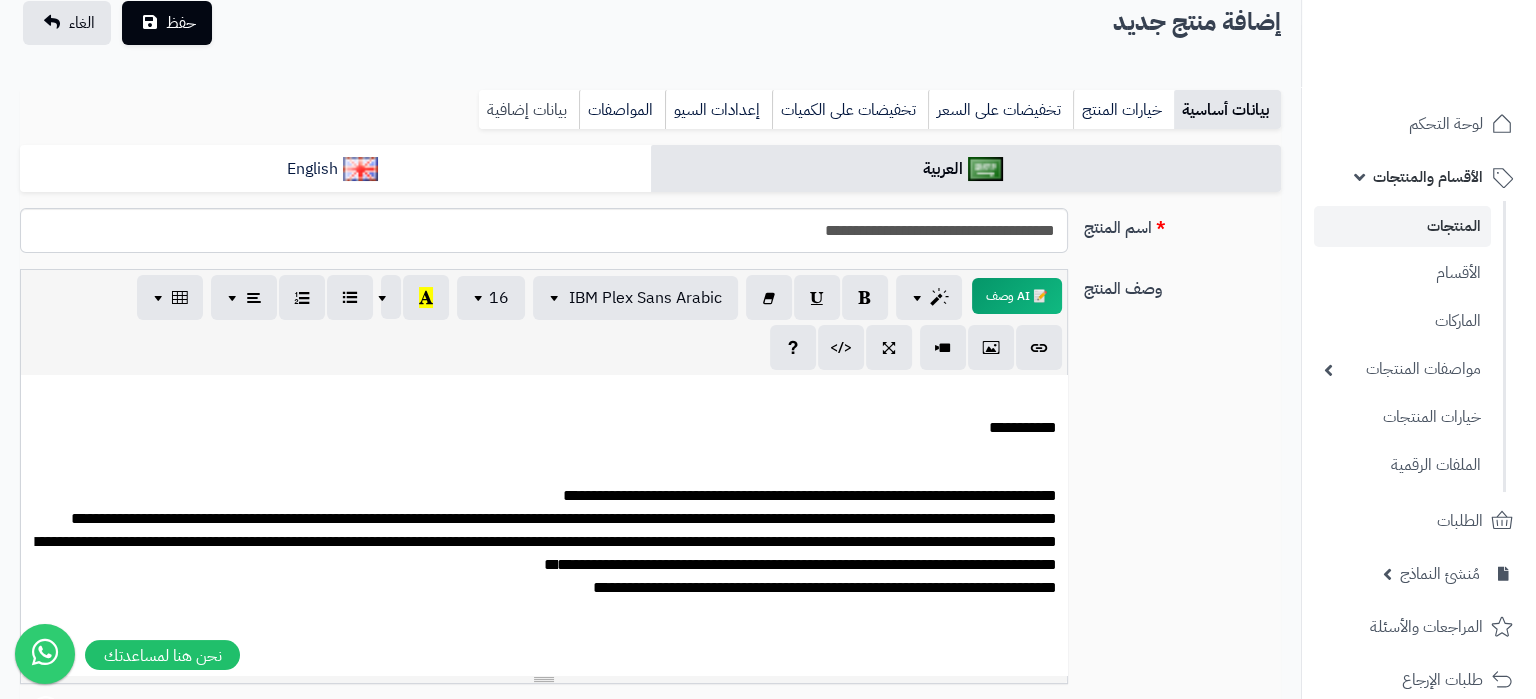 click on "بيانات إضافية" at bounding box center (529, 110) 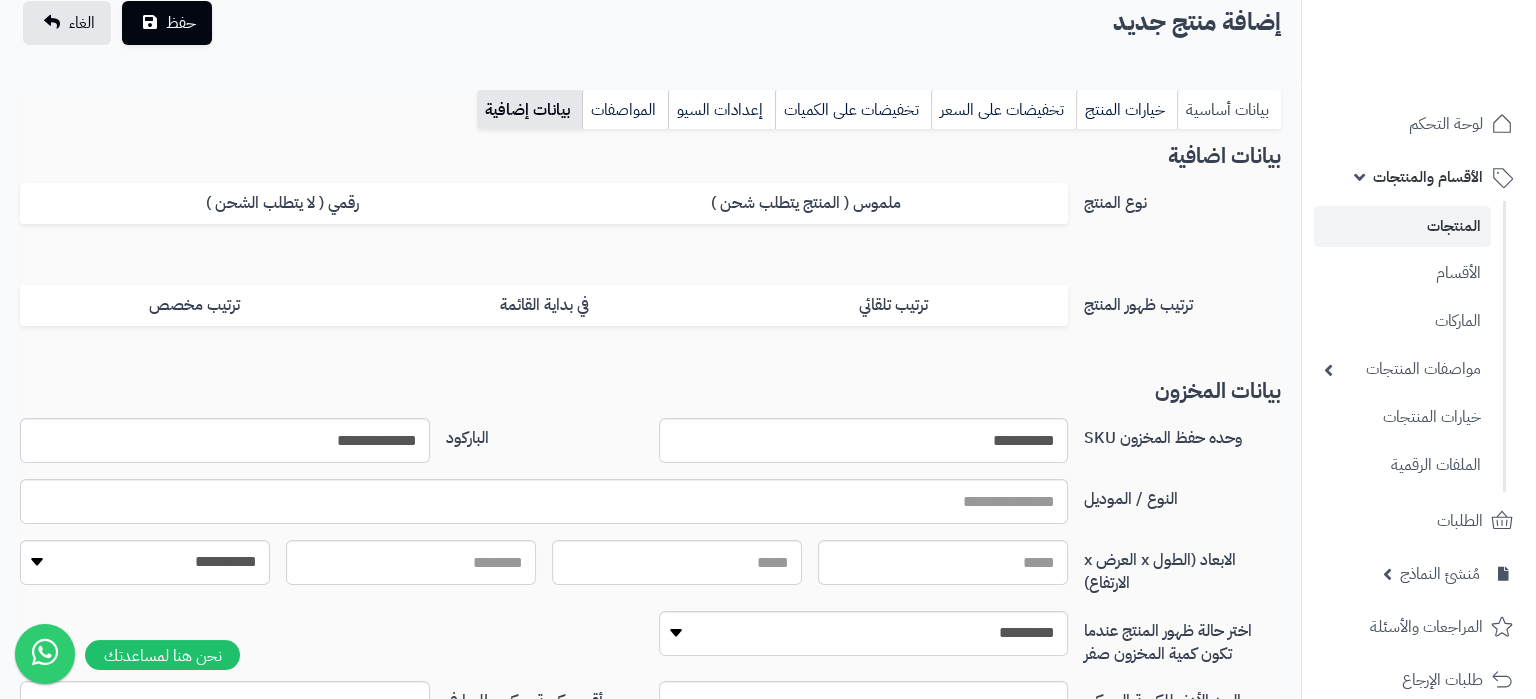 click on "بيانات أساسية" at bounding box center (1229, 110) 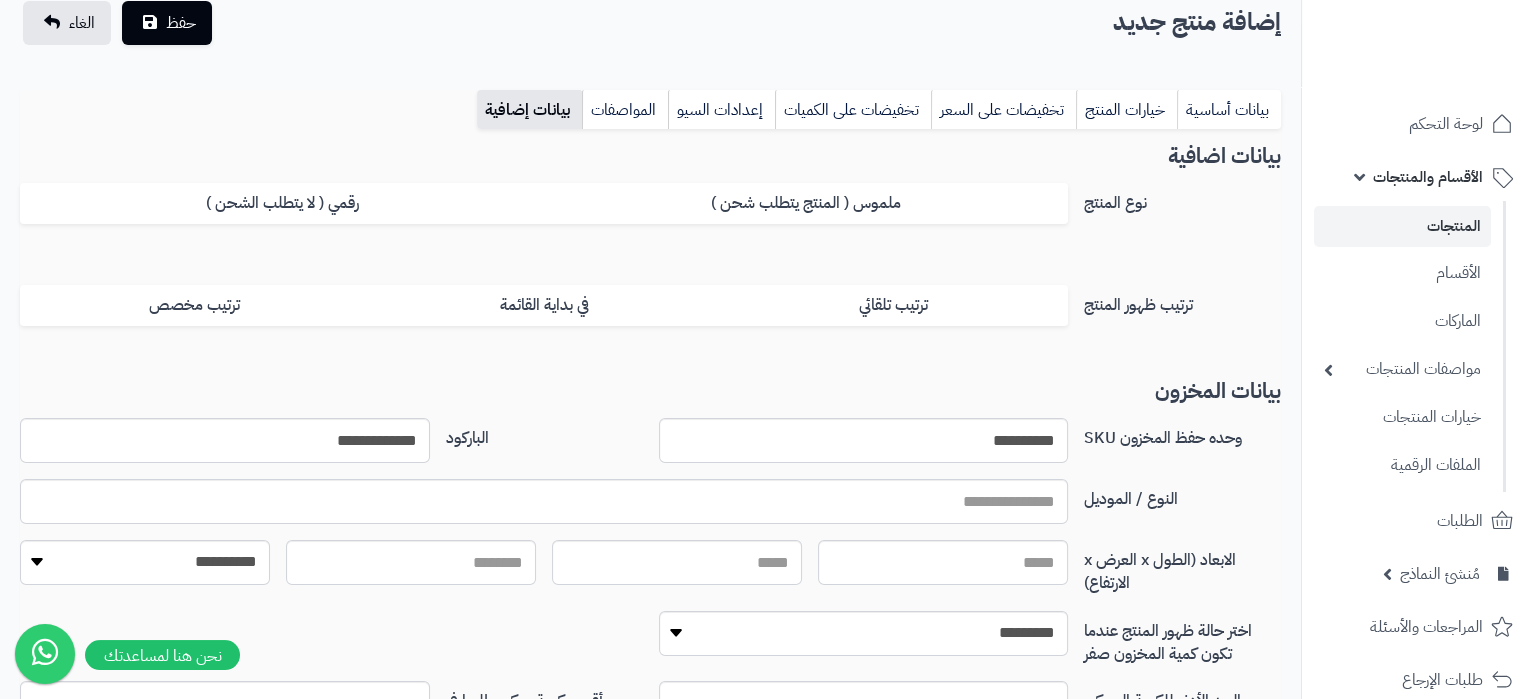 scroll, scrollTop: 2141, scrollLeft: 0, axis: vertical 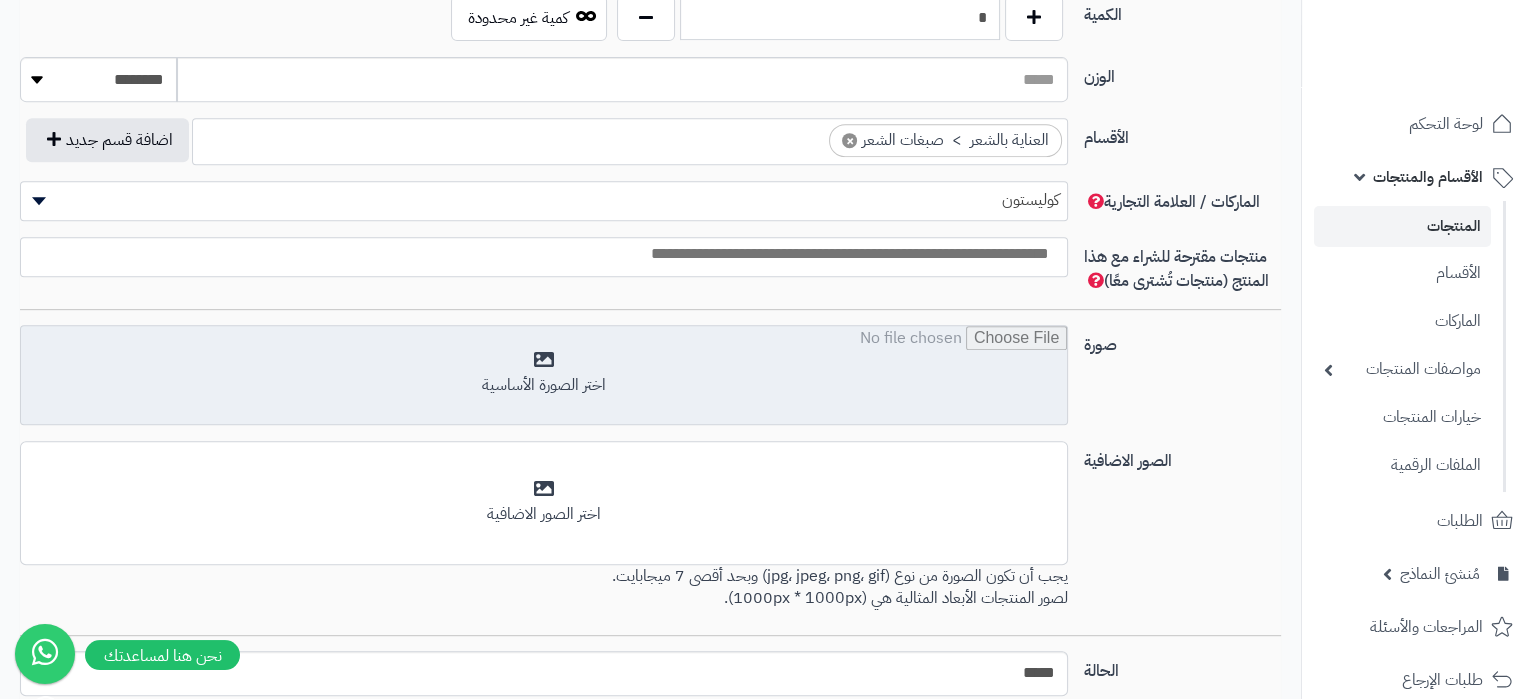 click at bounding box center (544, 376) 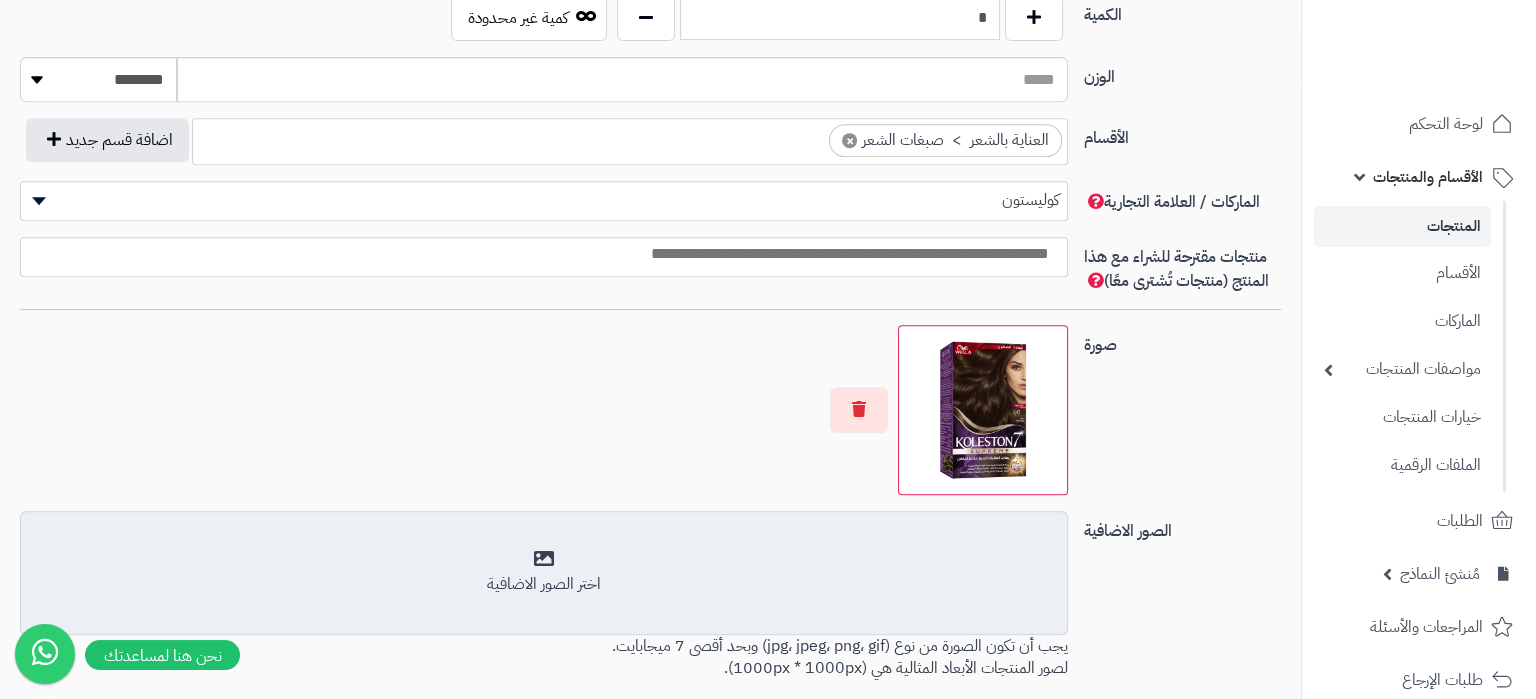 click on "اختر الصور الاضافية" at bounding box center [544, 572] 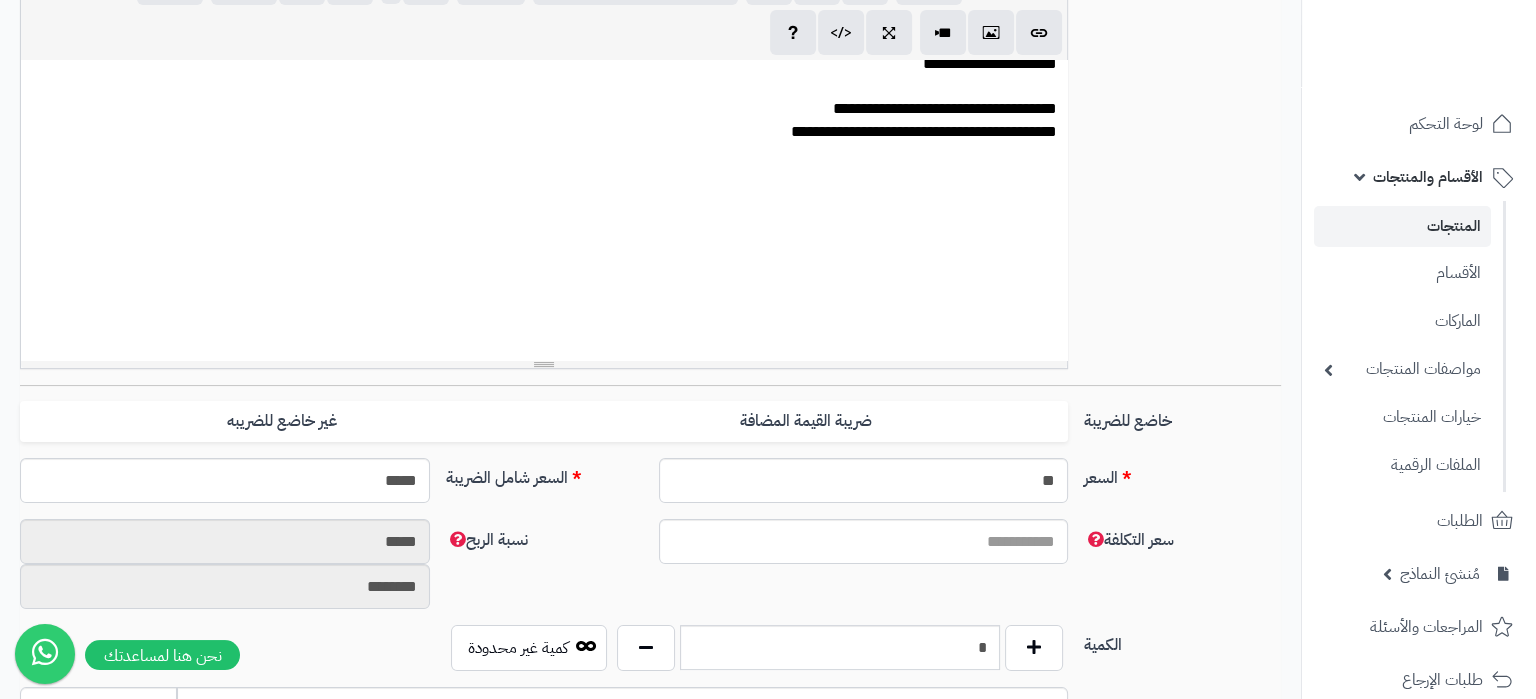 scroll, scrollTop: 0, scrollLeft: 0, axis: both 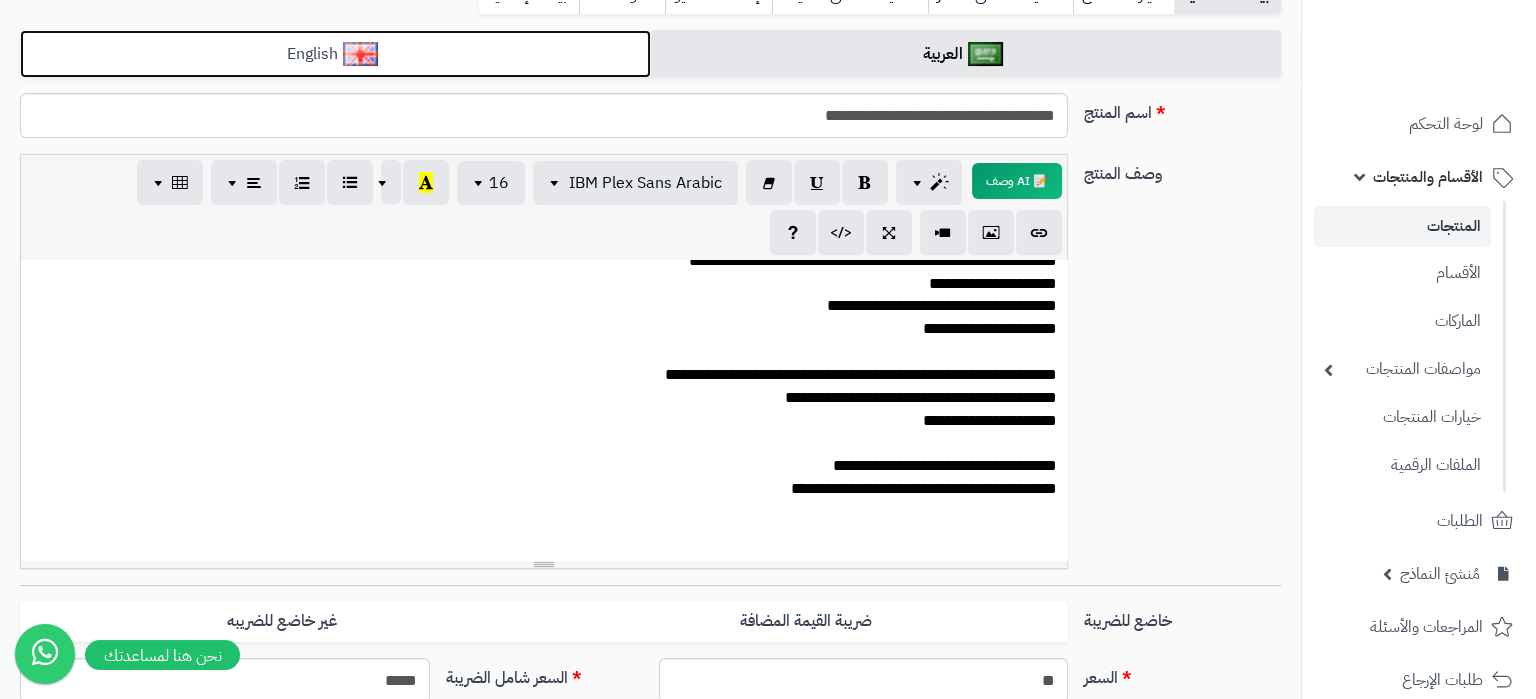 click on "English" at bounding box center [335, 54] 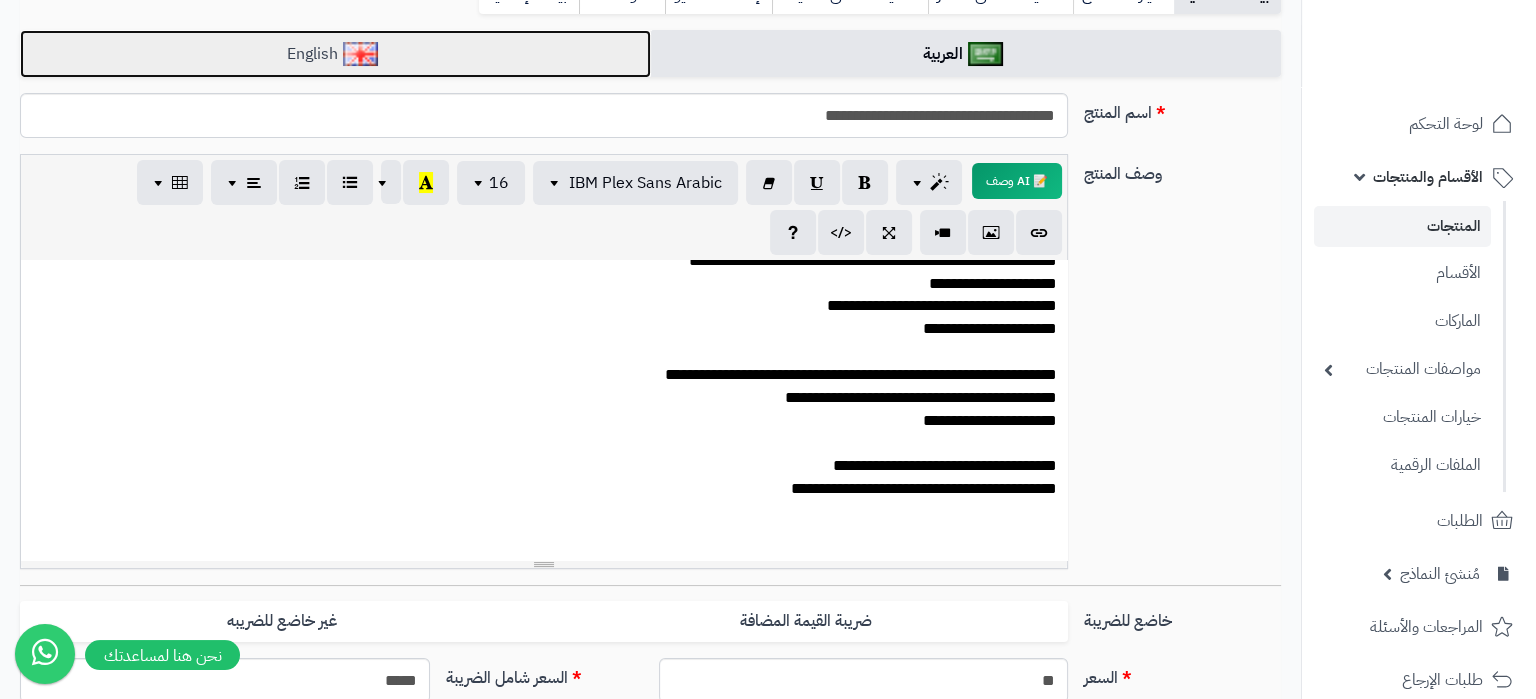 scroll, scrollTop: 3326, scrollLeft: 0, axis: vertical 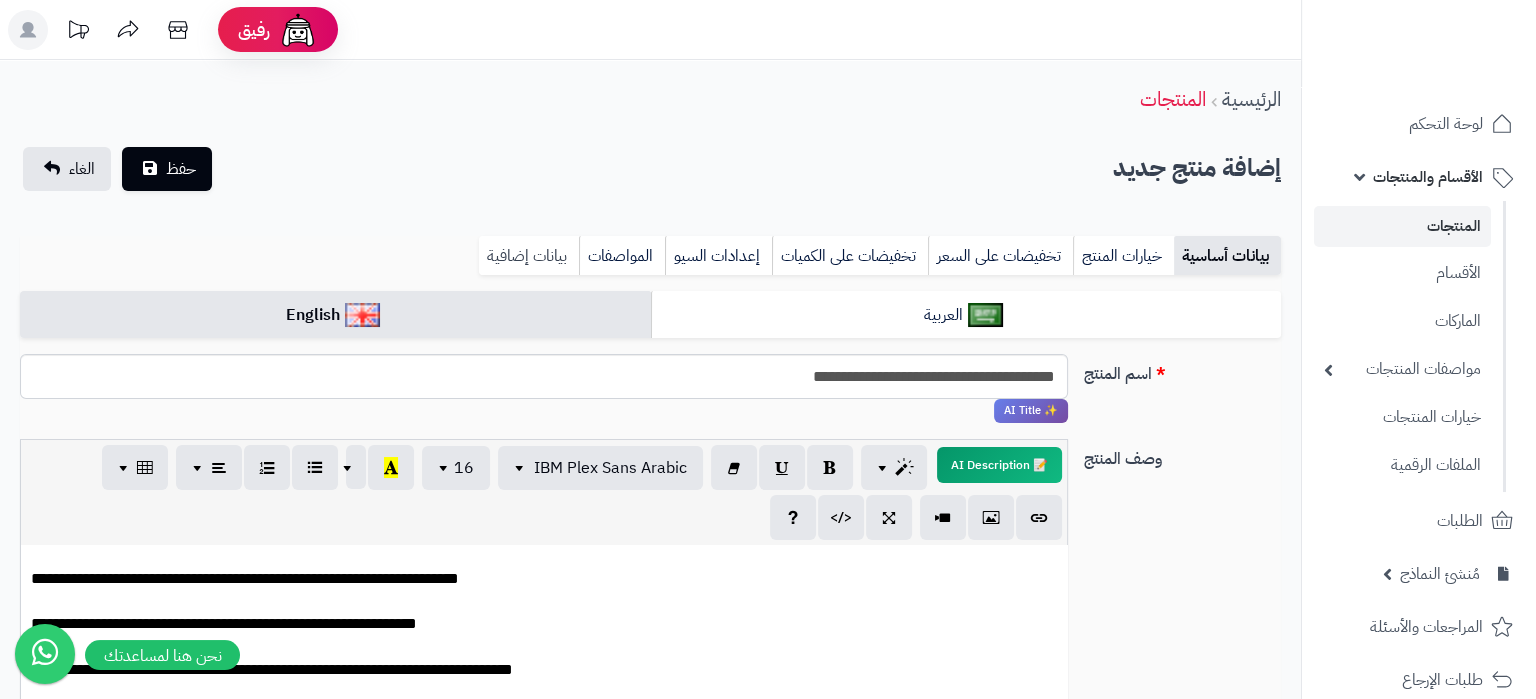 click on "بيانات إضافية" at bounding box center [529, 256] 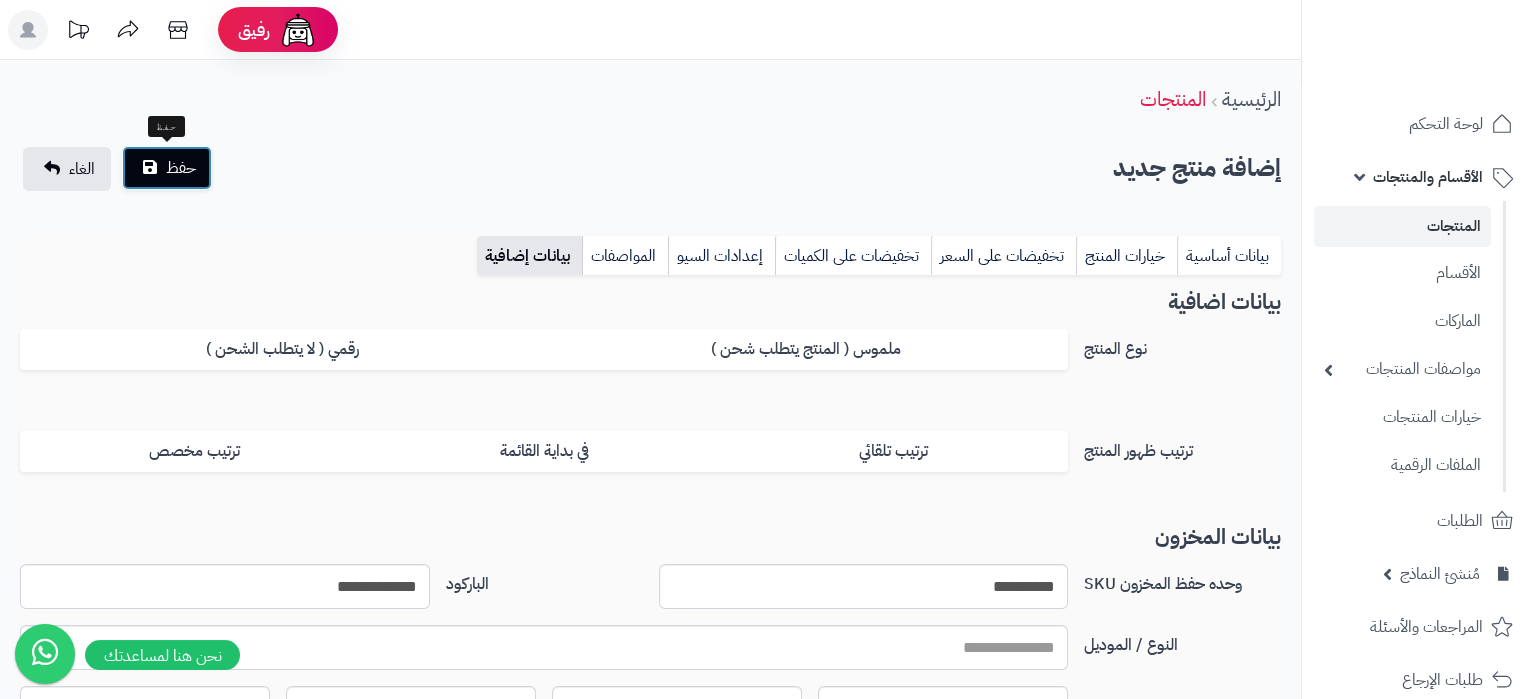 click on "حفظ" at bounding box center [181, 168] 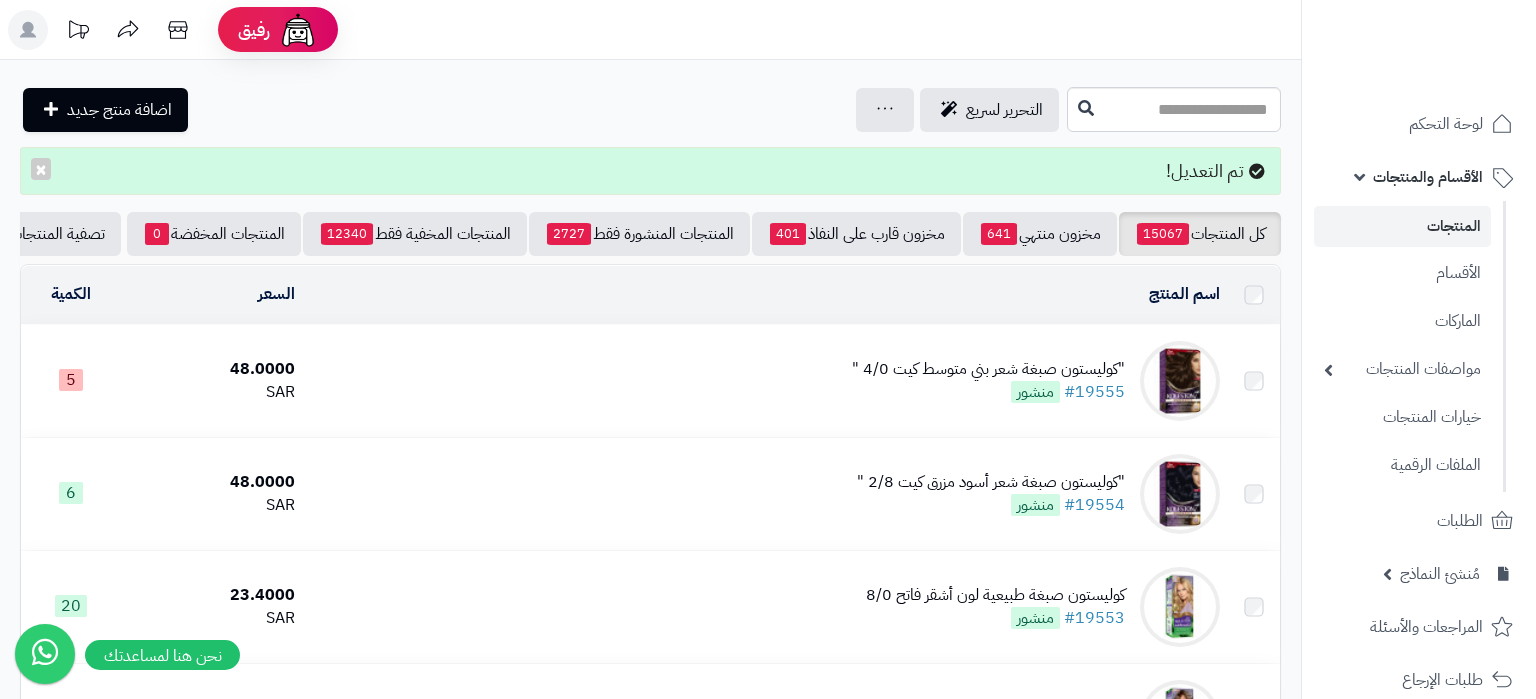 scroll, scrollTop: 0, scrollLeft: 0, axis: both 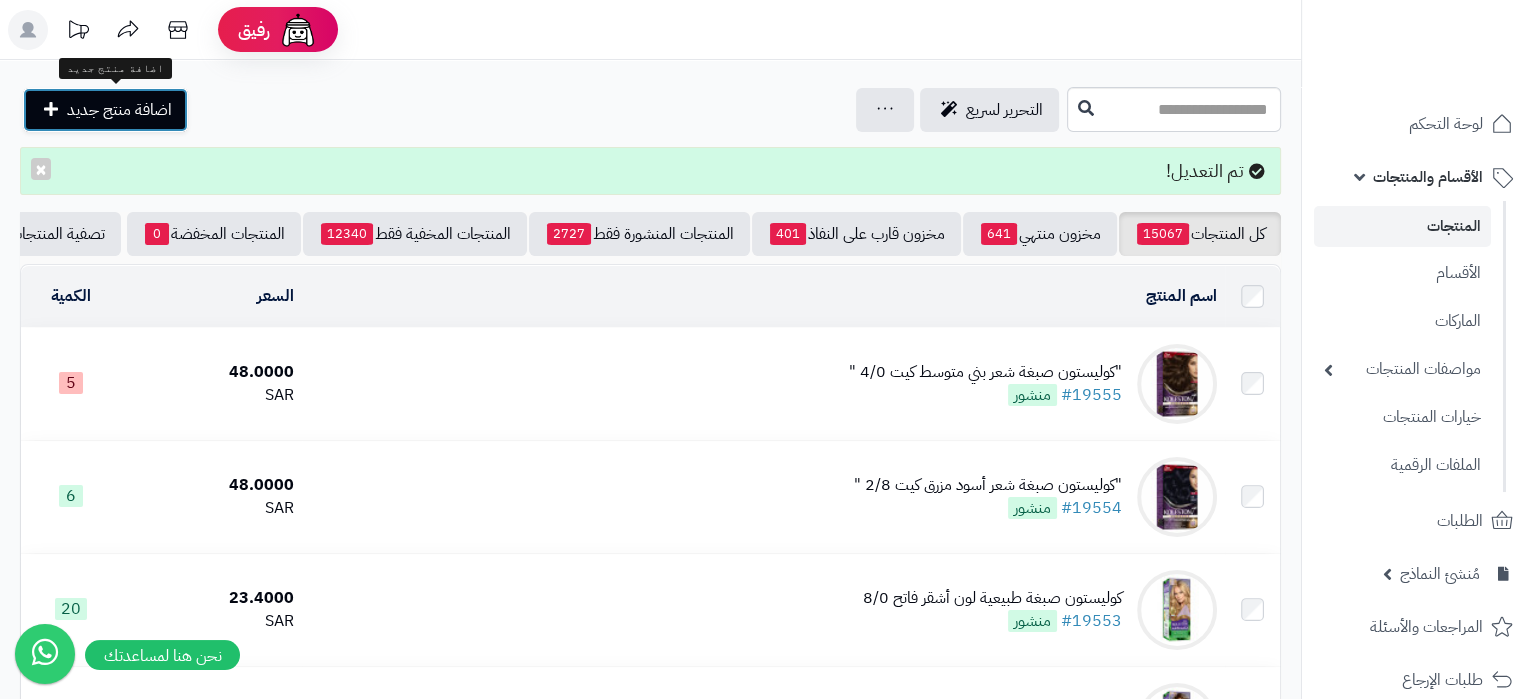 click on "اضافة منتج جديد" at bounding box center [119, 110] 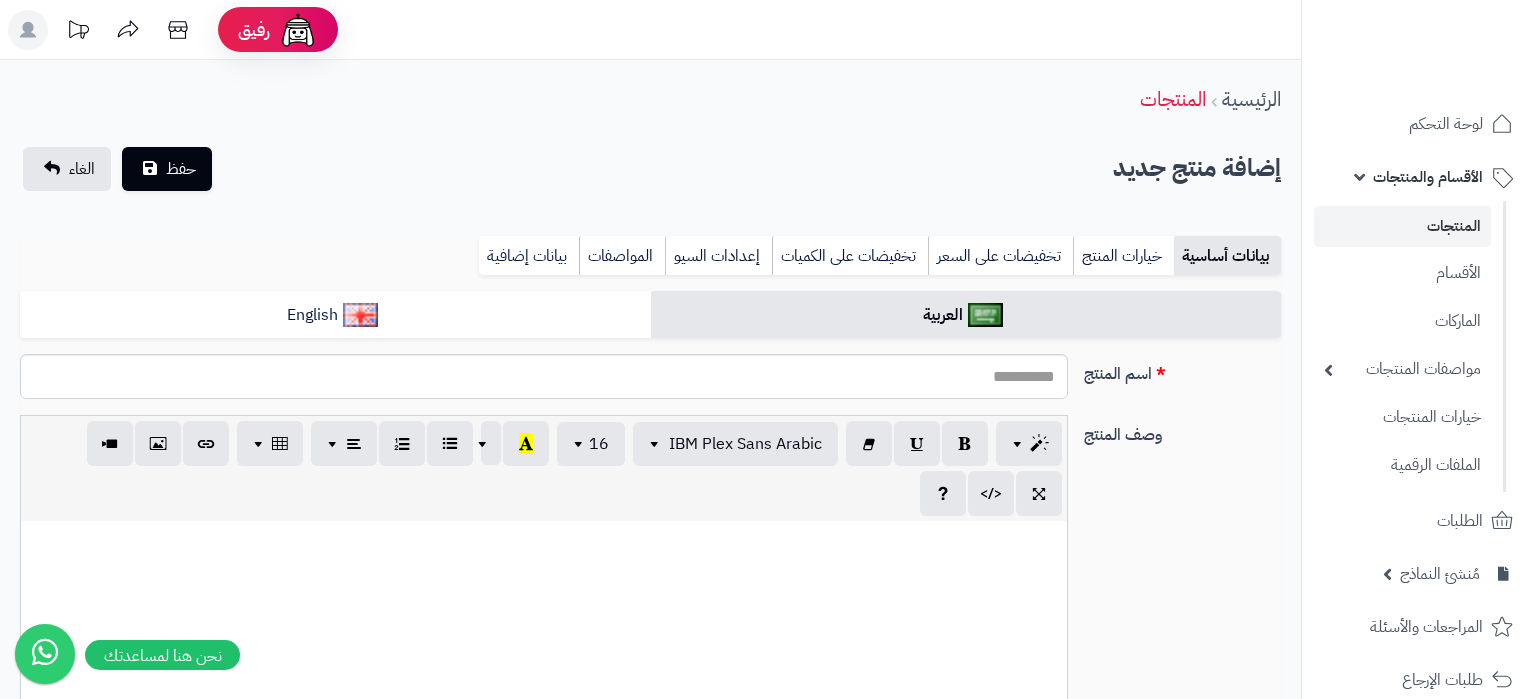 select 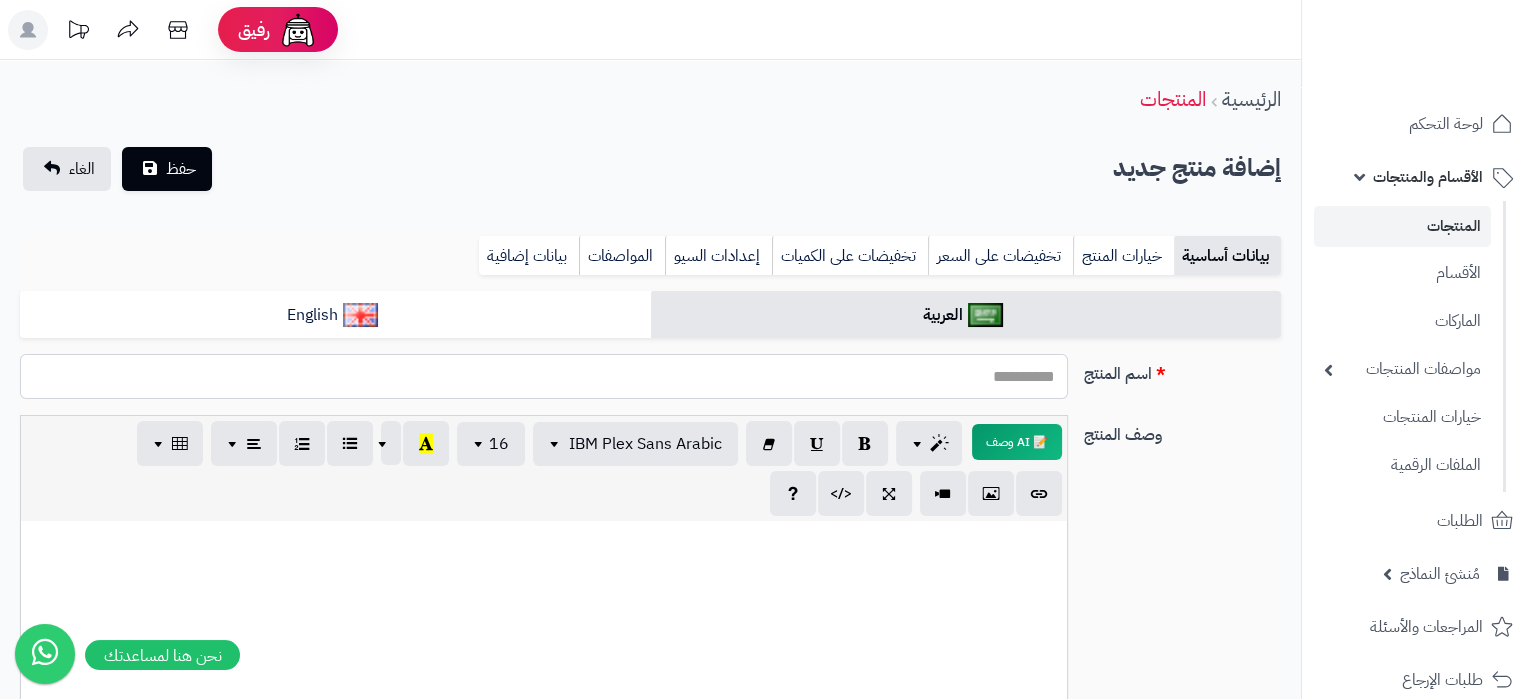 click on "اسم المنتج" at bounding box center (544, 376) 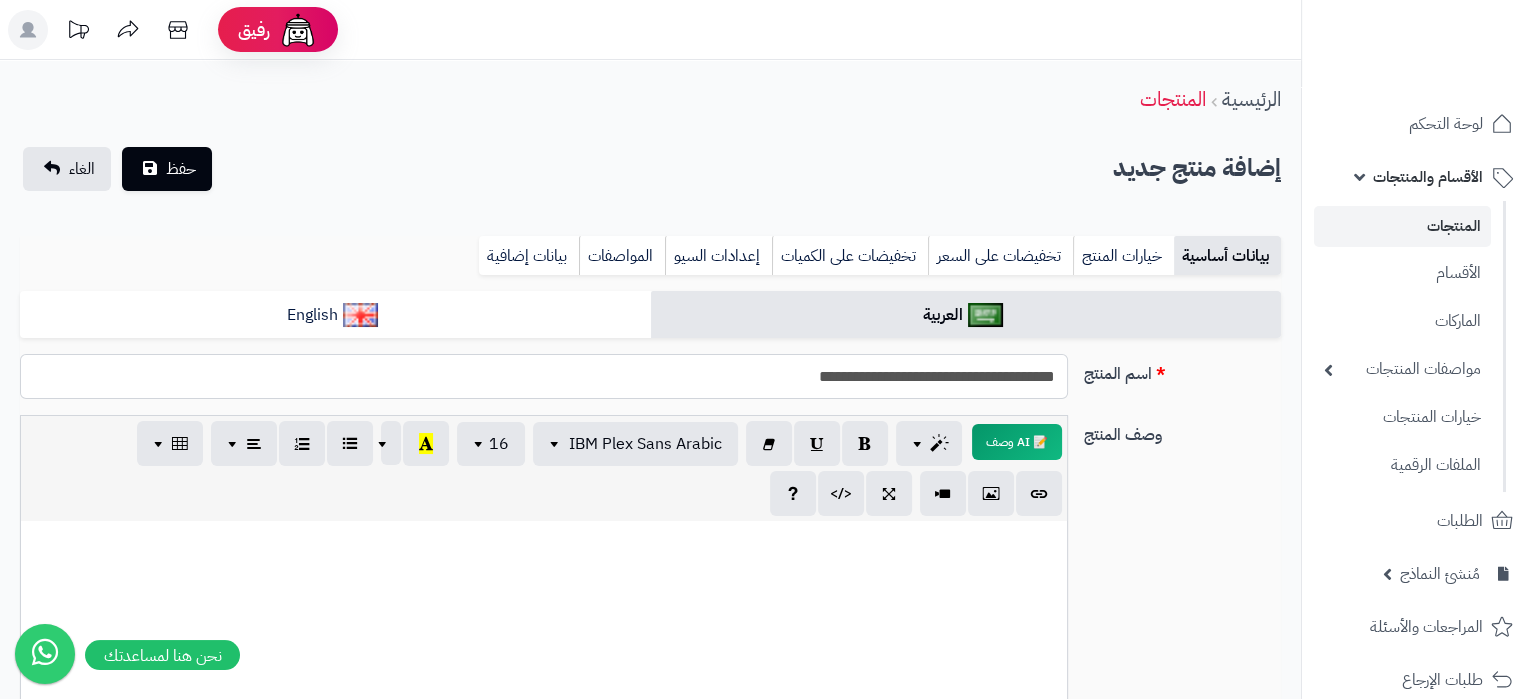 type on "**********" 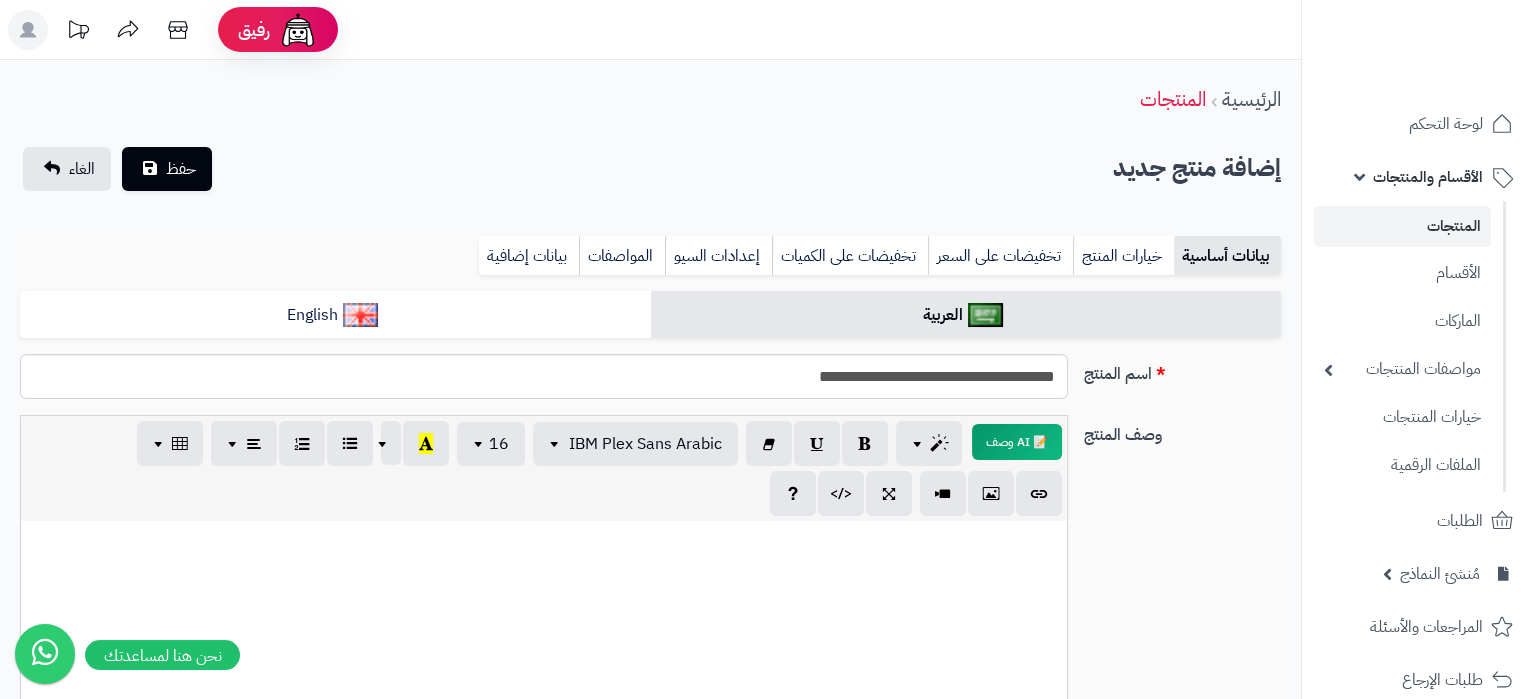 click on "**********" at bounding box center (650, 1045) 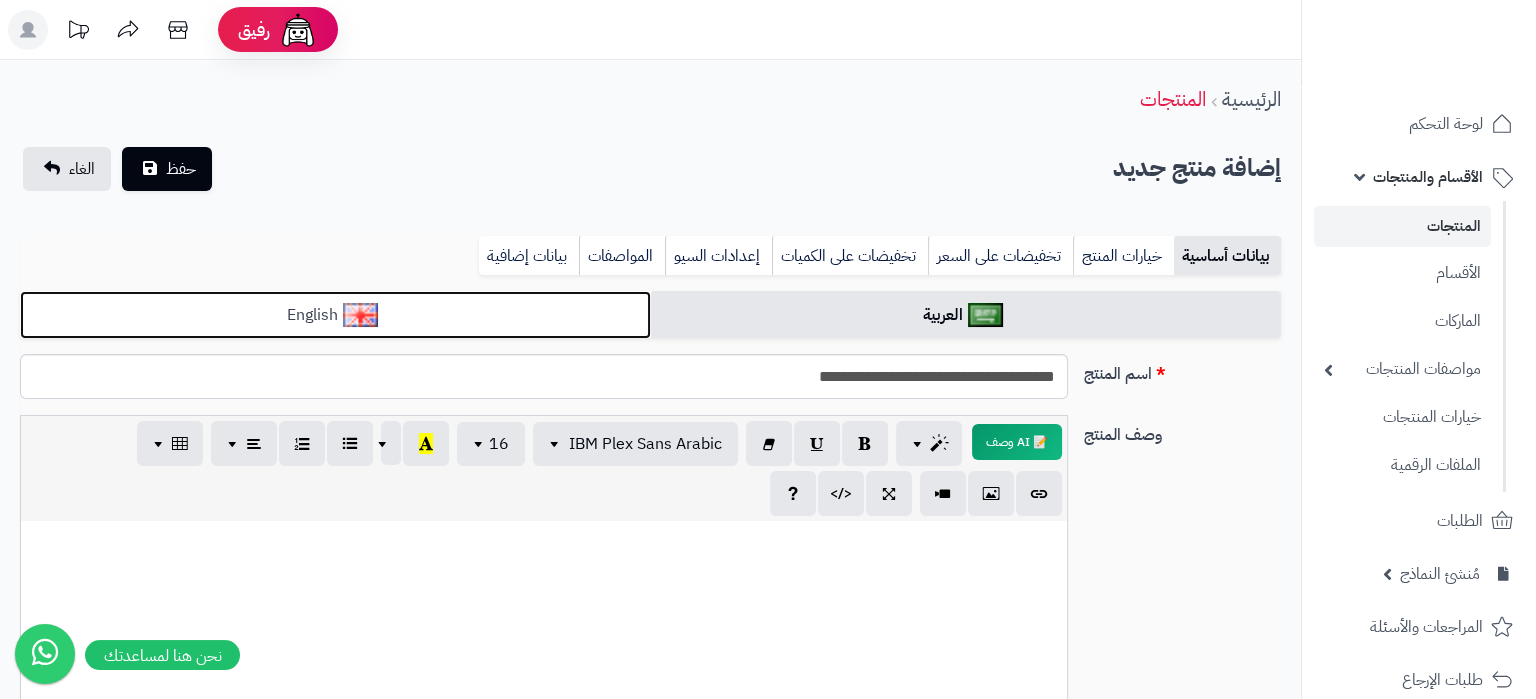 click on "English" at bounding box center [335, 315] 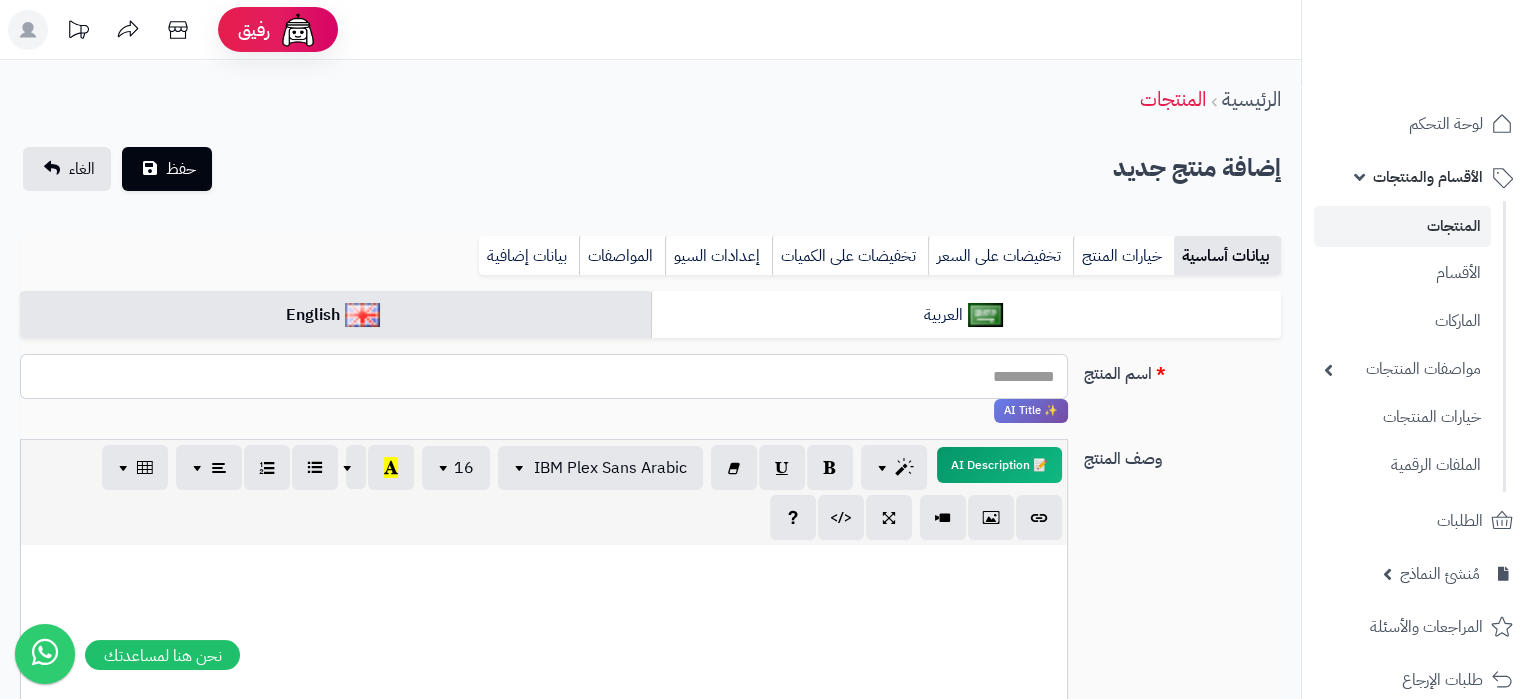 click on "اسم المنتج" at bounding box center (544, 376) 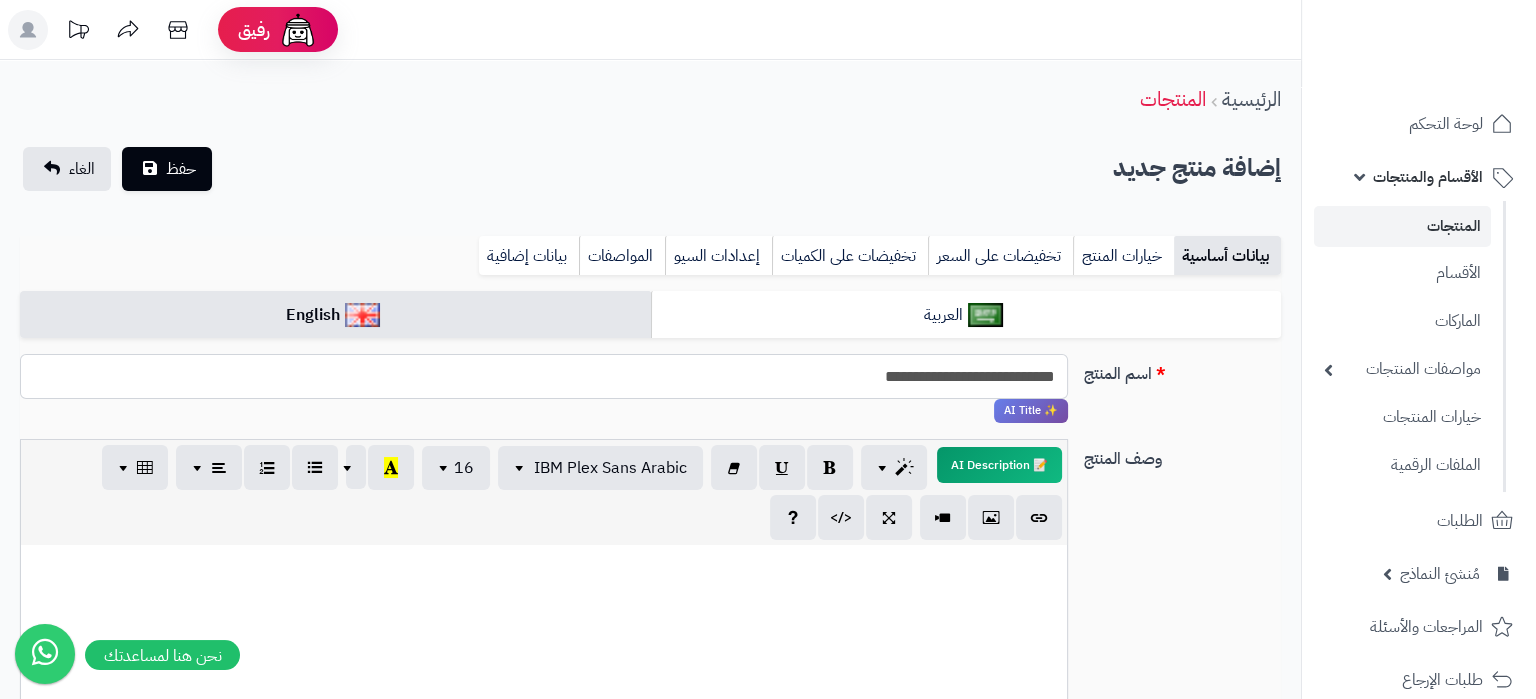 click on "**********" at bounding box center (544, 376) 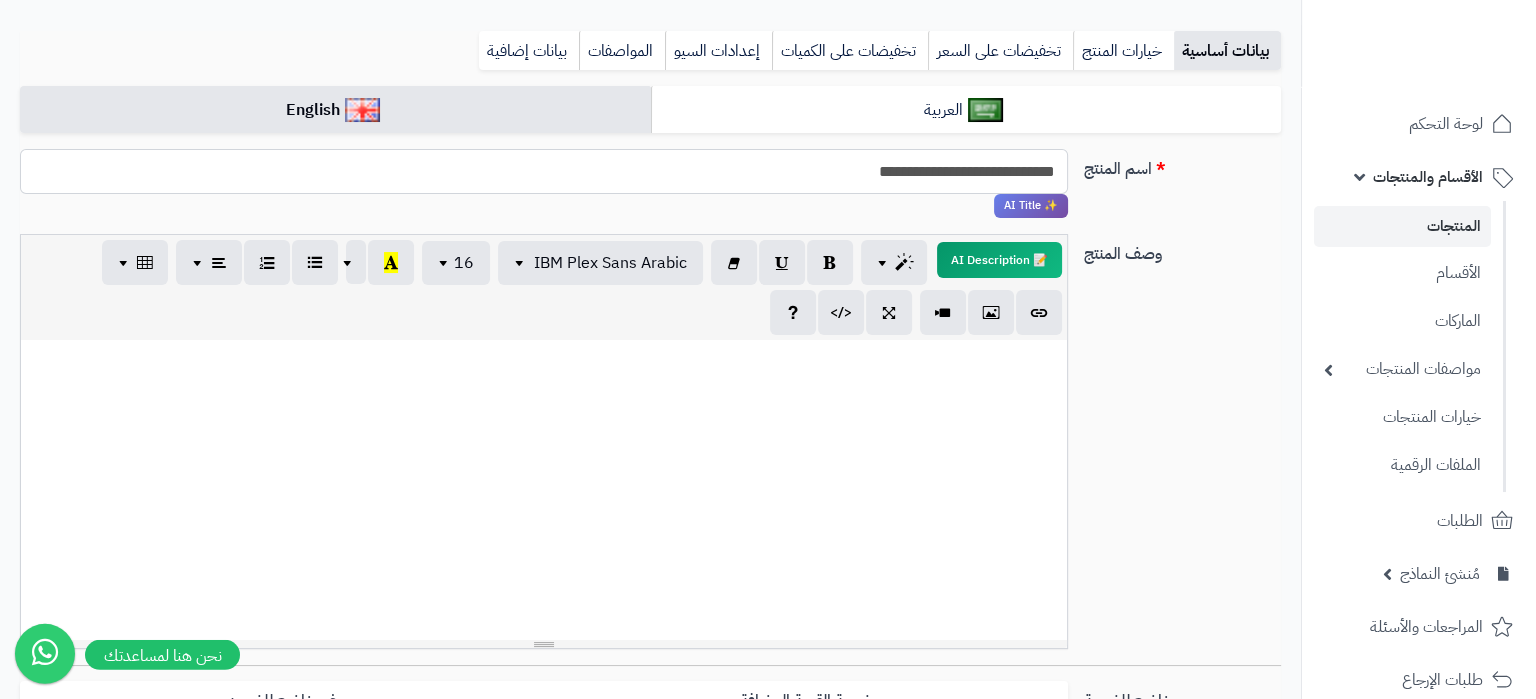 scroll, scrollTop: 210, scrollLeft: 0, axis: vertical 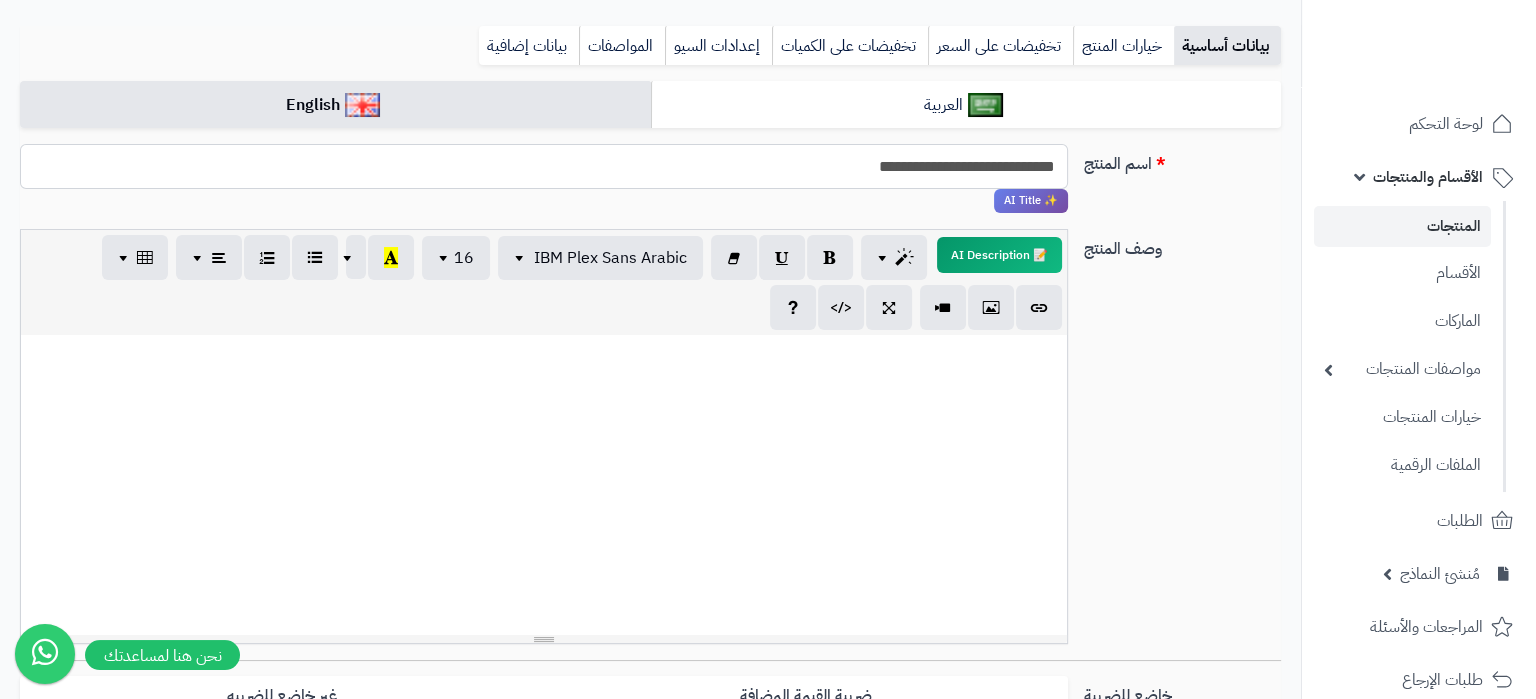 type on "**********" 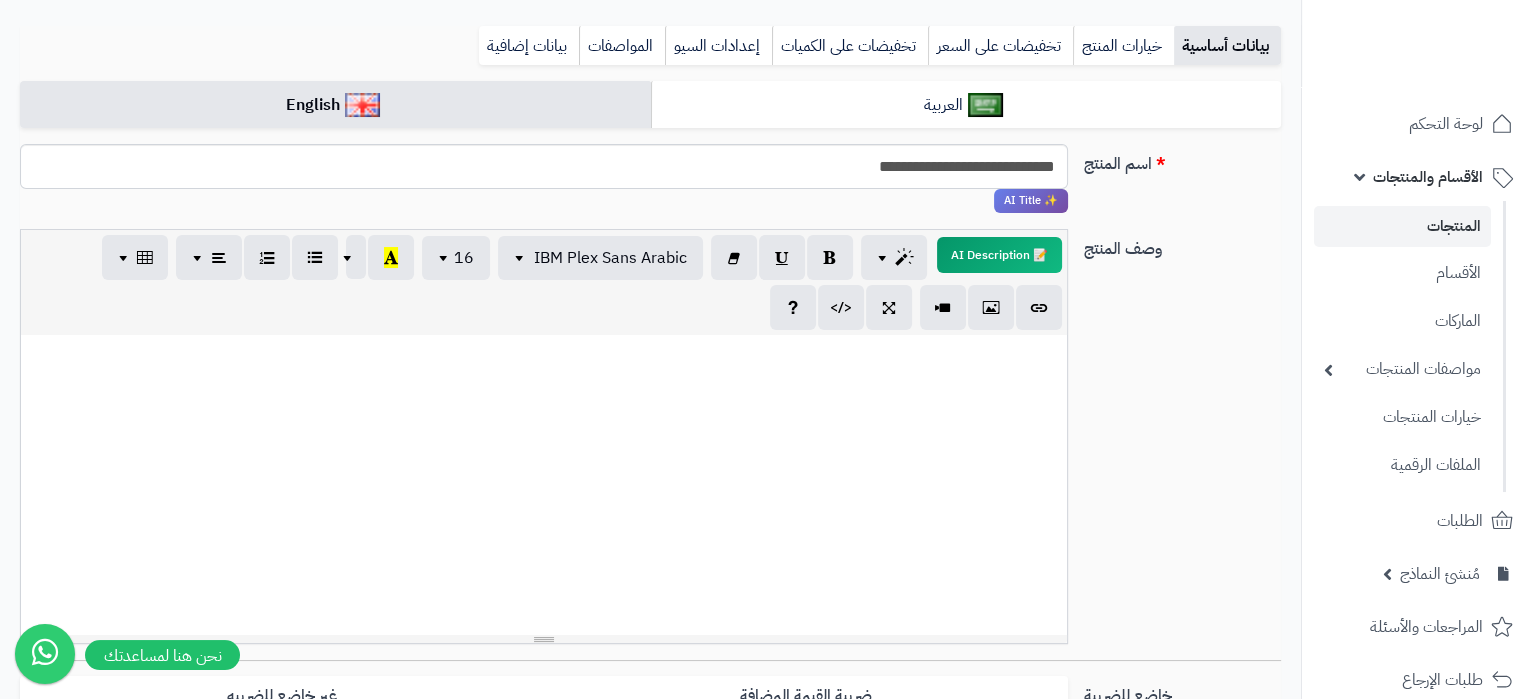 click at bounding box center [544, 356] 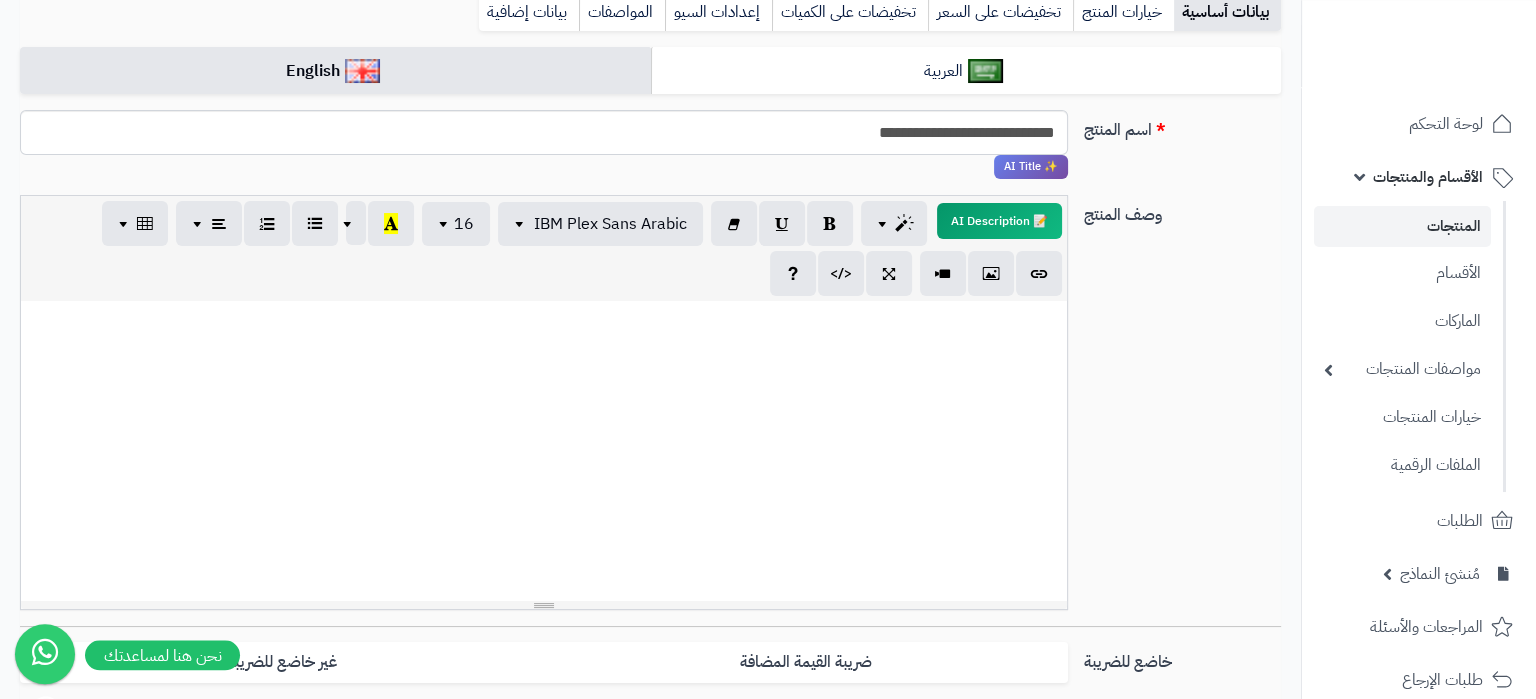 scroll, scrollTop: 210, scrollLeft: 0, axis: vertical 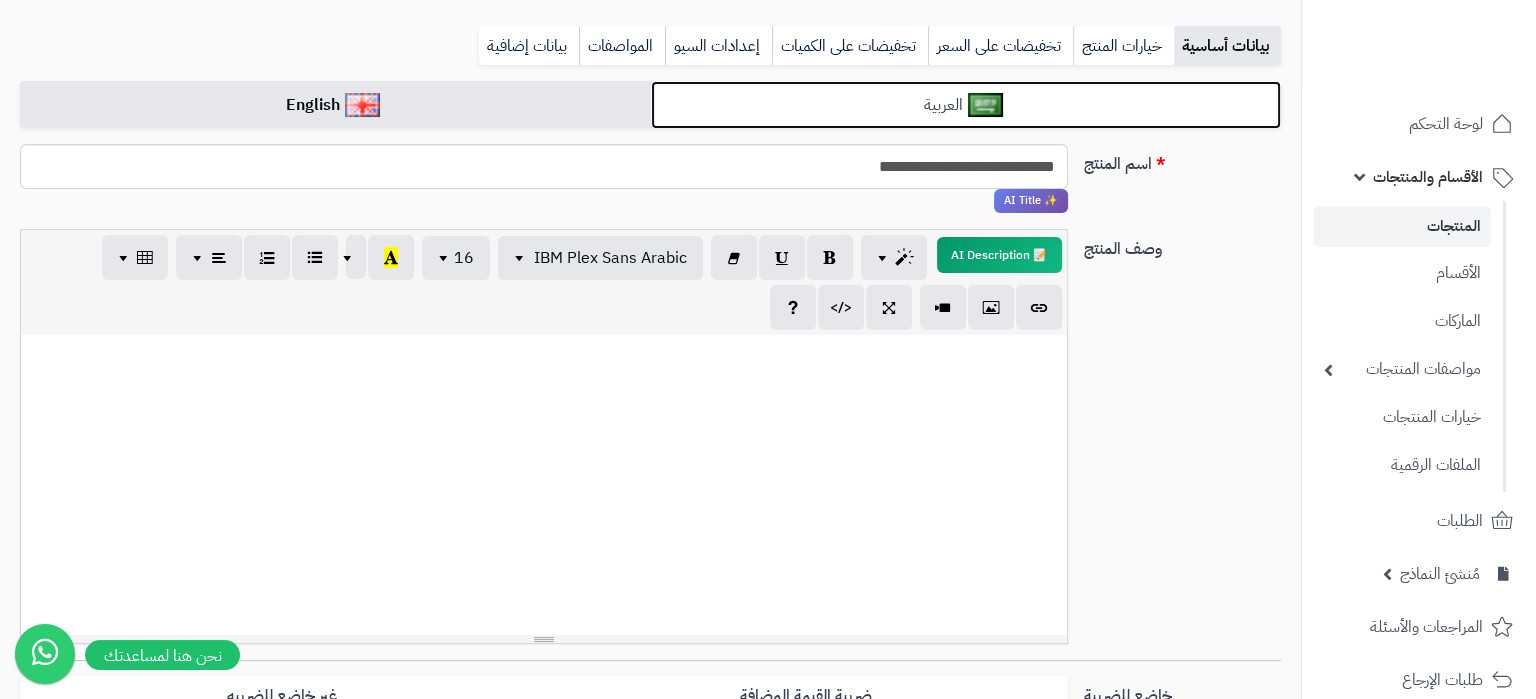 click on "العربية" at bounding box center [966, 105] 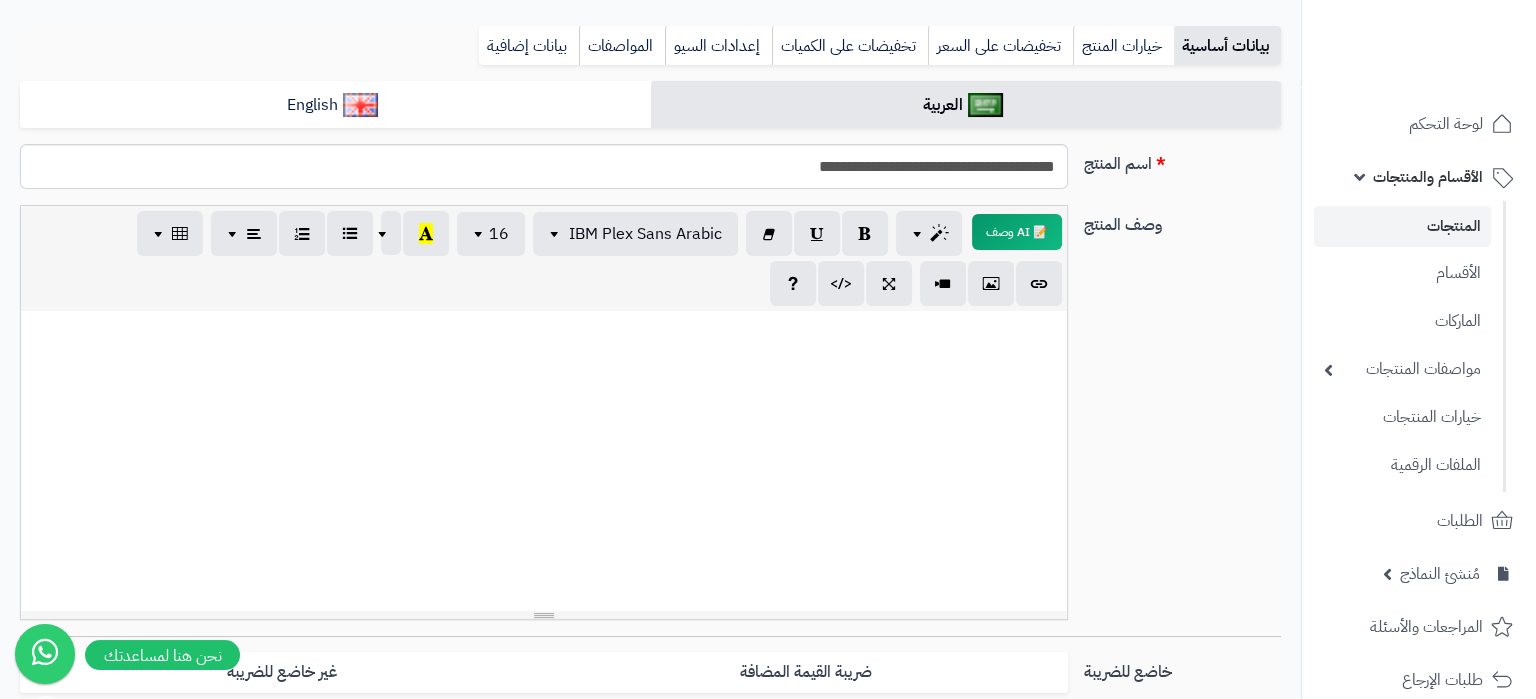 click at bounding box center (544, 461) 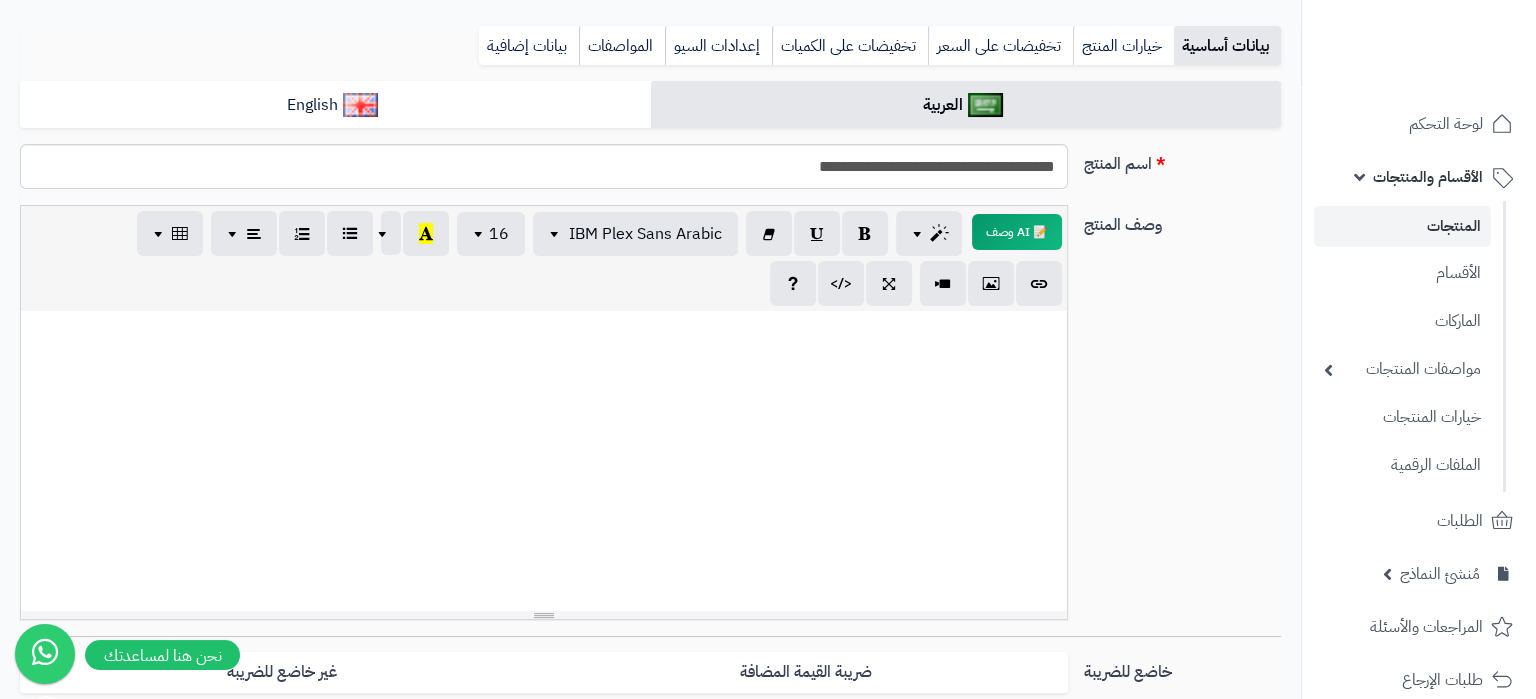 paste 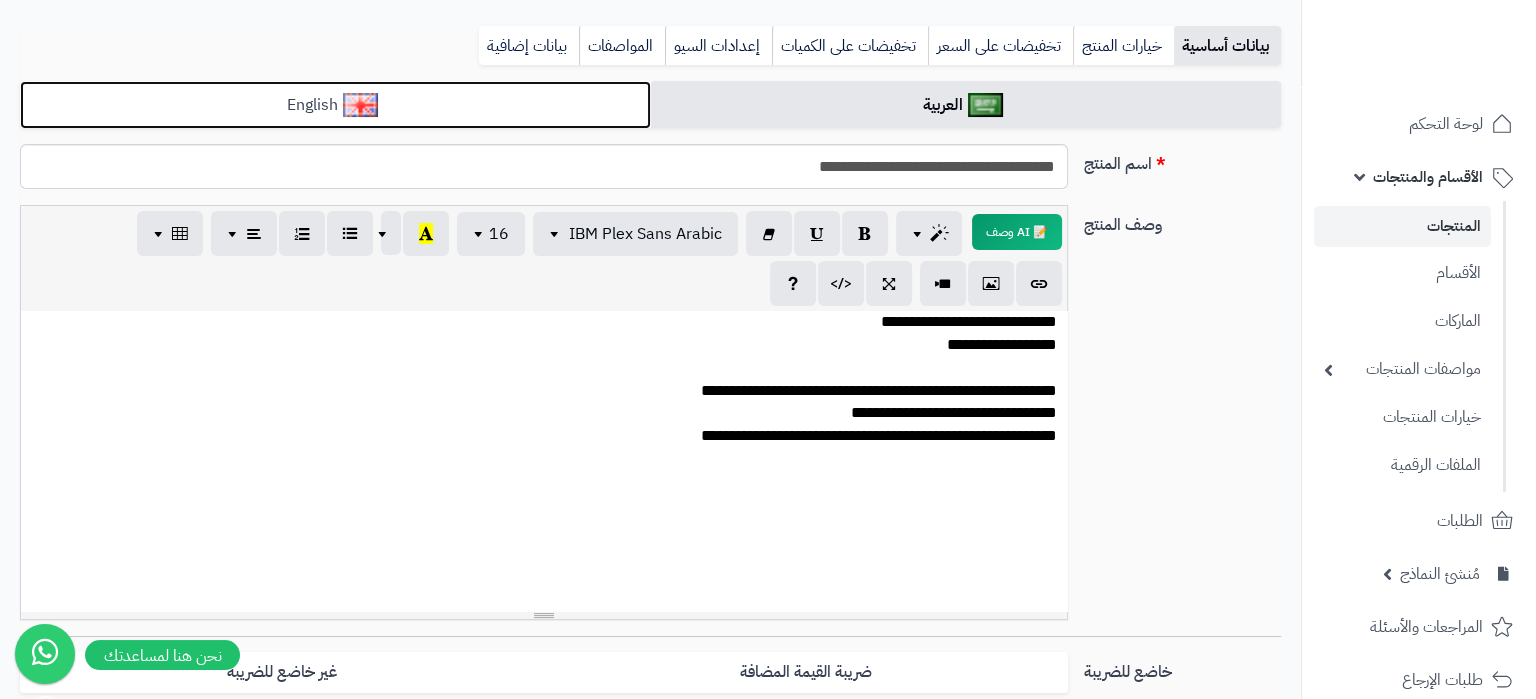 click on "English" at bounding box center (335, 105) 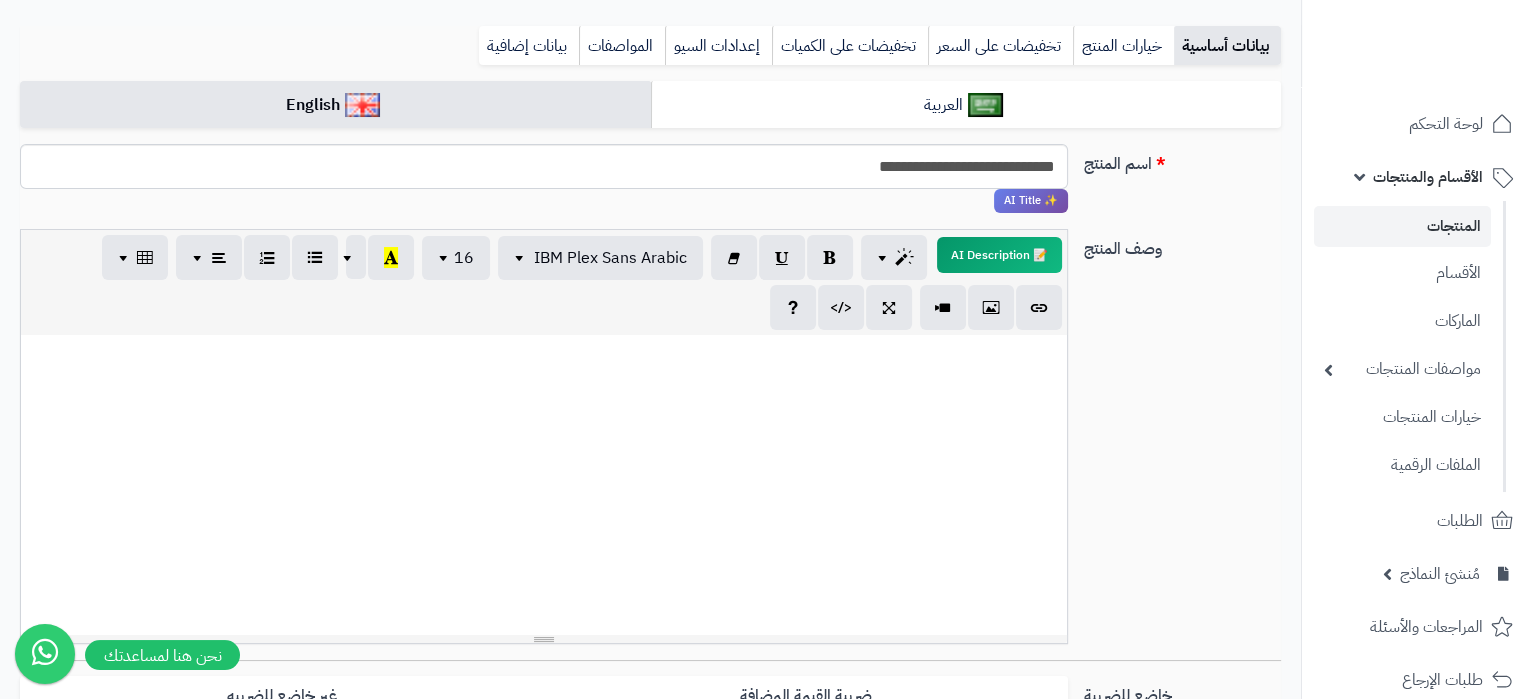 click at bounding box center (544, 485) 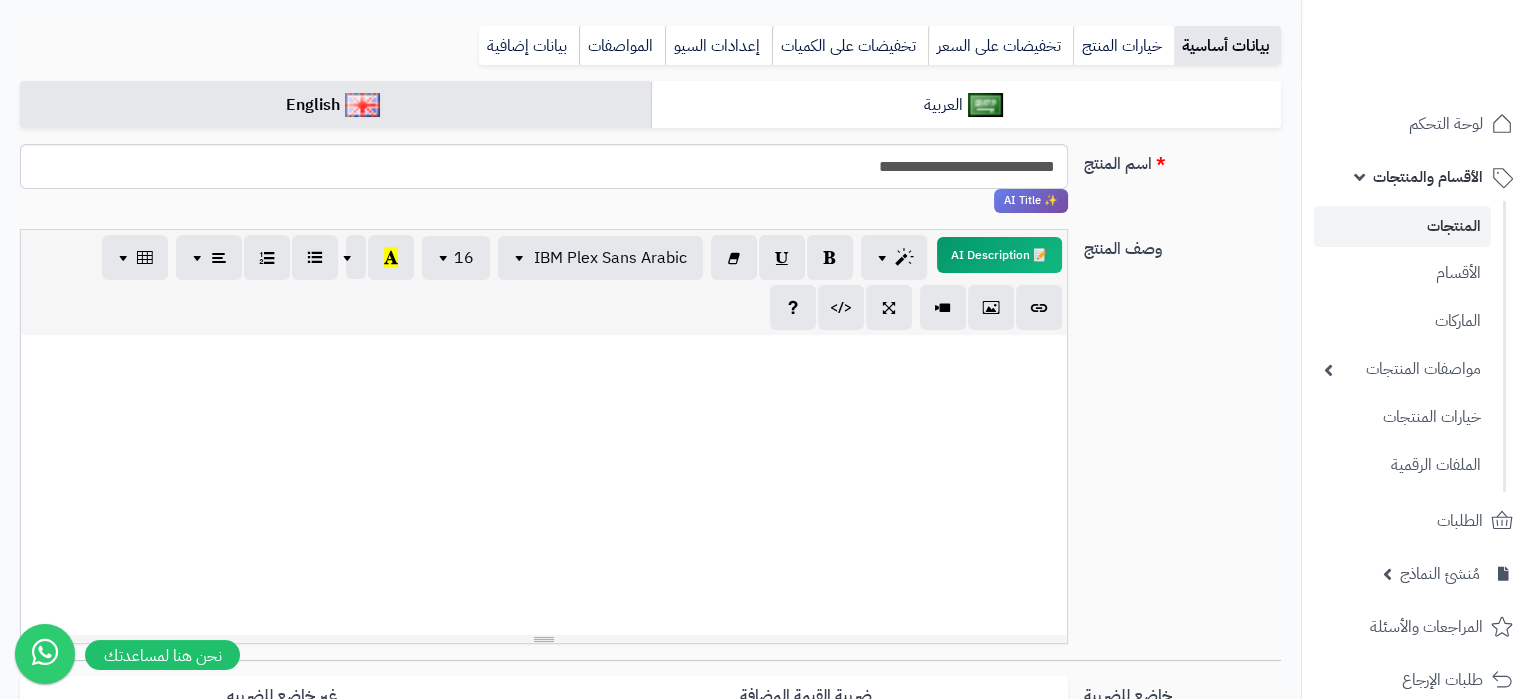 paste 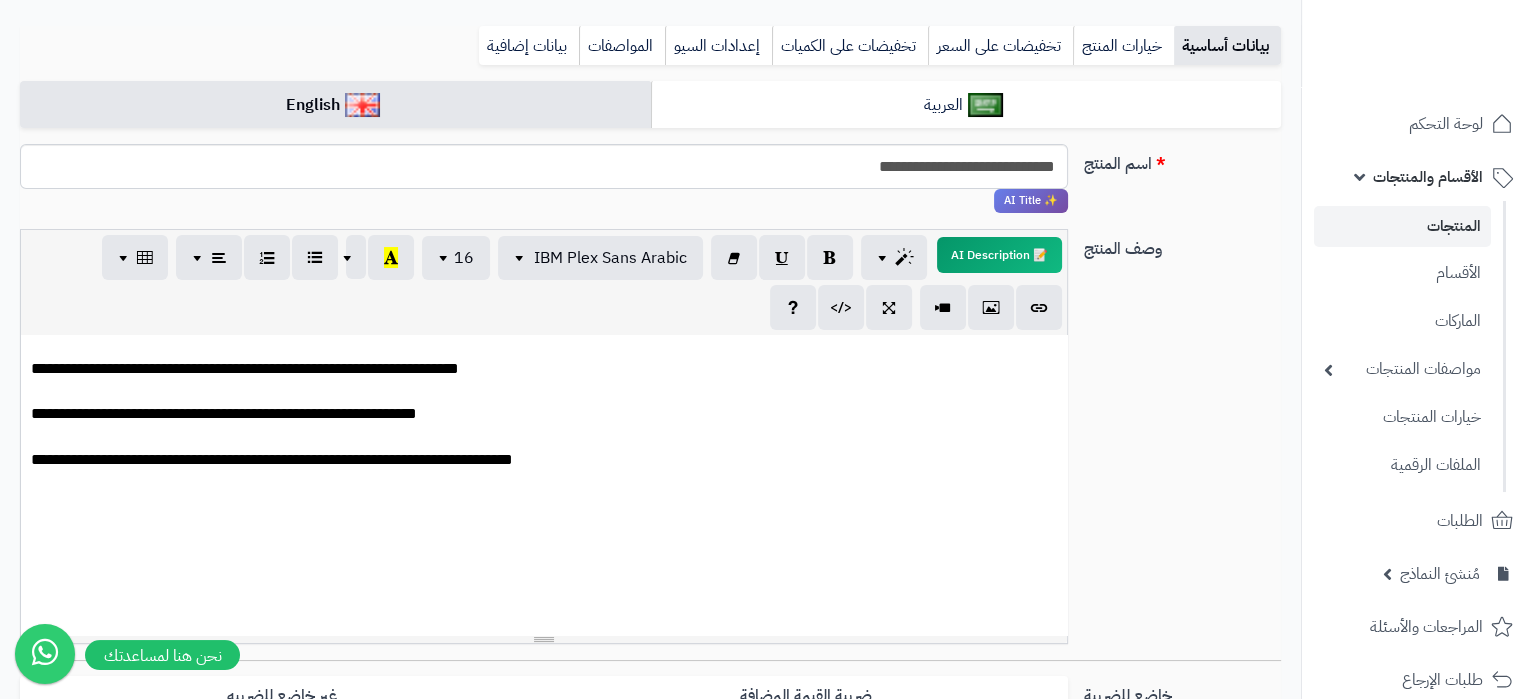 scroll, scrollTop: 3367, scrollLeft: 0, axis: vertical 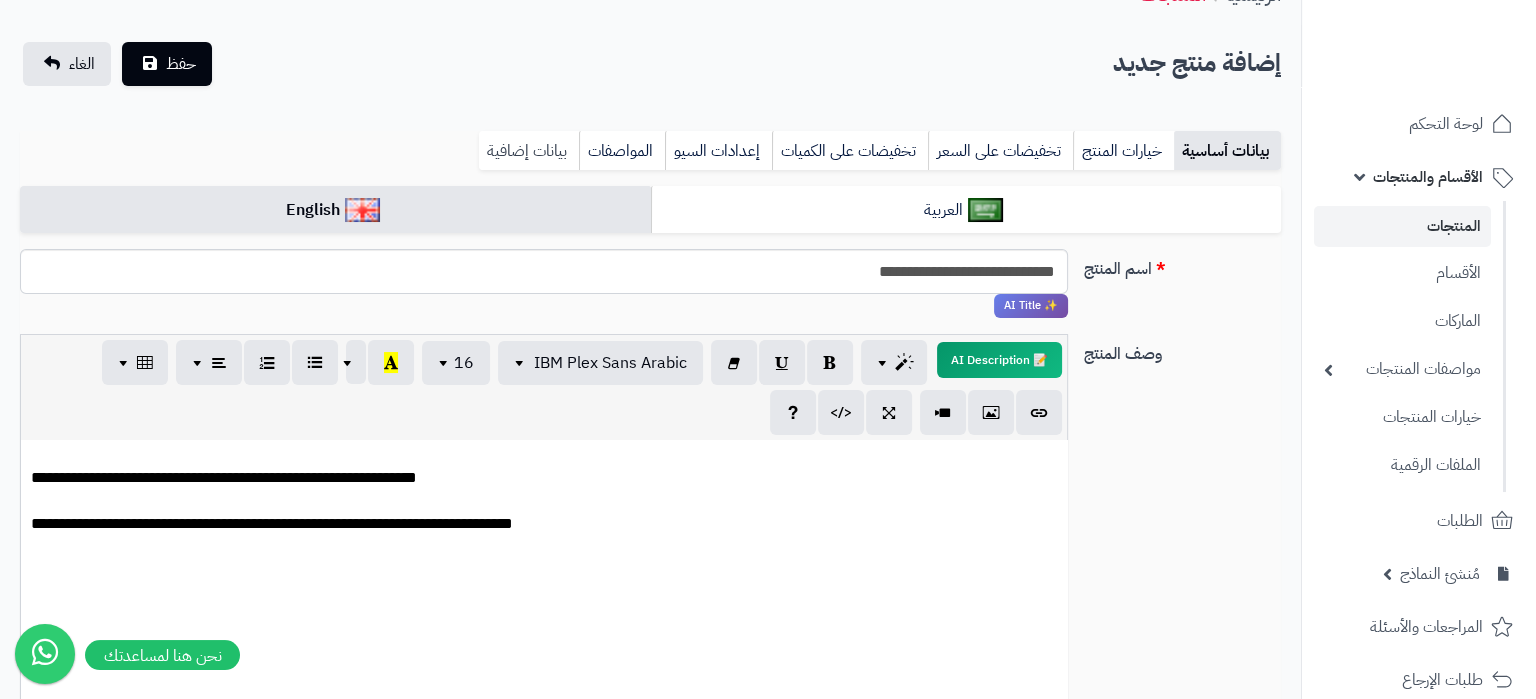 click on "بيانات إضافية" at bounding box center [529, 151] 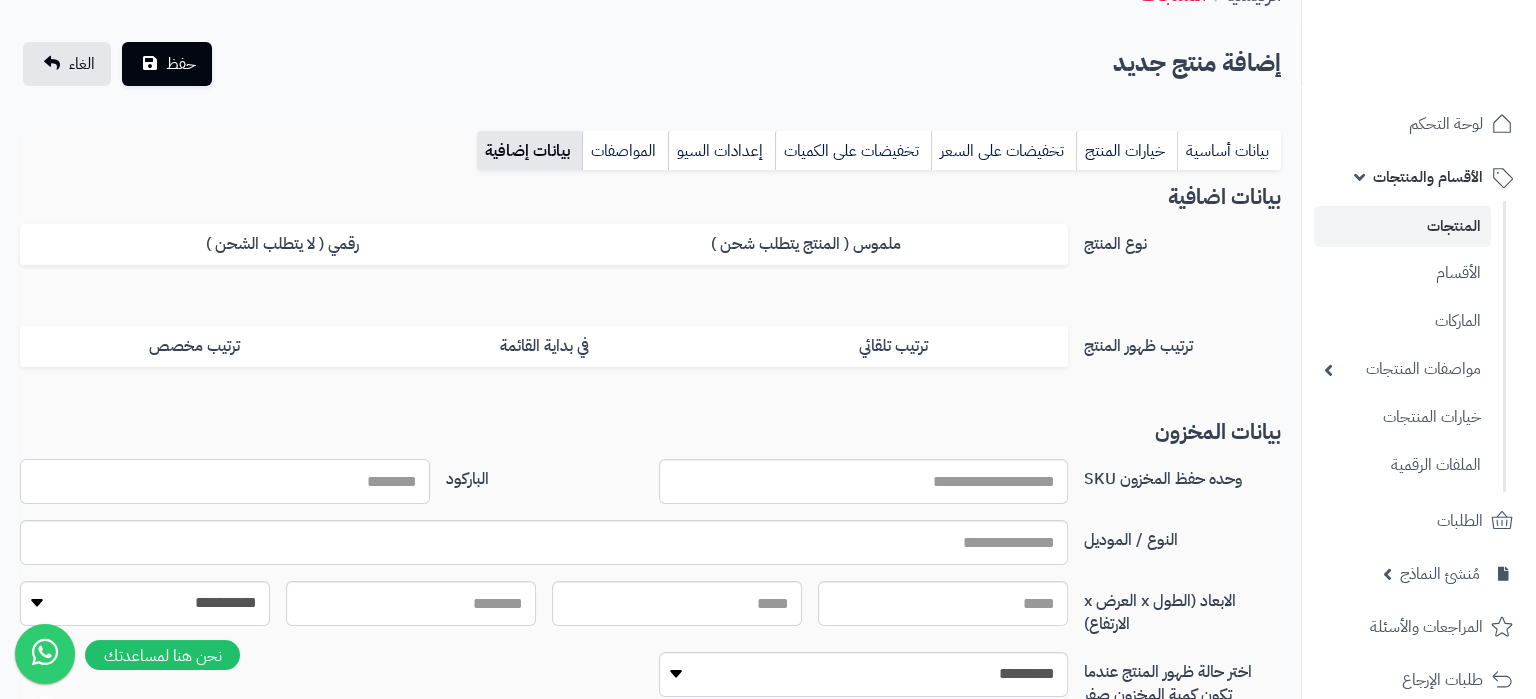 click on "الباركود" at bounding box center [225, 481] 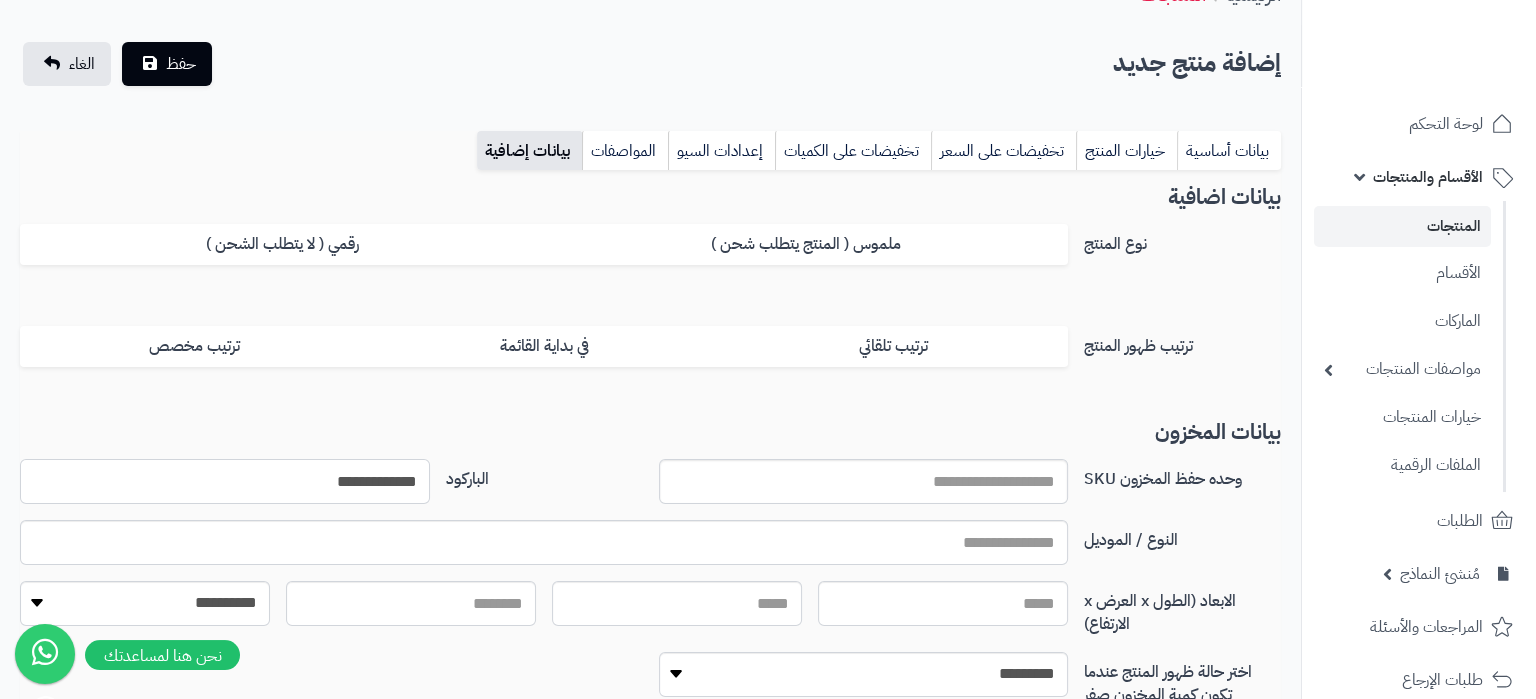 type on "**********" 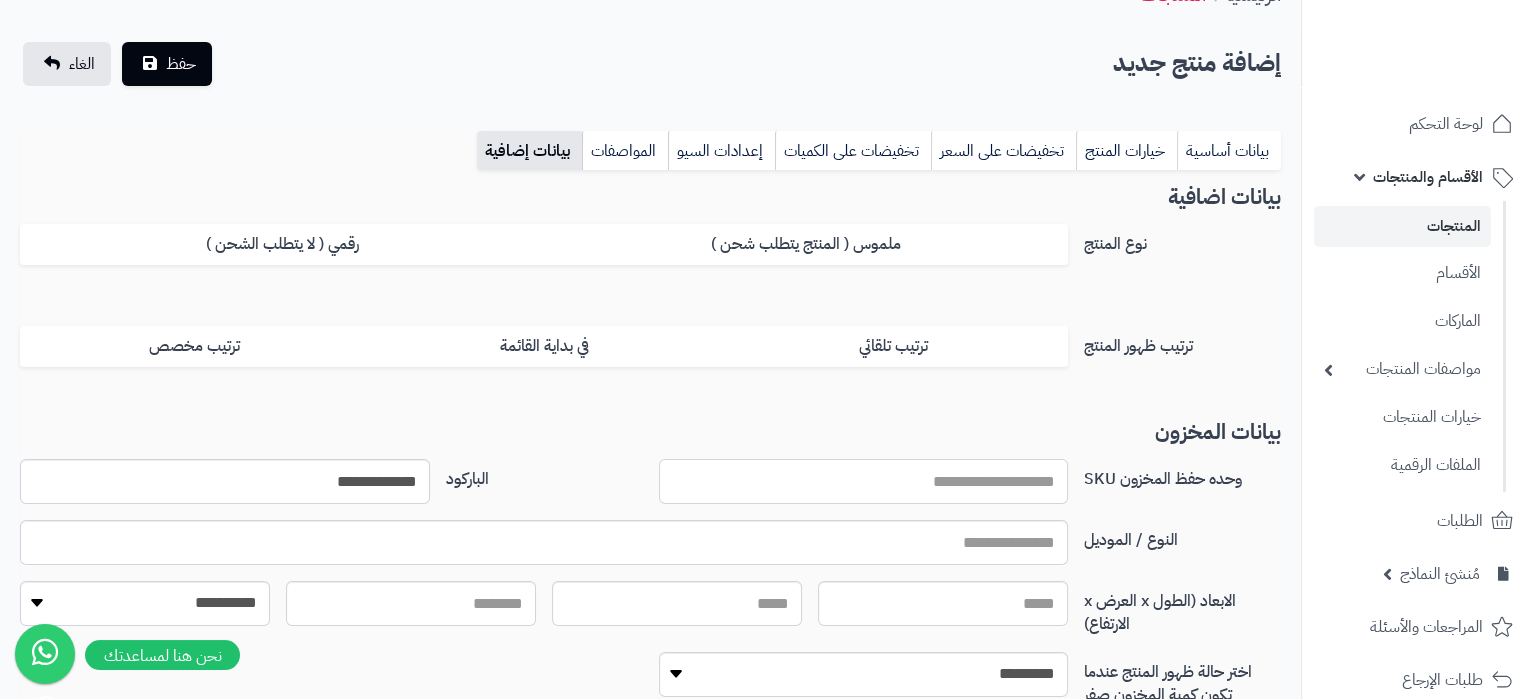 click on "وحده حفظ المخزون SKU" at bounding box center [864, 481] 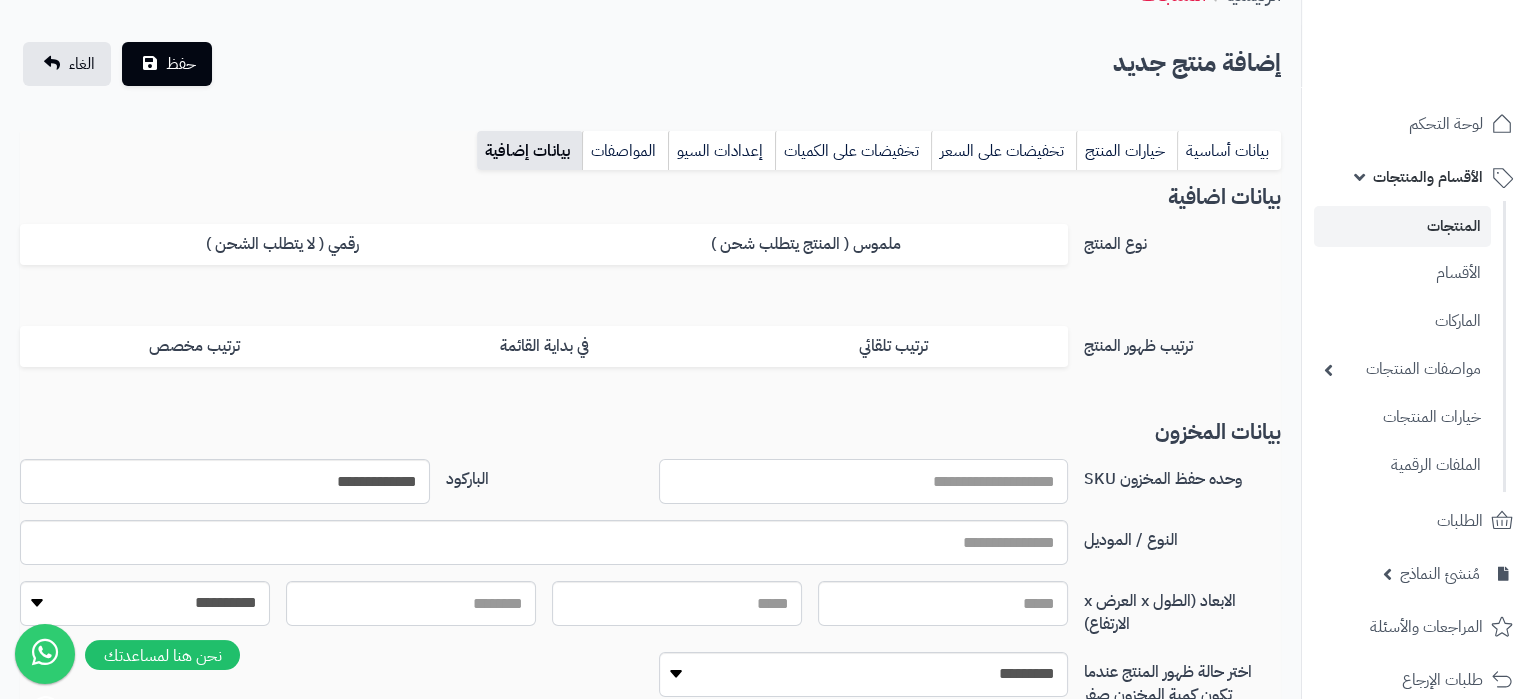 click on "وحده حفظ المخزون SKU" at bounding box center [864, 481] 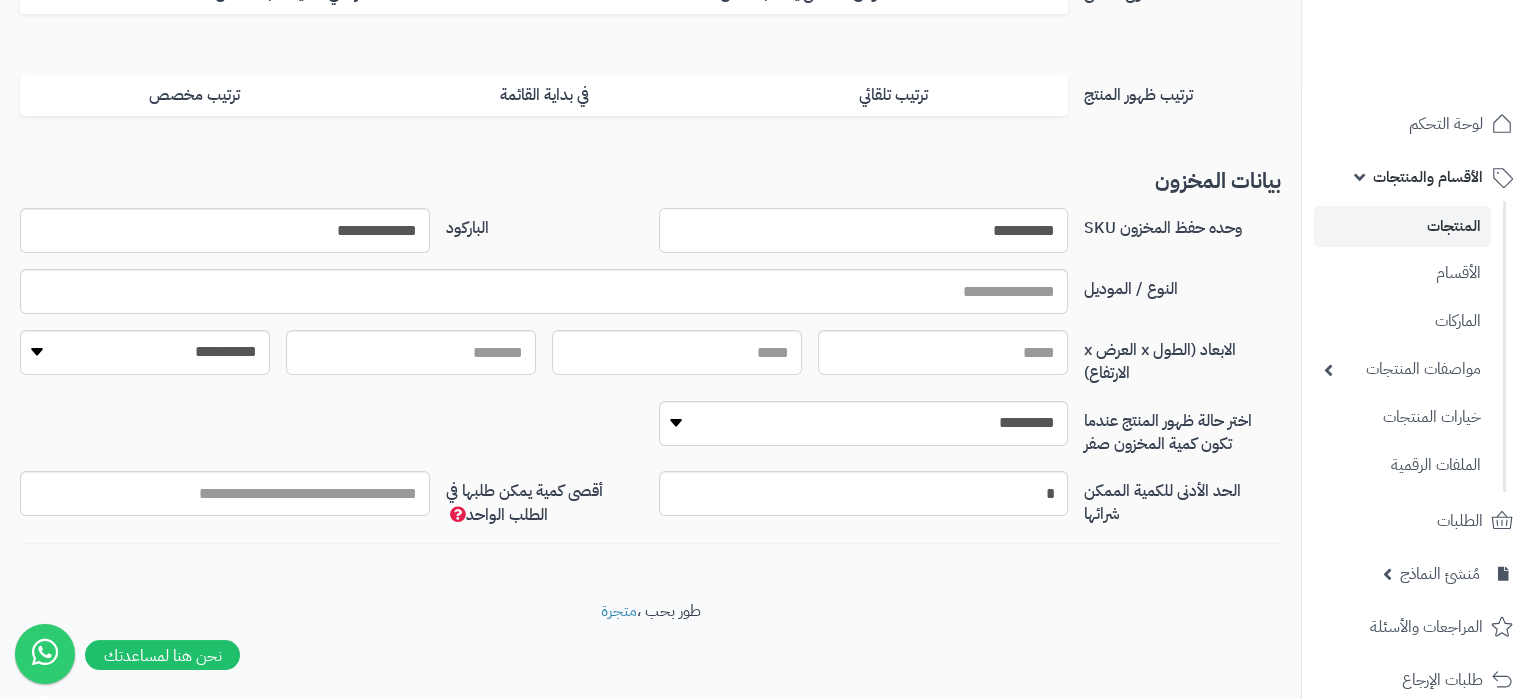 scroll, scrollTop: 0, scrollLeft: 0, axis: both 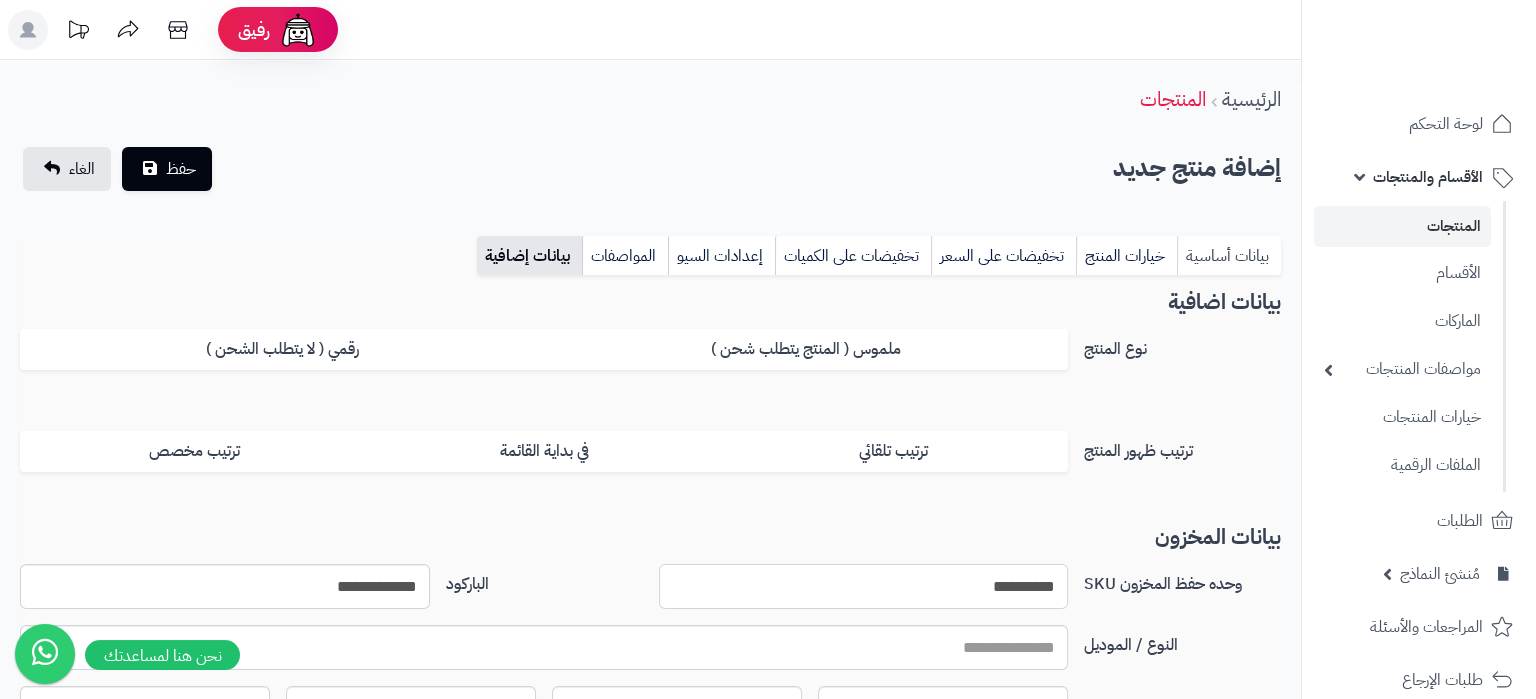 type on "**********" 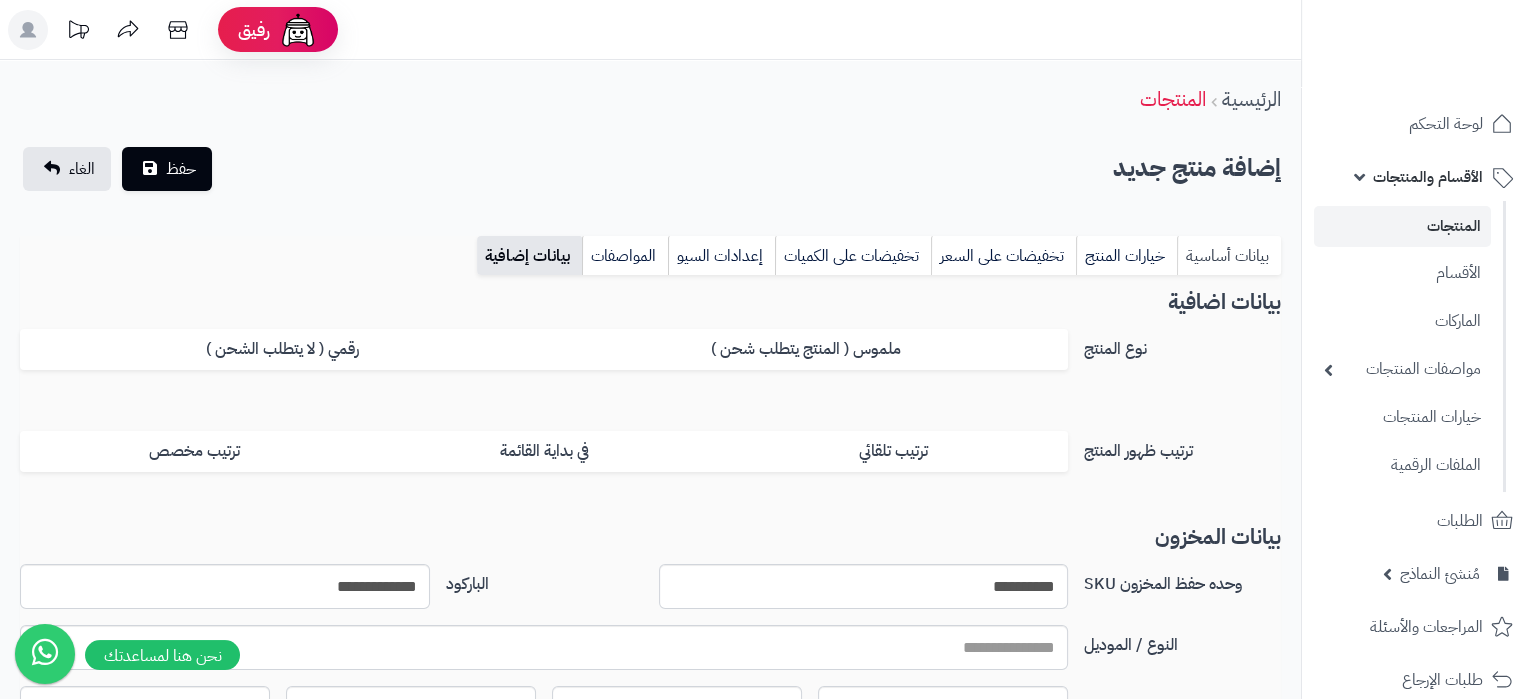 click on "بيانات أساسية" at bounding box center [1229, 256] 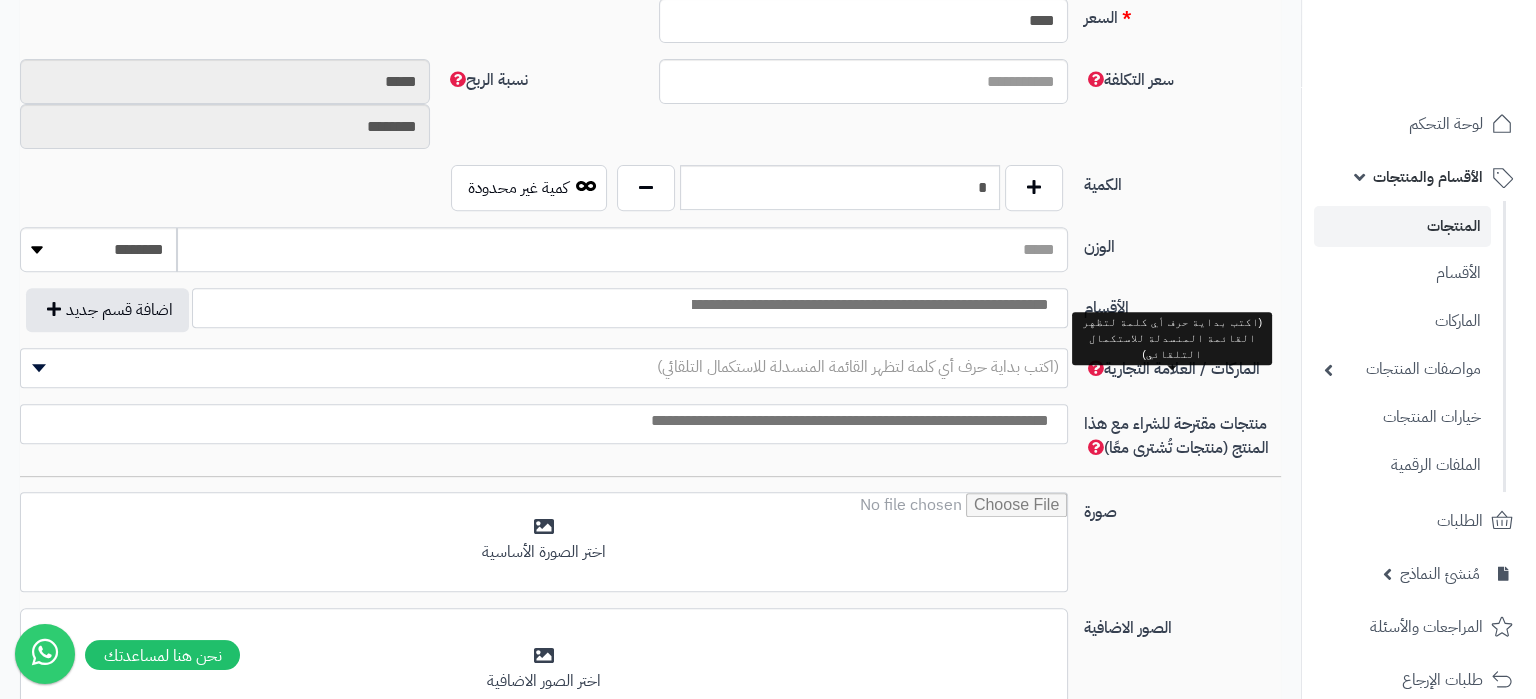 scroll, scrollTop: 630, scrollLeft: 0, axis: vertical 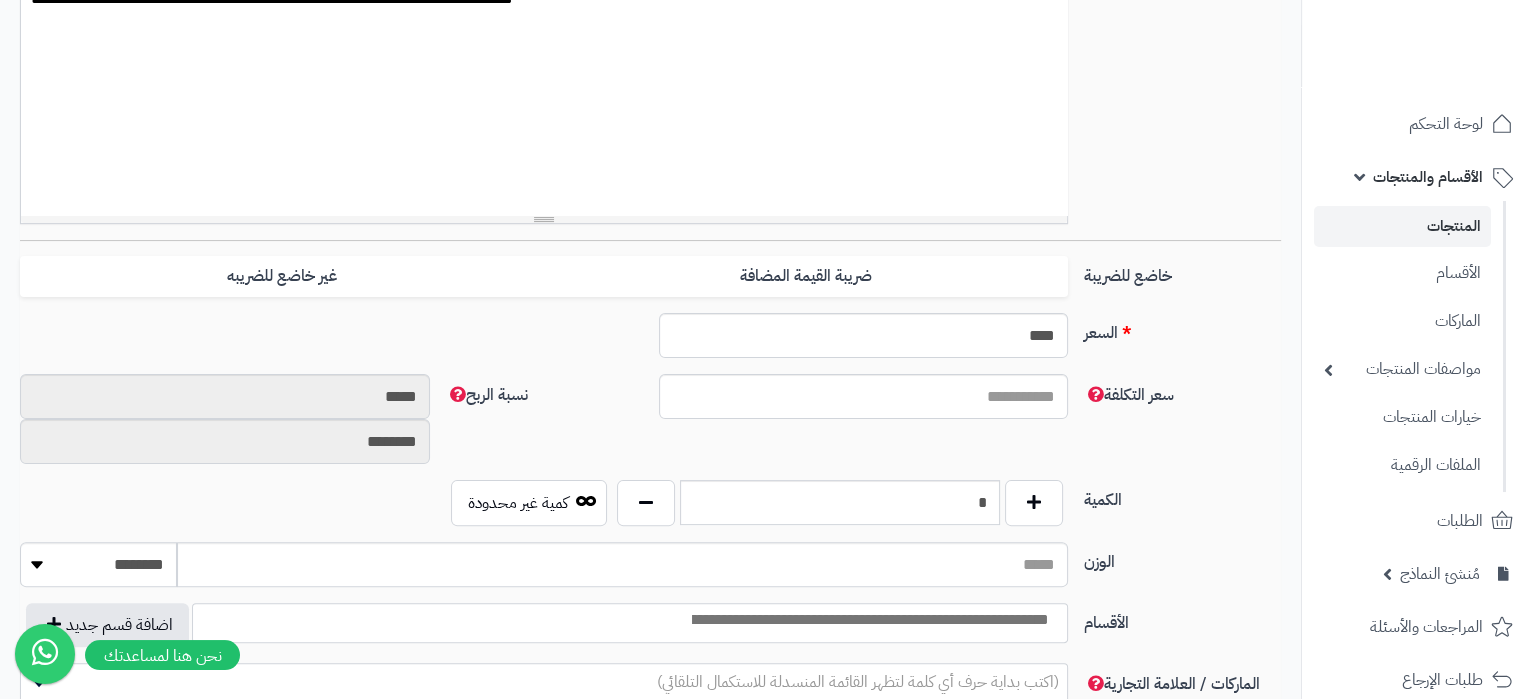 click on "خاضع للضريبة
ضريبة القيمة المضافة
غير خاضع للضريبه" at bounding box center (650, 284) 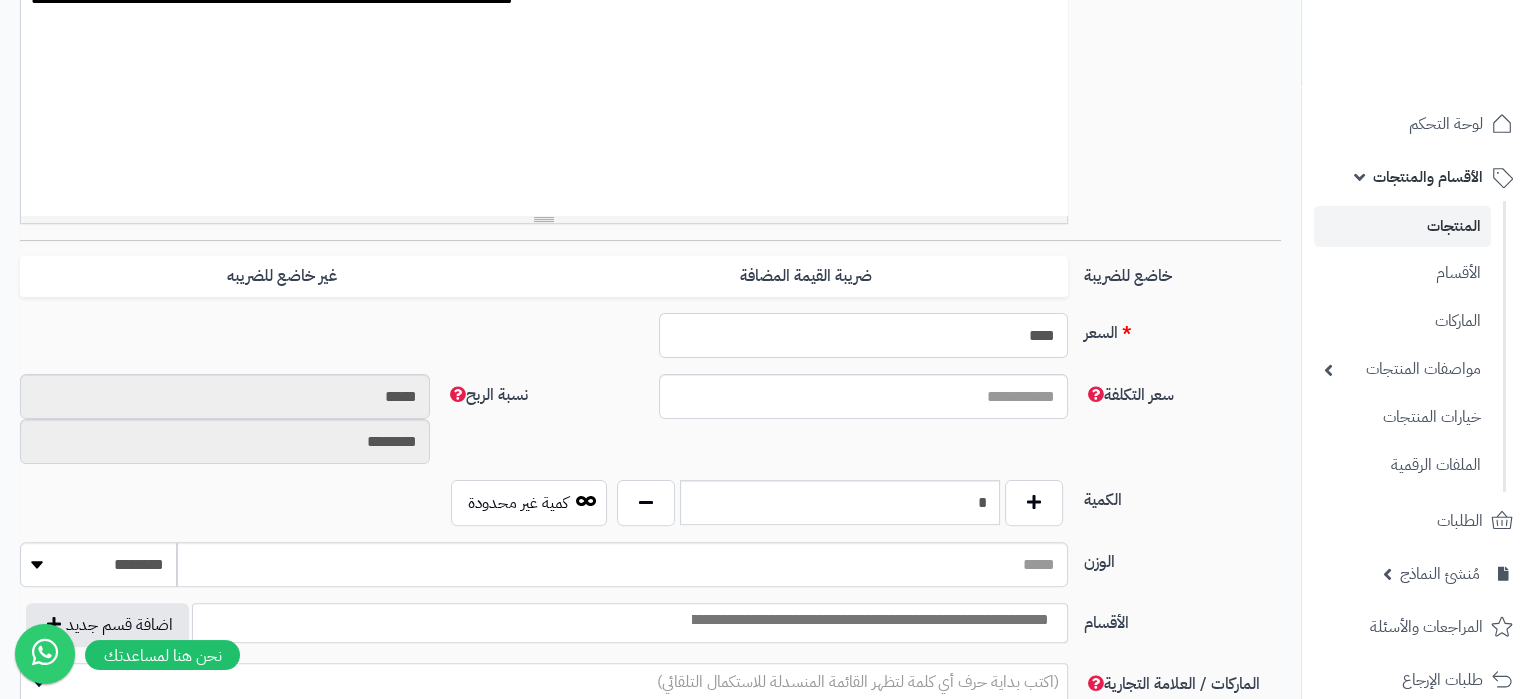 click on "****" at bounding box center [864, 335] 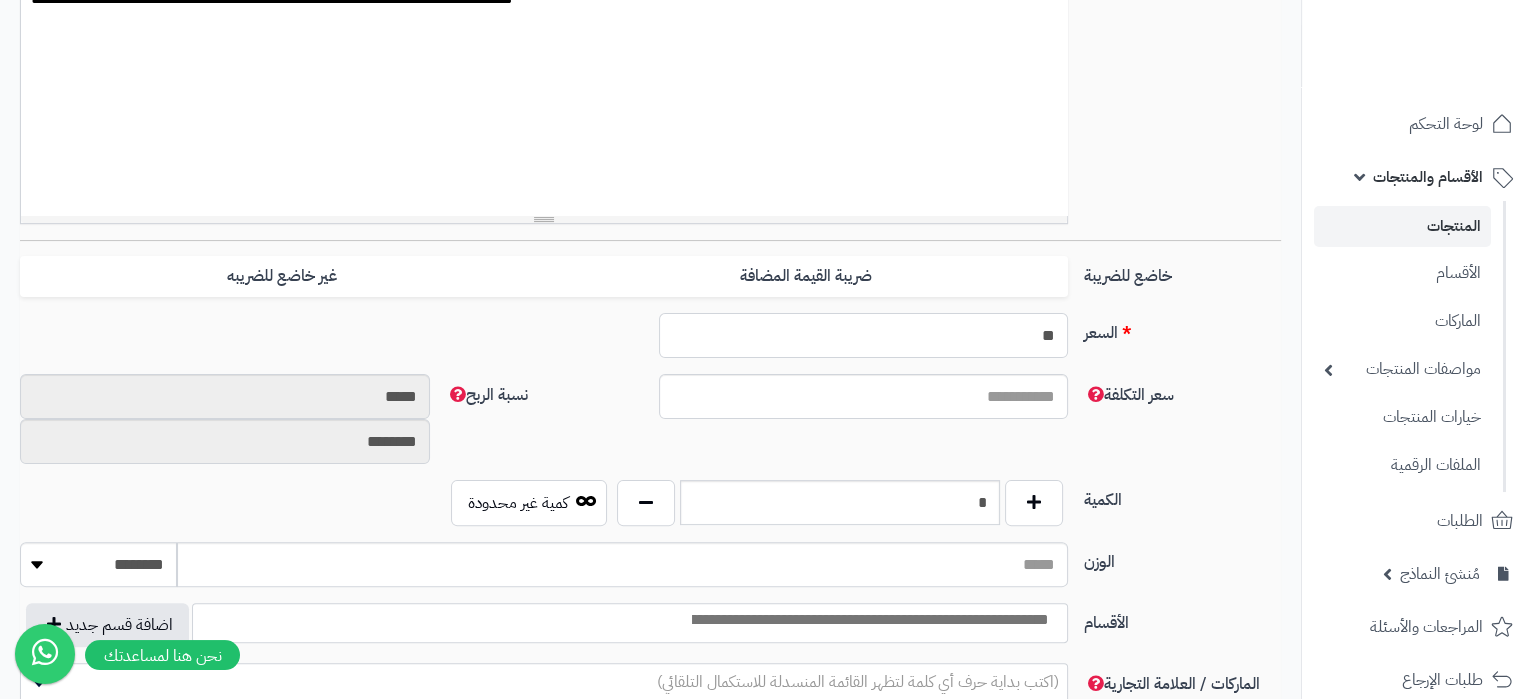 type on "**" 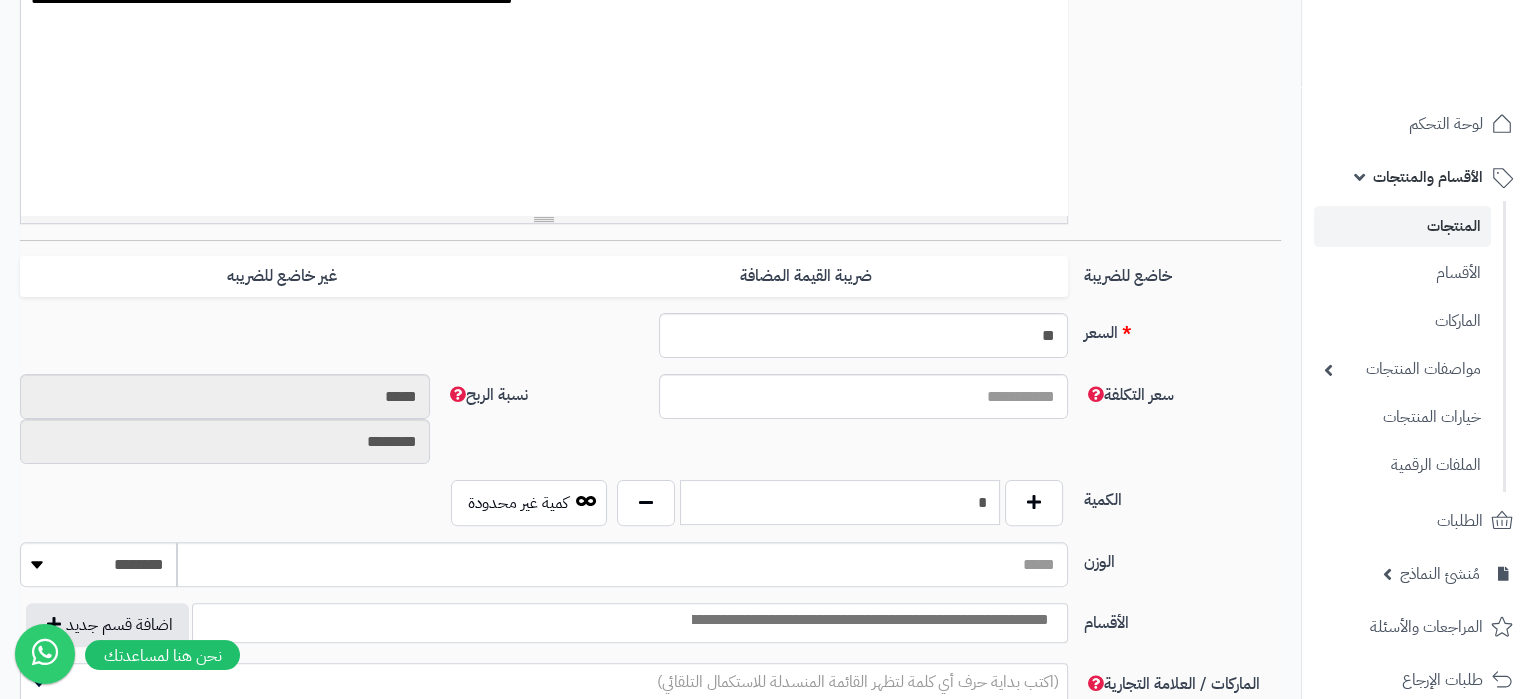 click on "*" at bounding box center (840, 502) 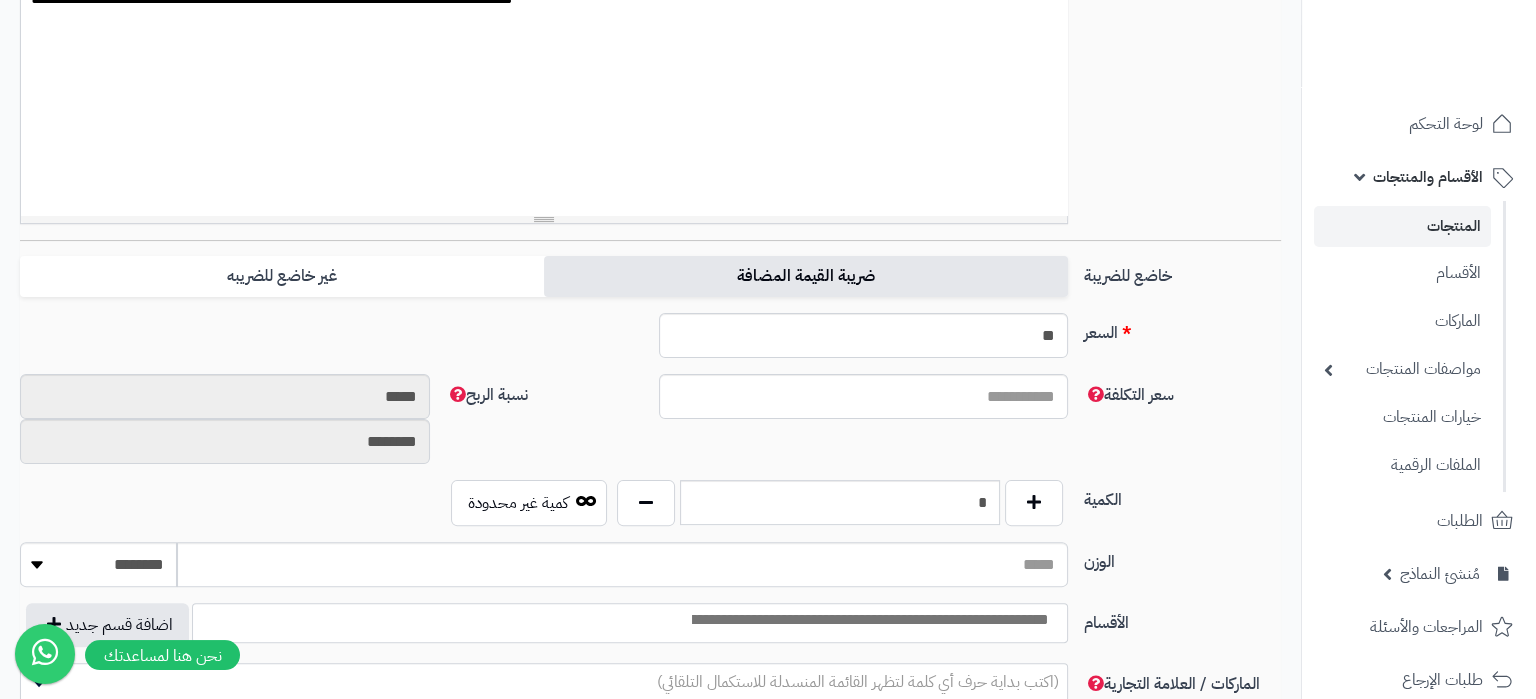 click on "ضريبة القيمة المضافة" at bounding box center (806, 276) 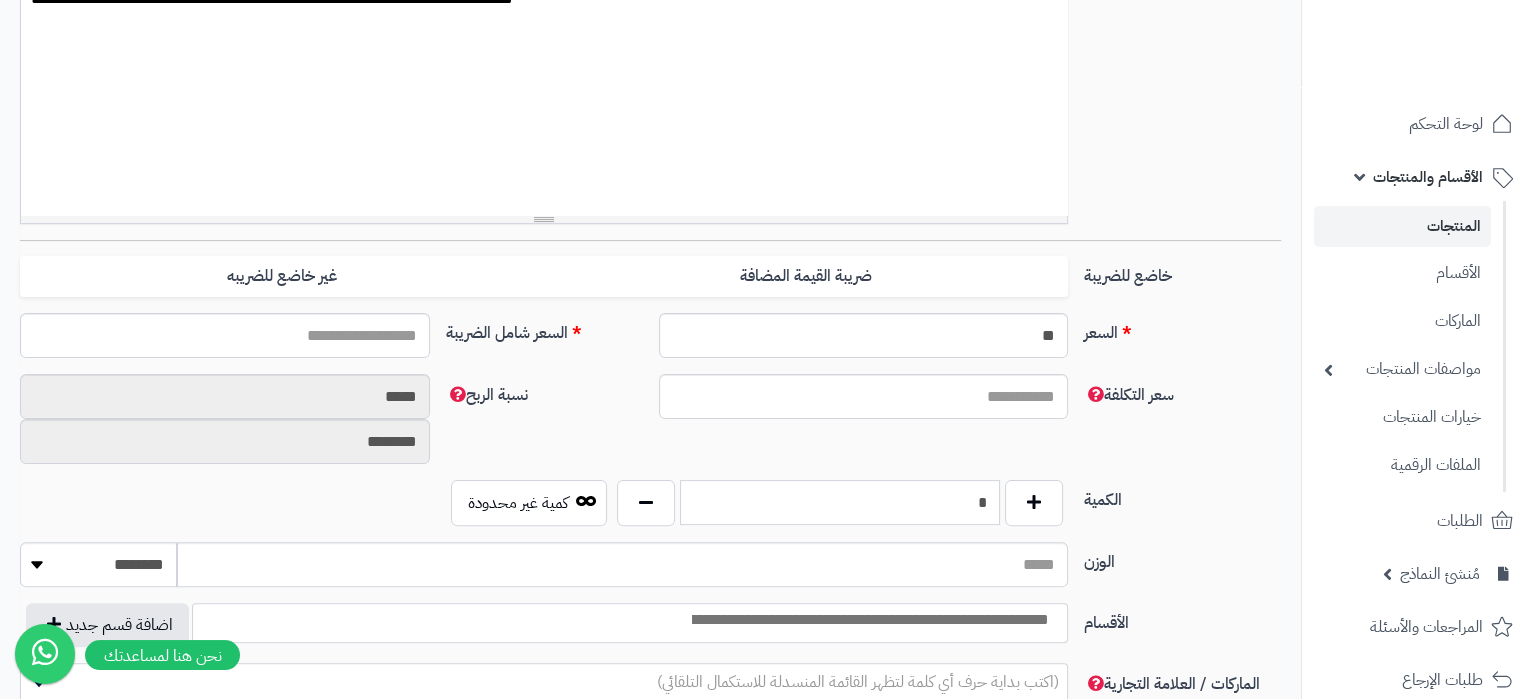 drag, startPoint x: 933, startPoint y: 501, endPoint x: 1110, endPoint y: 502, distance: 177.00282 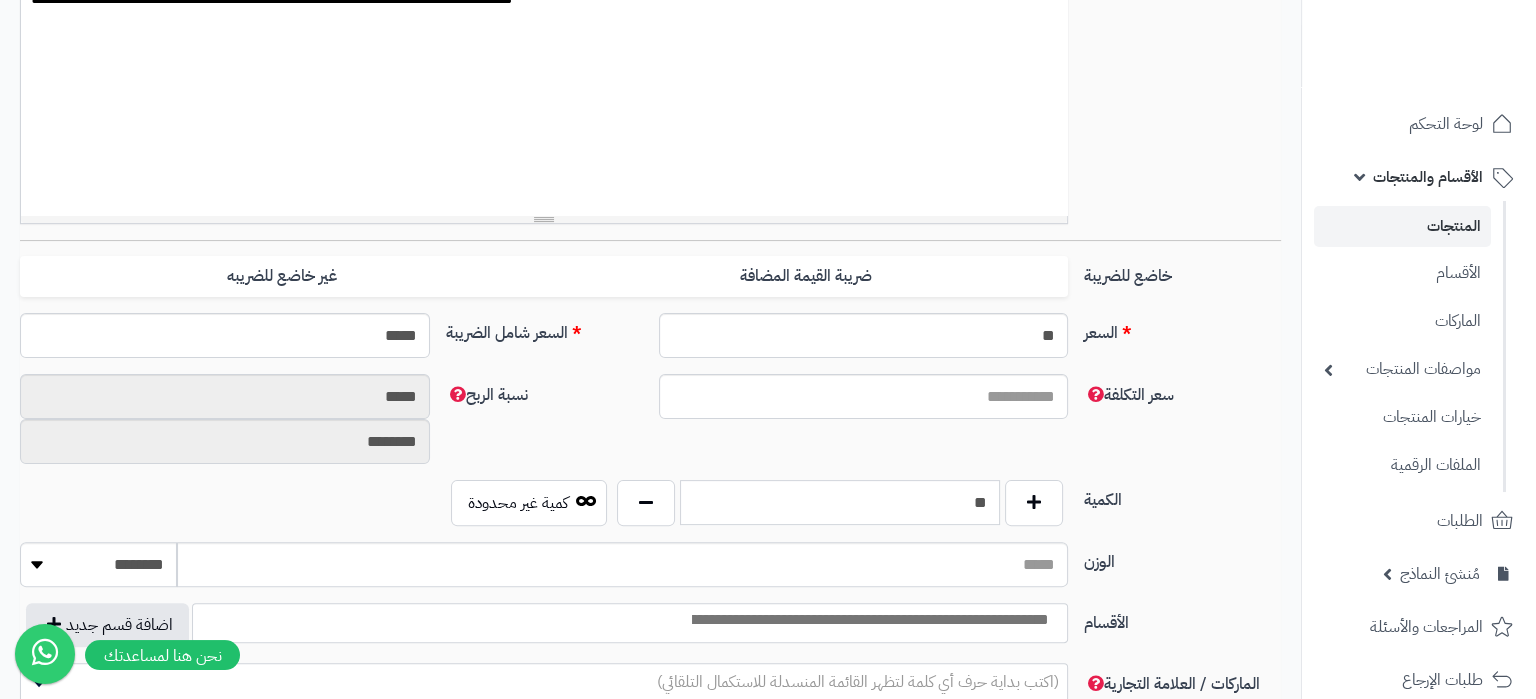 scroll, scrollTop: 945, scrollLeft: 0, axis: vertical 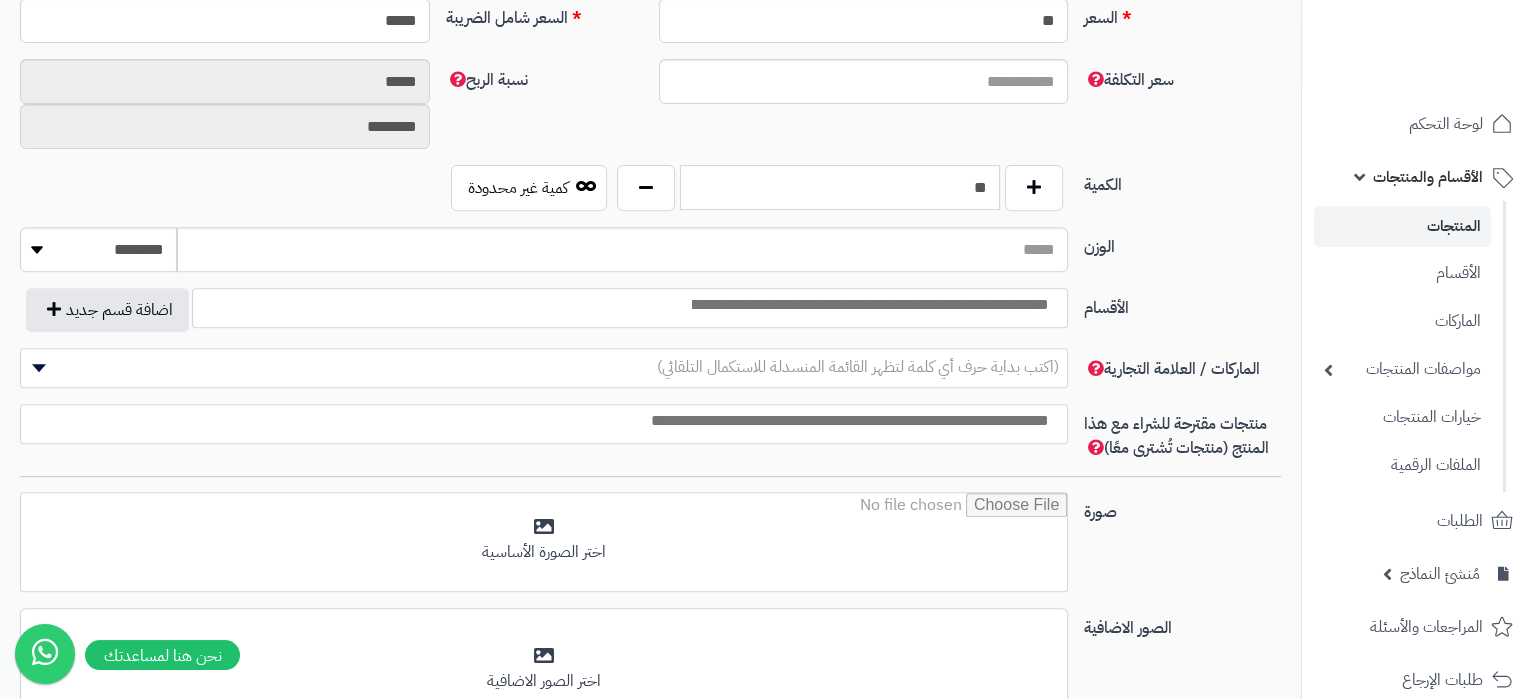 type on "**" 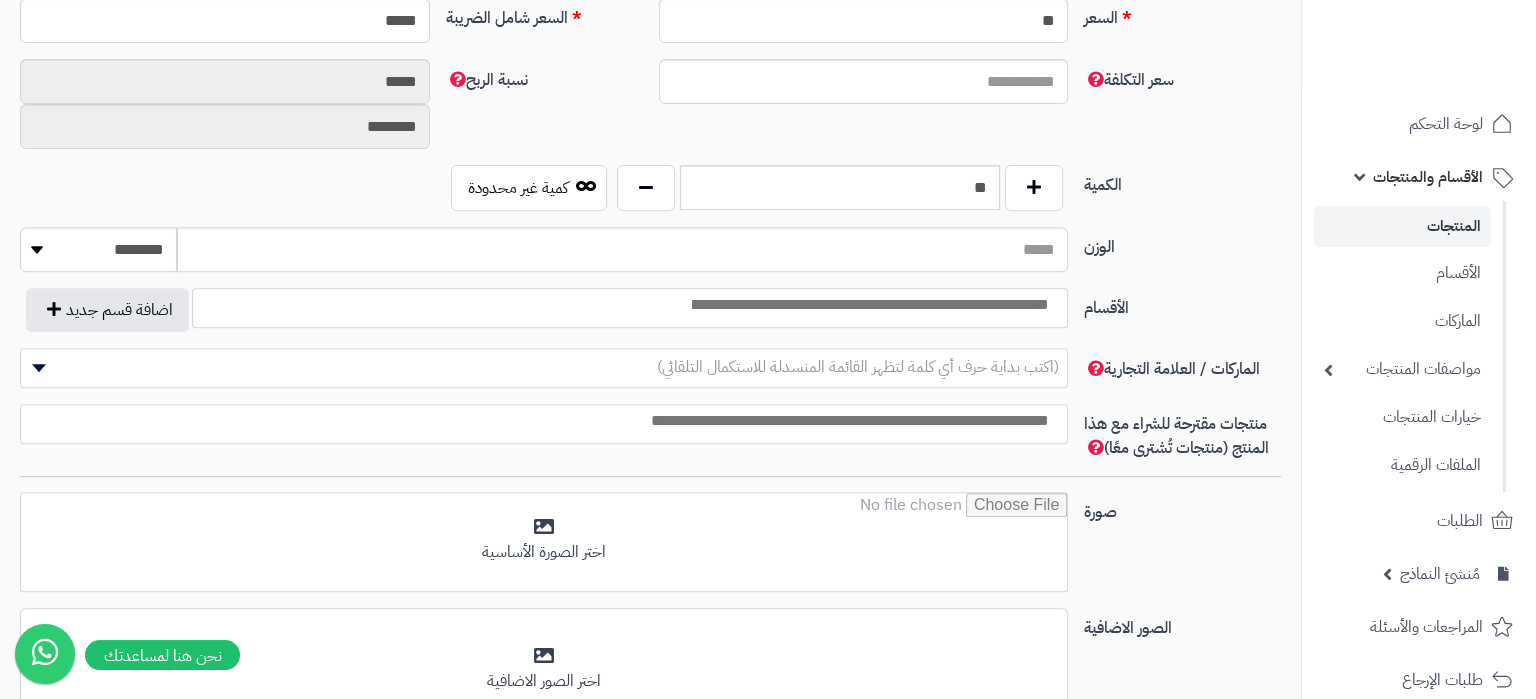 click at bounding box center (630, 308) 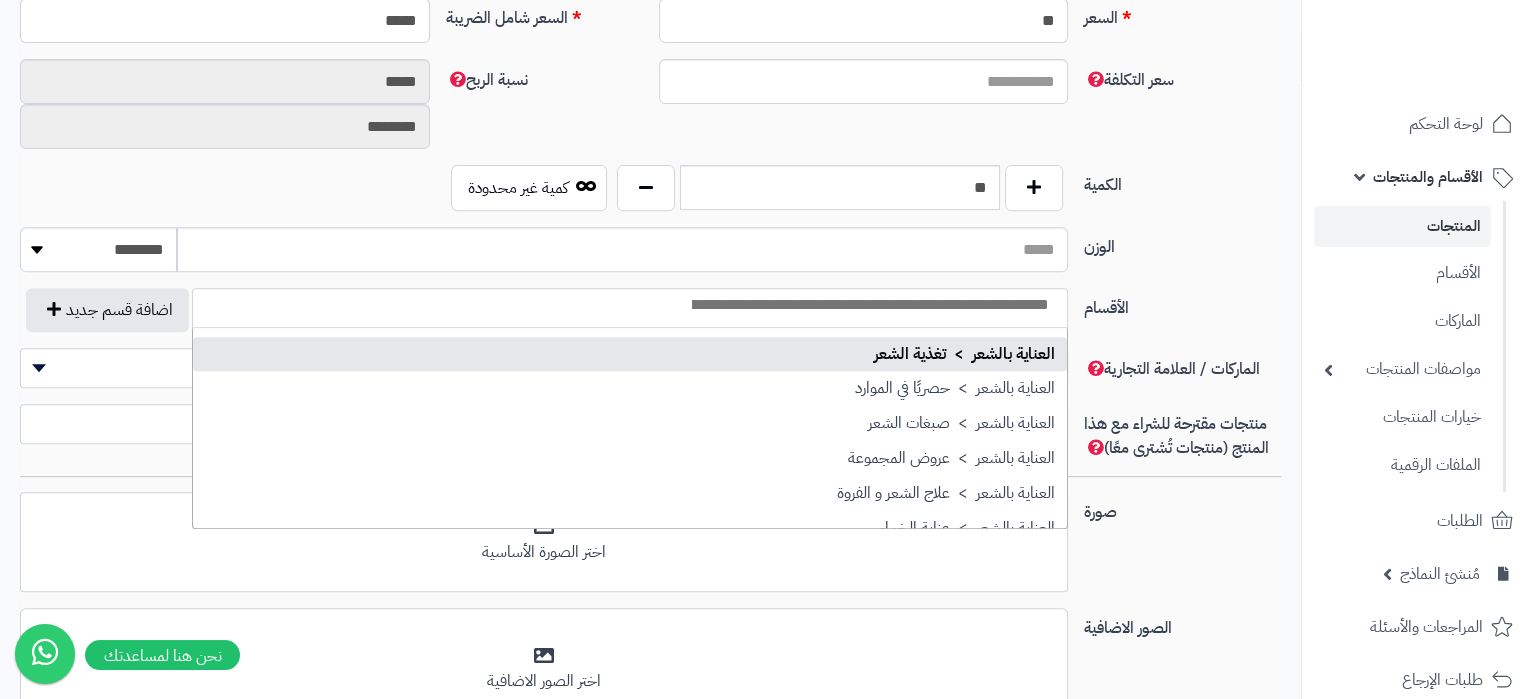 scroll, scrollTop: 2610, scrollLeft: 0, axis: vertical 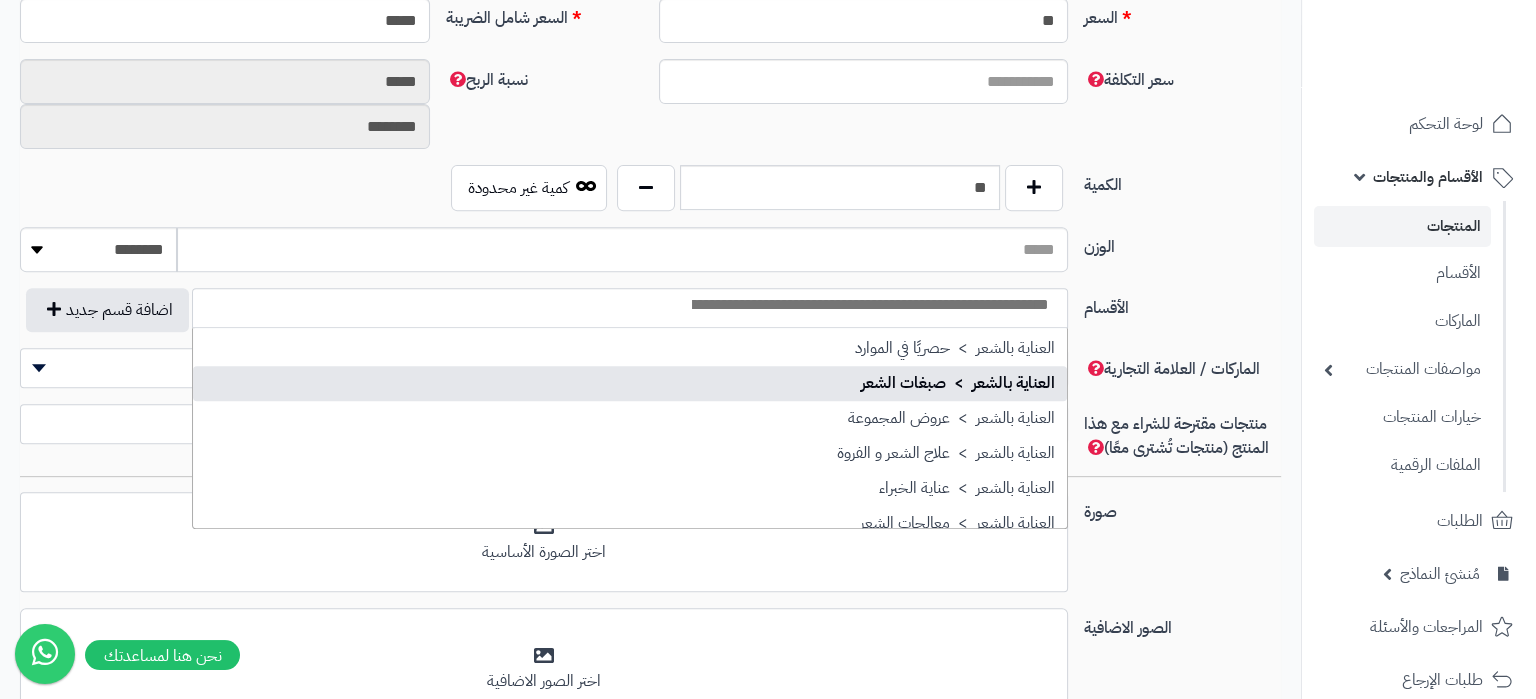 select on "***" 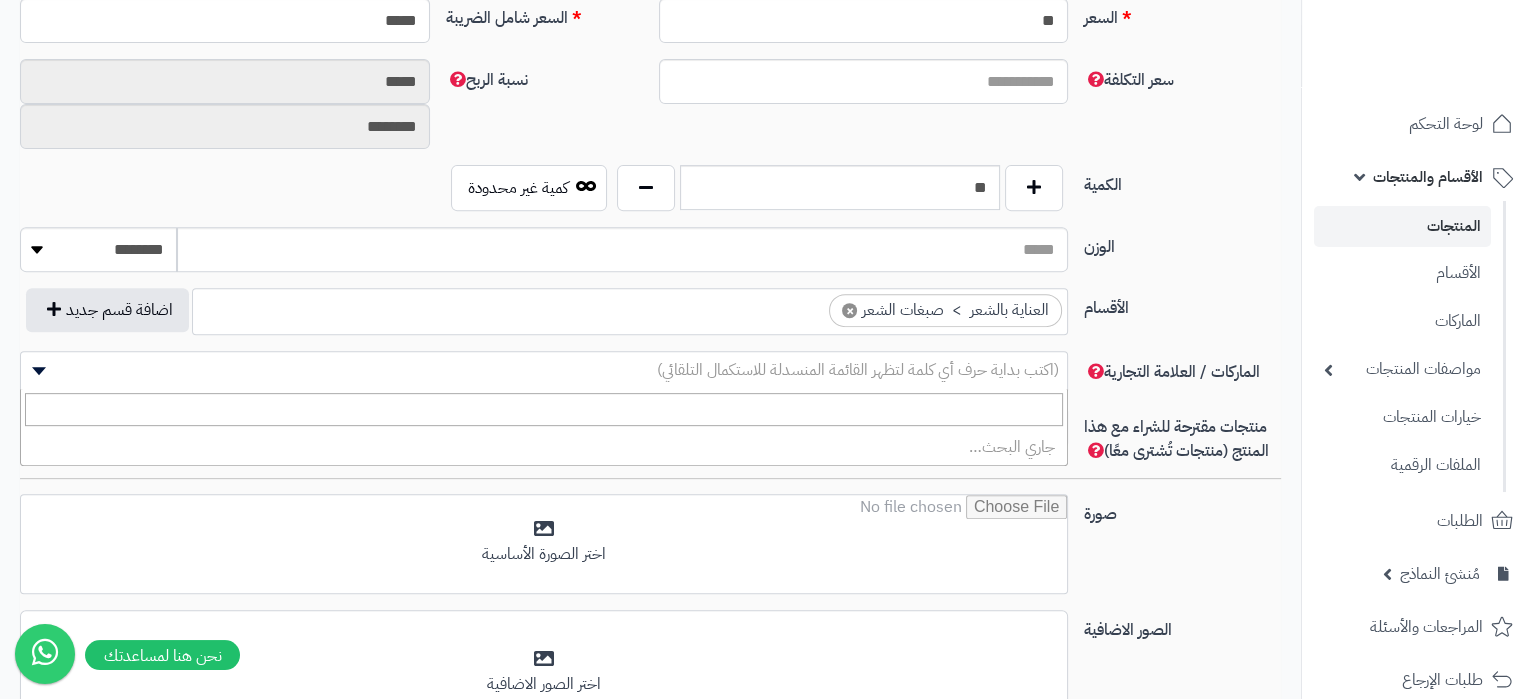 click on "(اكتب بداية حرف أي كلمة لتظهر القائمة المنسدلة للاستكمال التلقائي)" at bounding box center (858, 370) 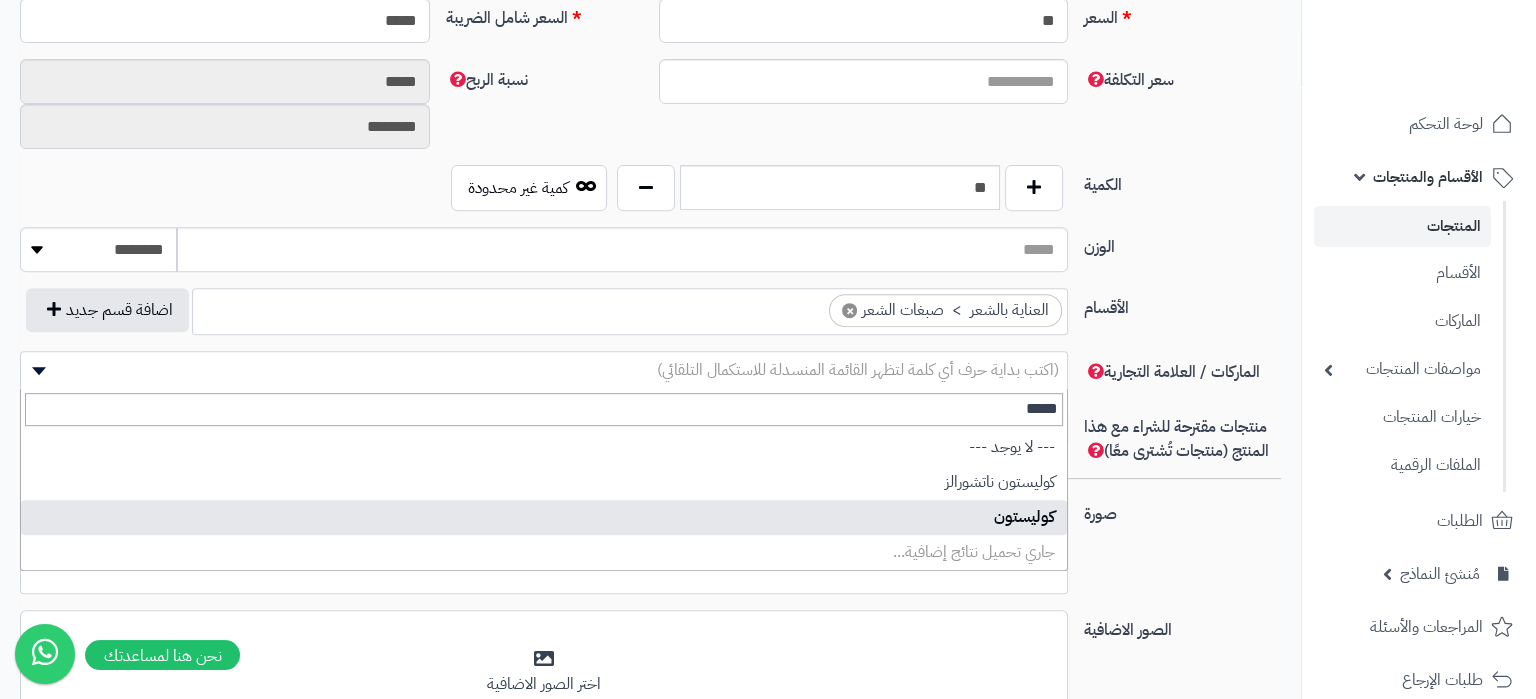type on "*****" 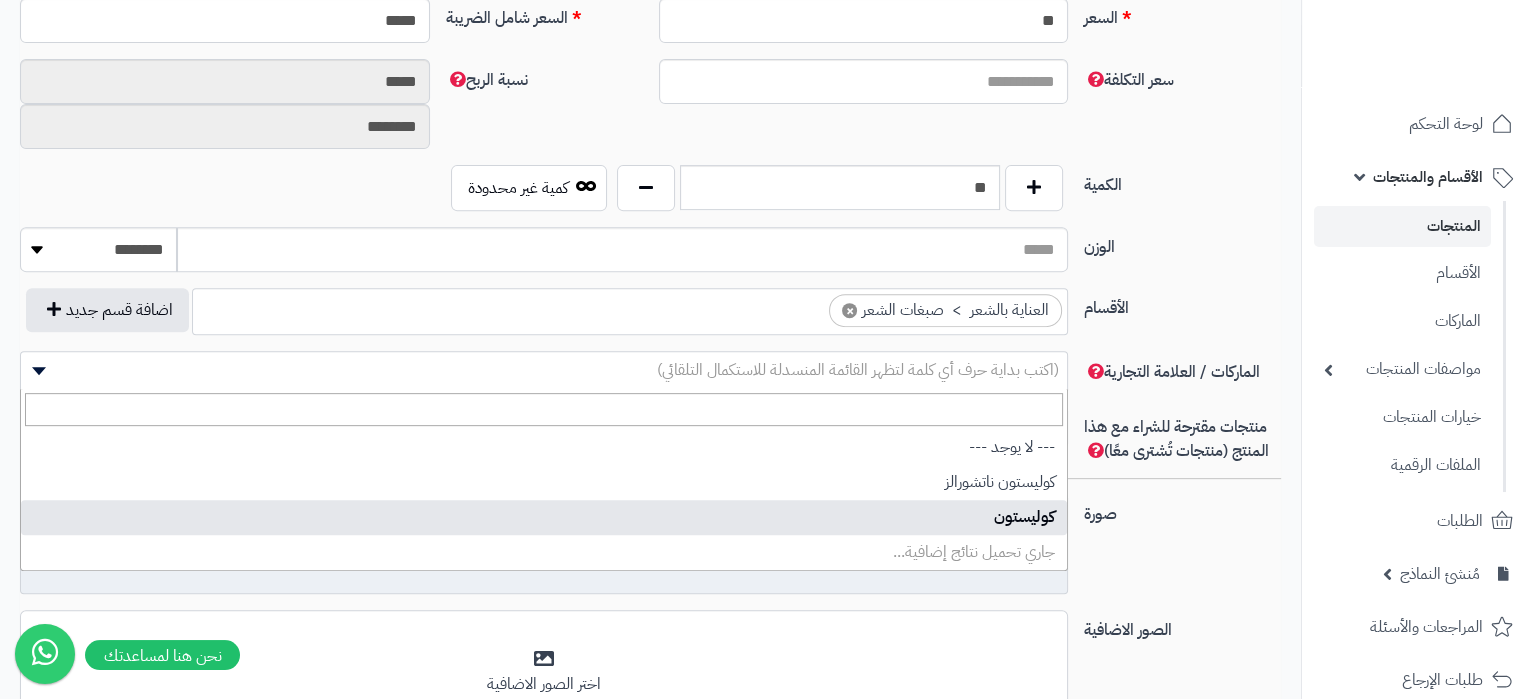 select on "****" 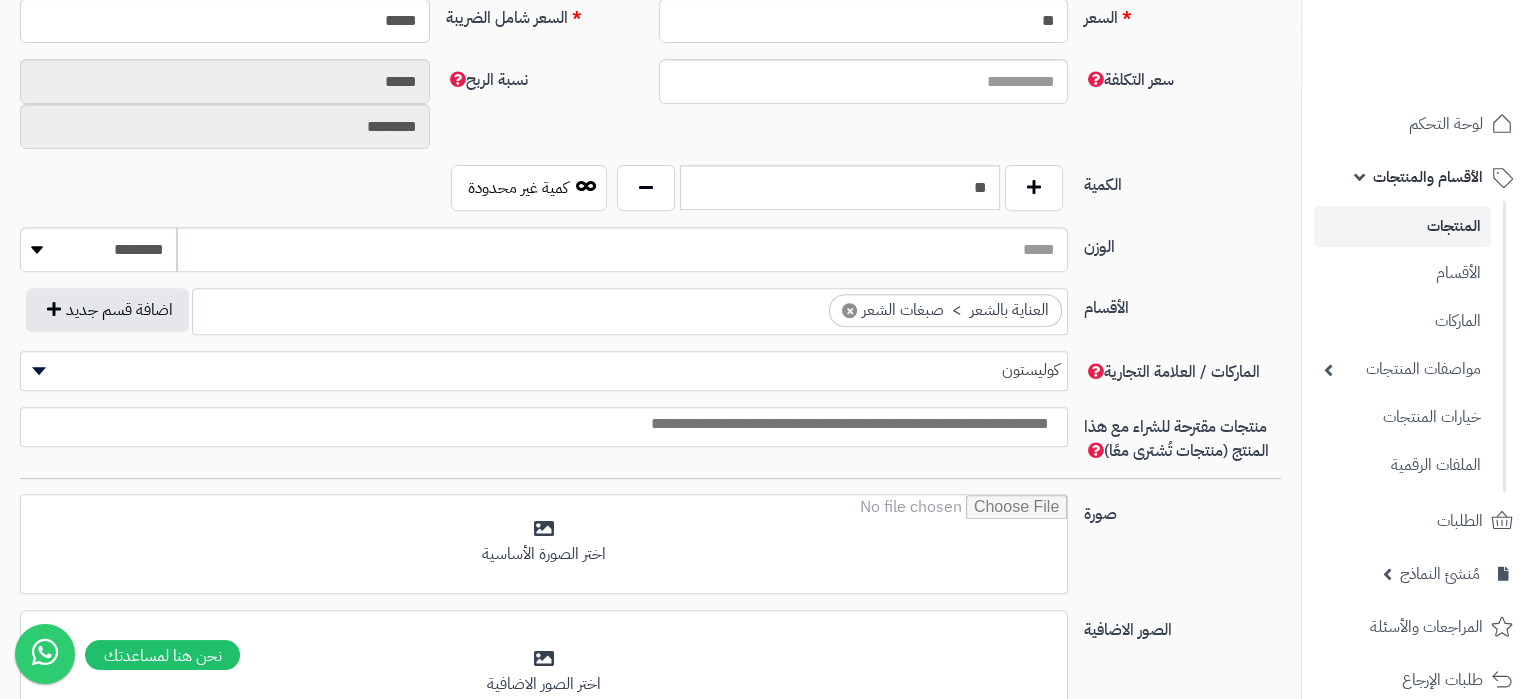 scroll, scrollTop: 1155, scrollLeft: 0, axis: vertical 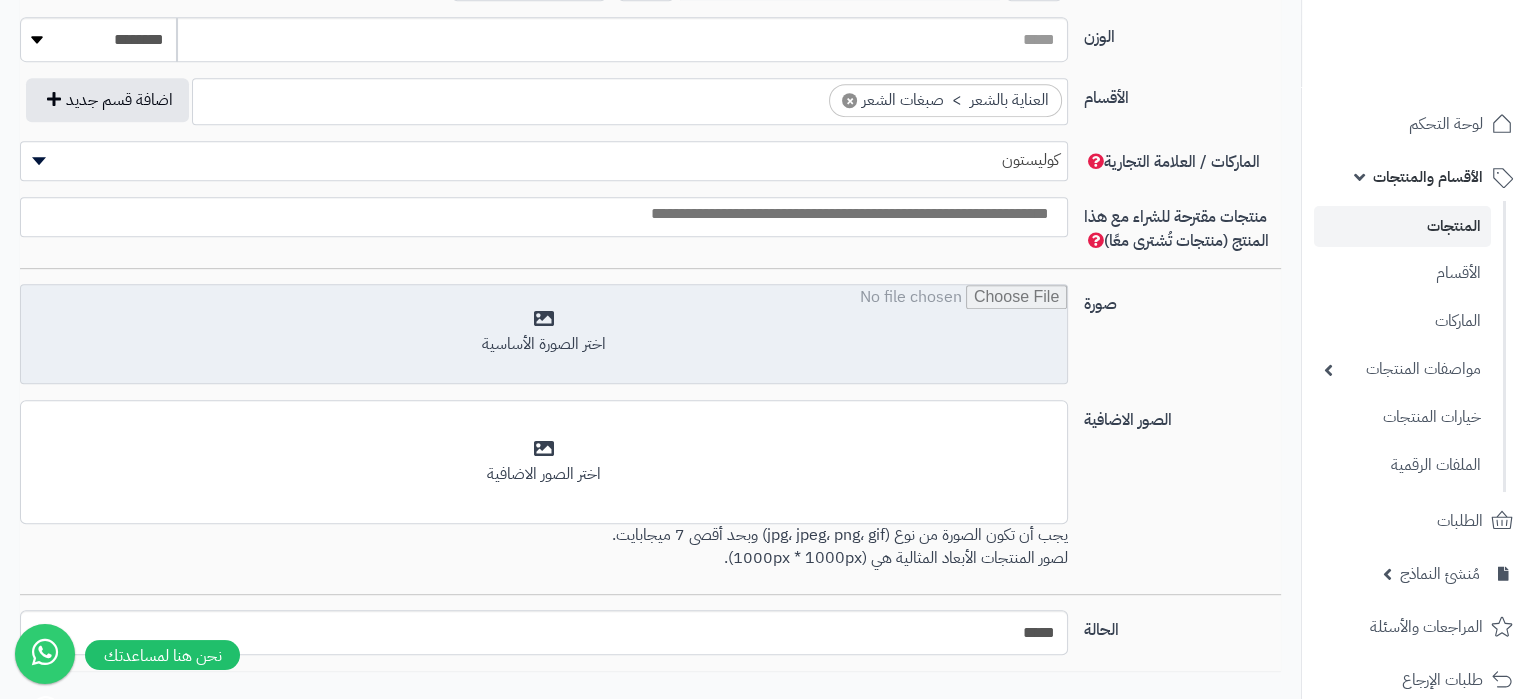 click at bounding box center [544, 335] 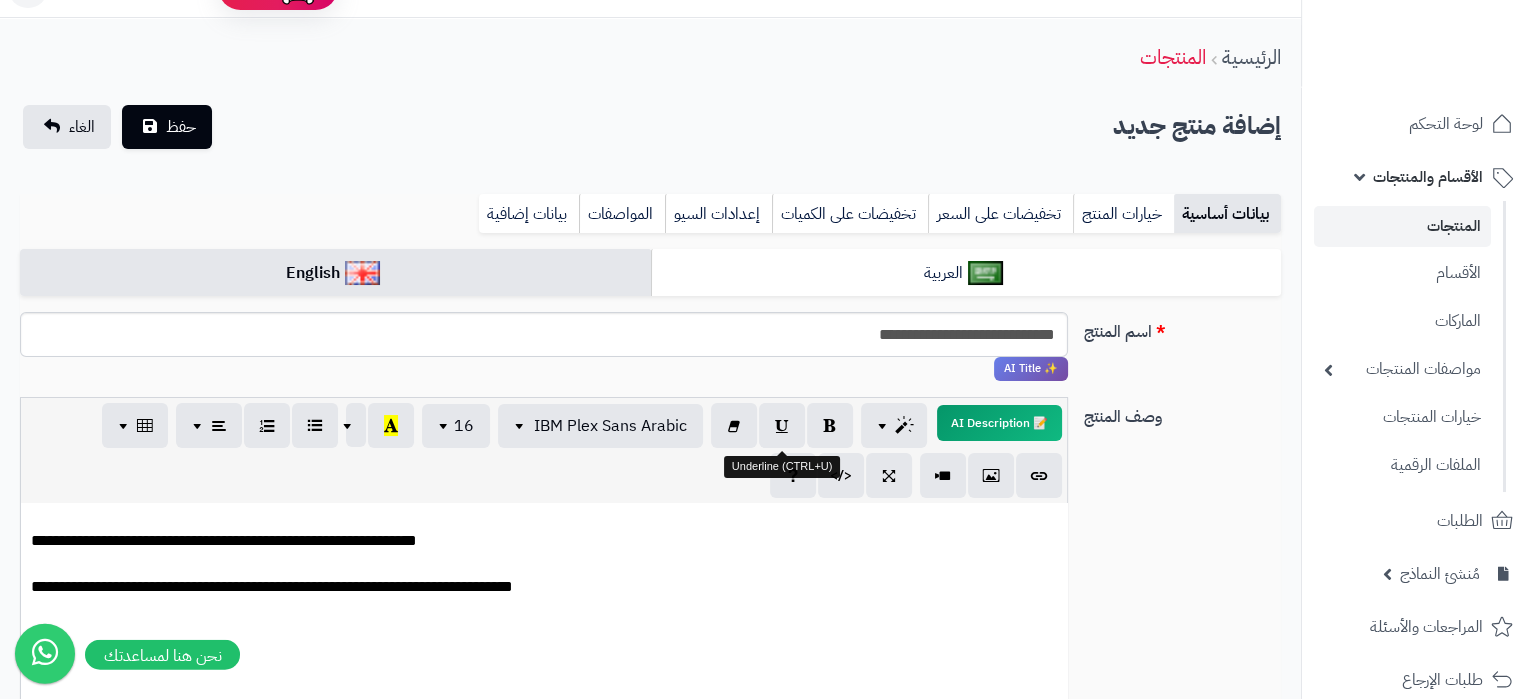 scroll, scrollTop: 0, scrollLeft: 0, axis: both 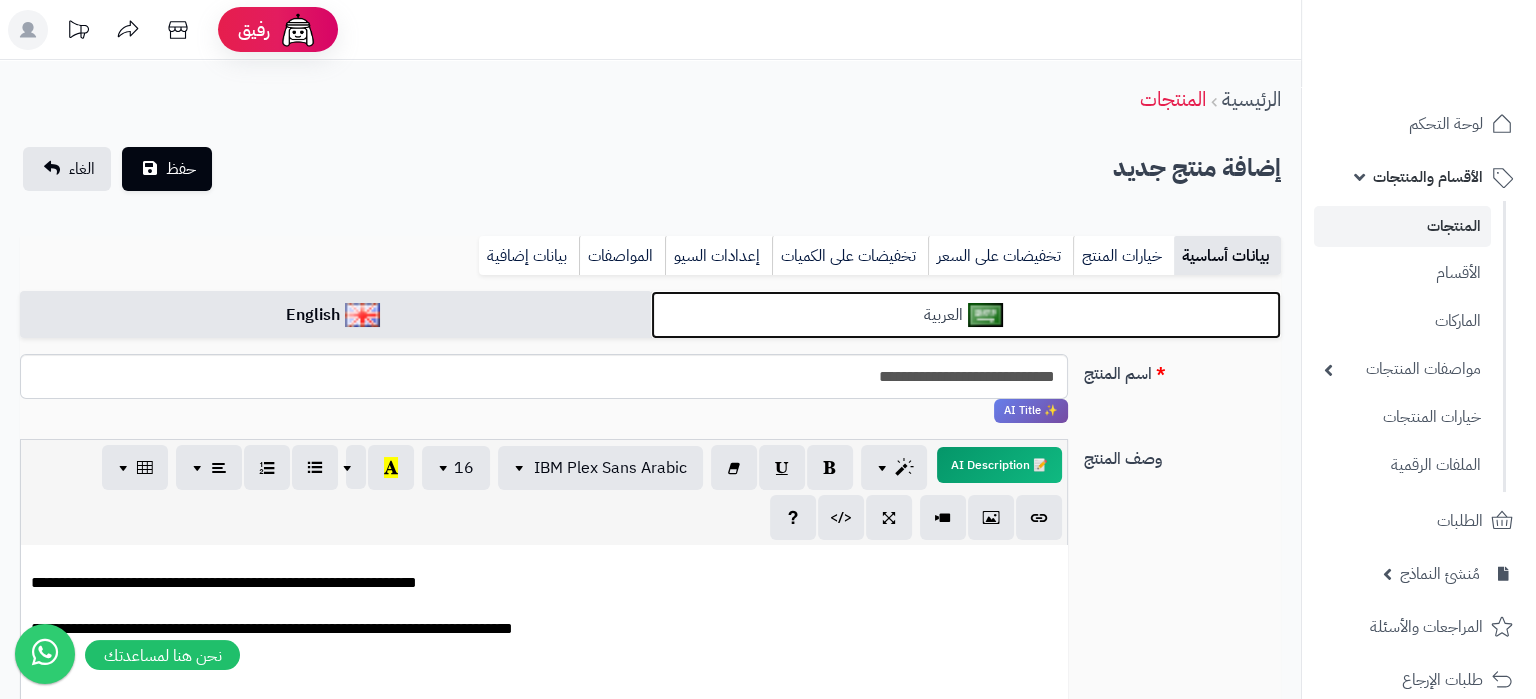 click on "العربية" at bounding box center (966, 315) 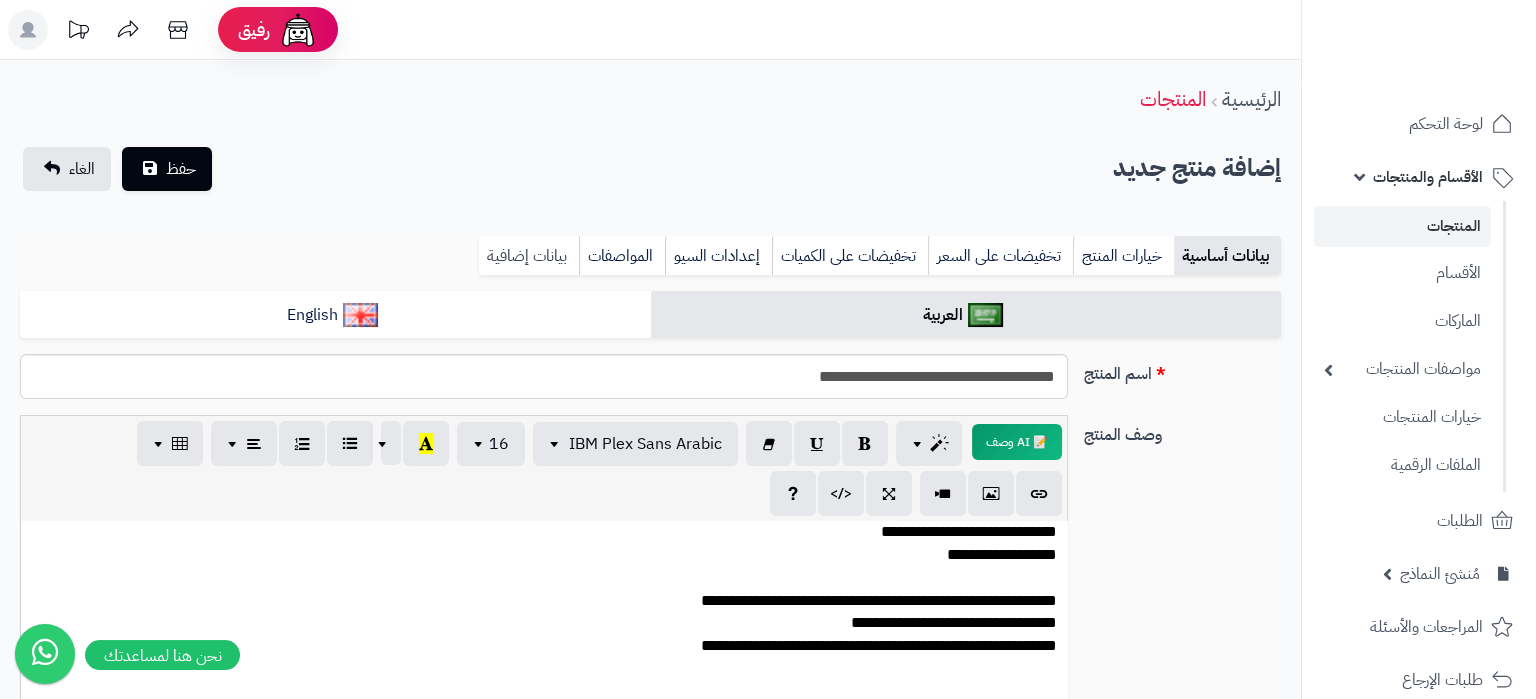 click on "بيانات إضافية" at bounding box center [529, 256] 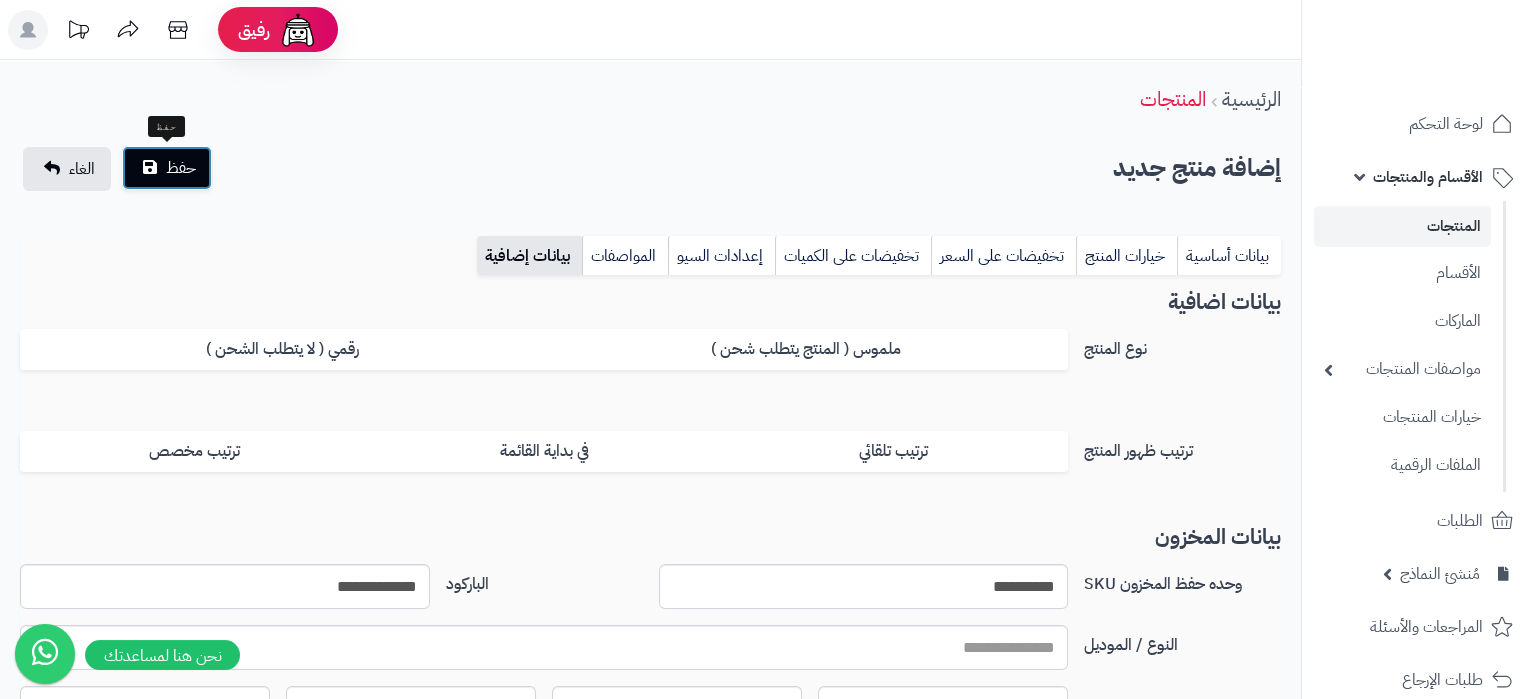 click on "حفظ" at bounding box center (181, 168) 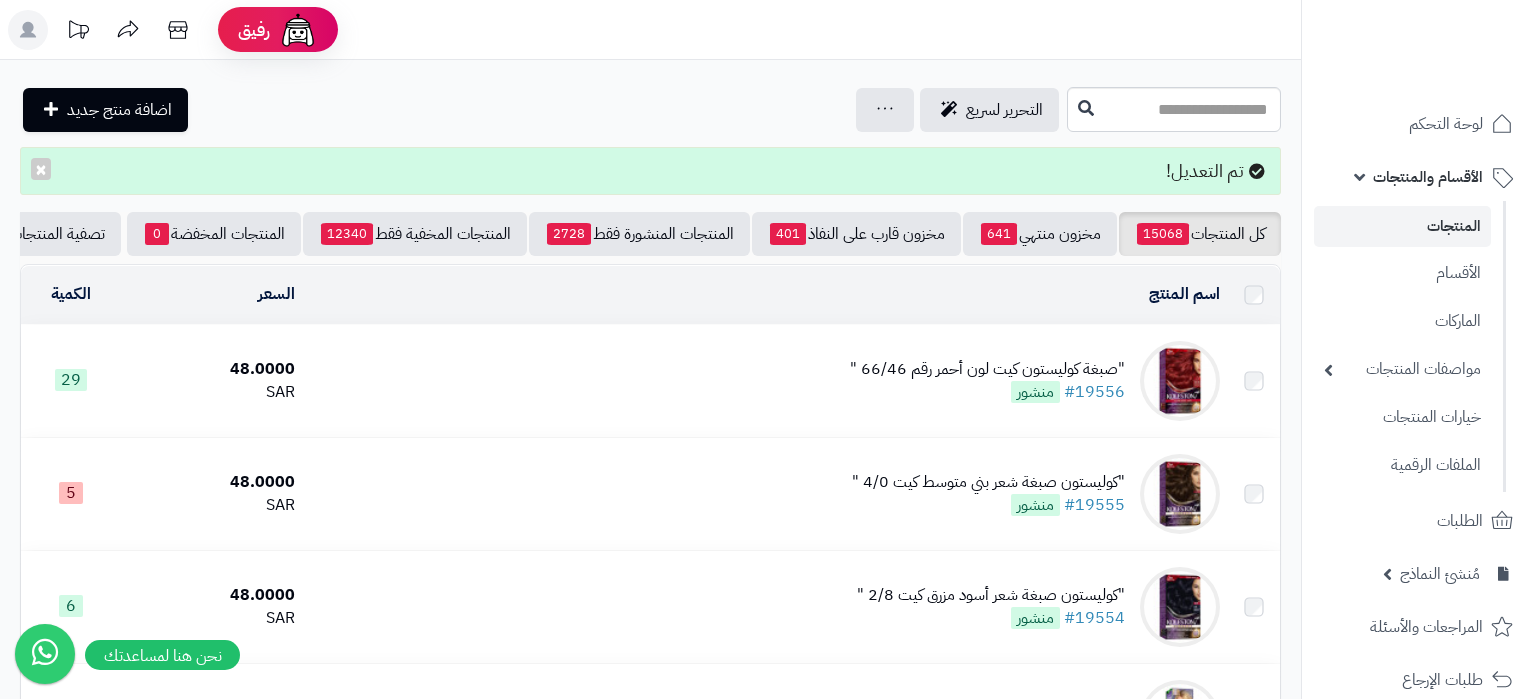 scroll, scrollTop: 0, scrollLeft: 0, axis: both 